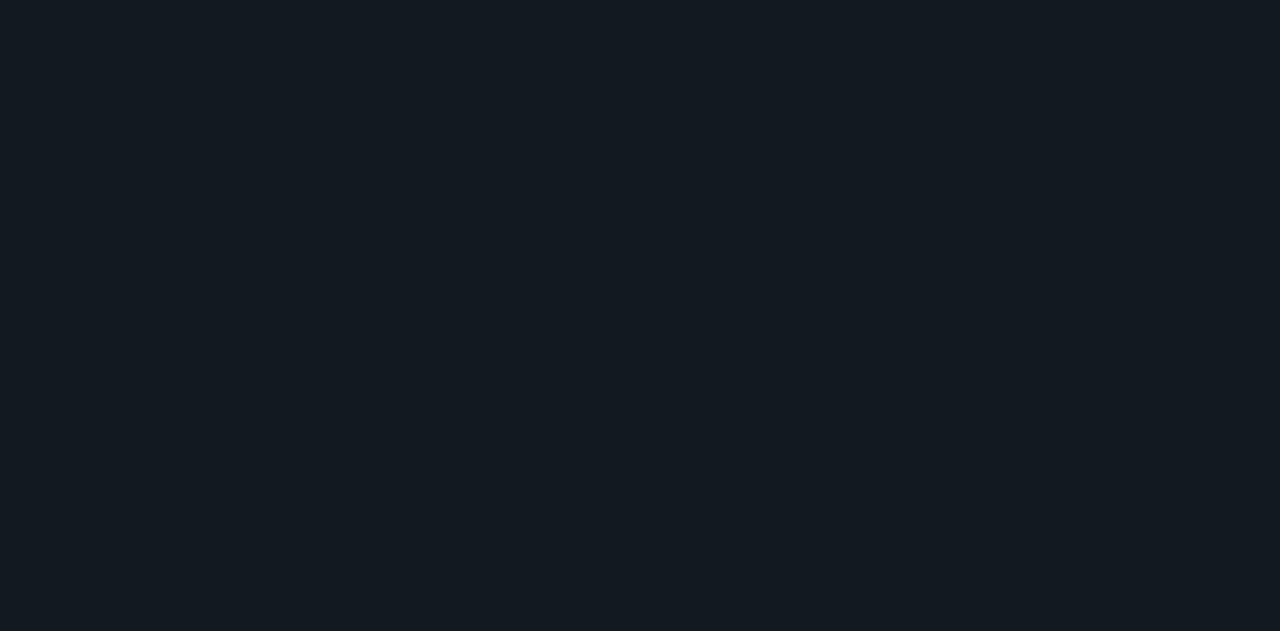 scroll, scrollTop: 0, scrollLeft: 0, axis: both 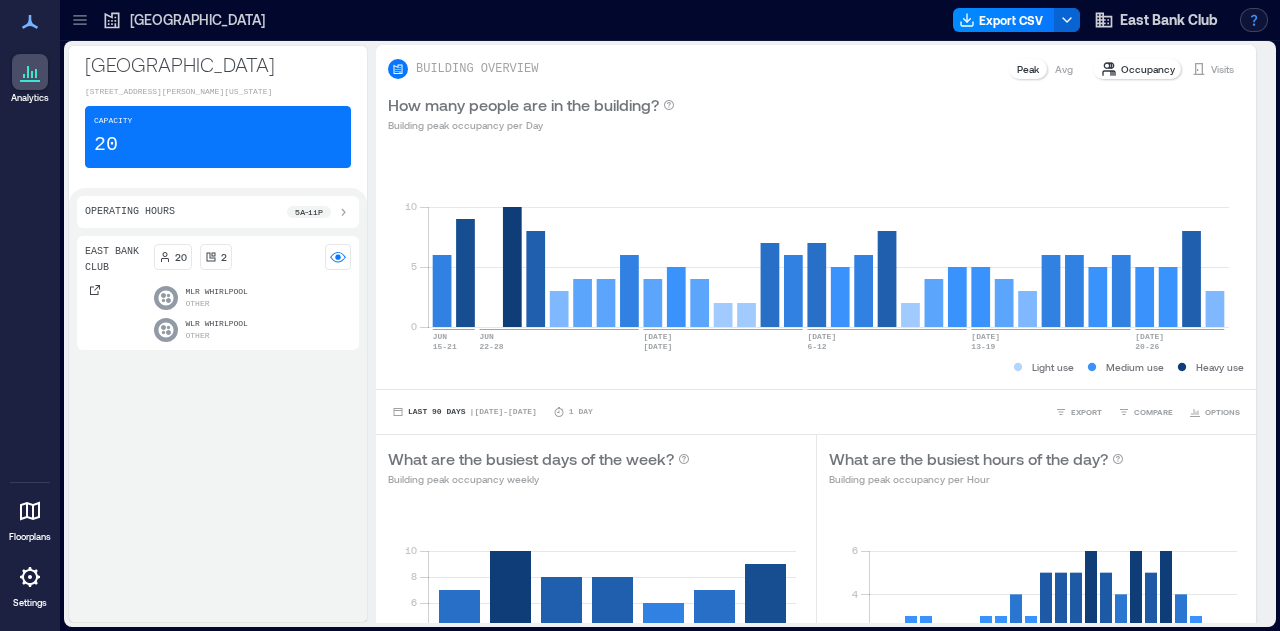 click at bounding box center [1254, 20] 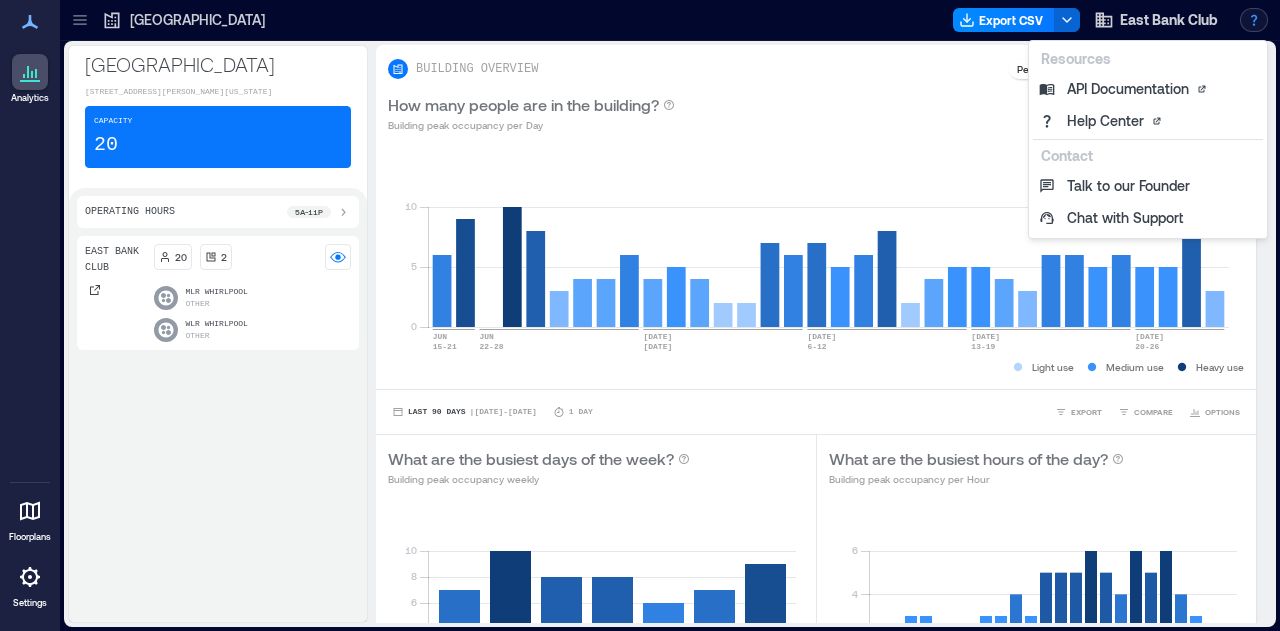 click at bounding box center [612, 20] 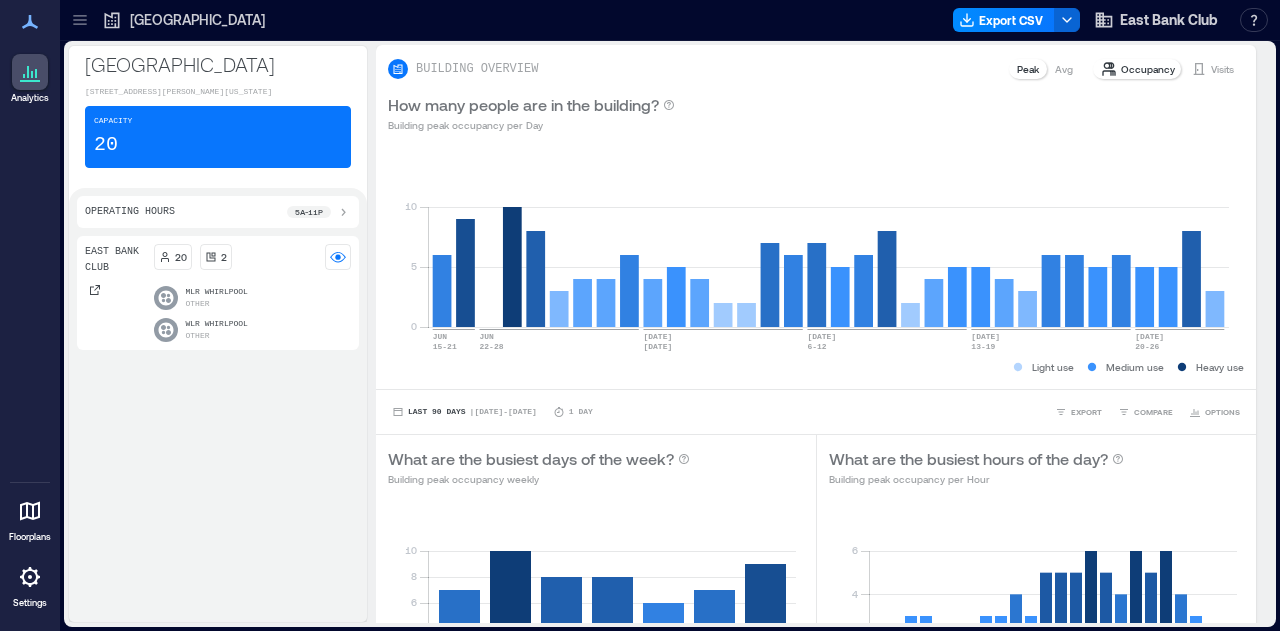 click 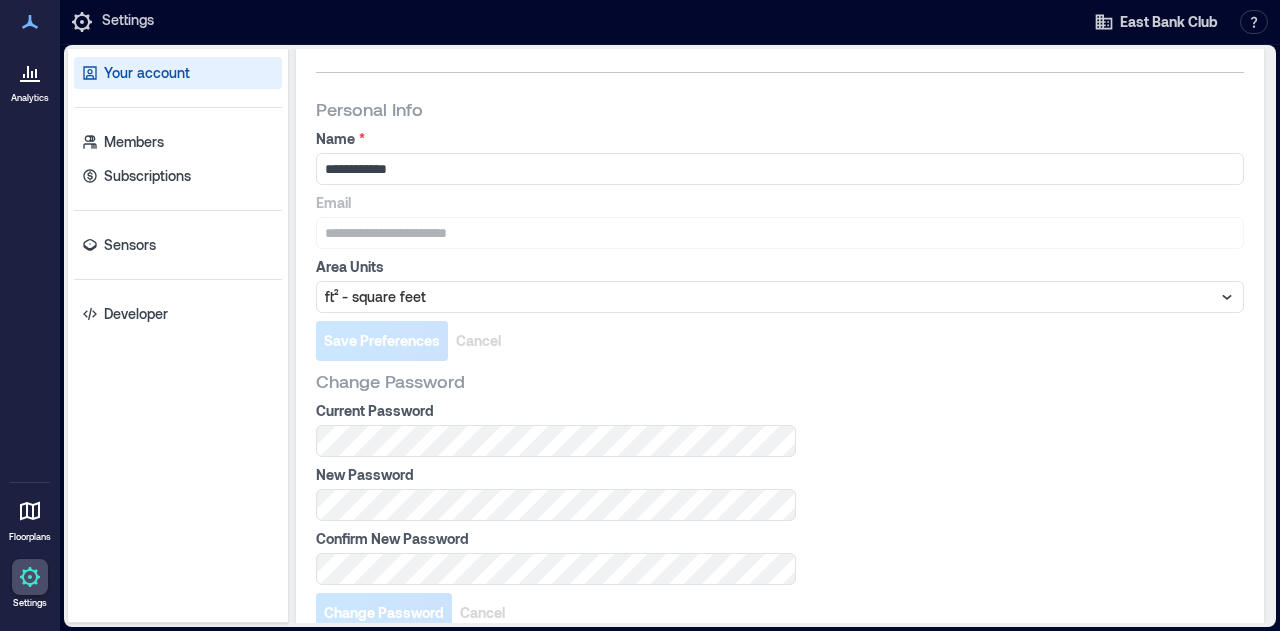 scroll, scrollTop: 0, scrollLeft: 0, axis: both 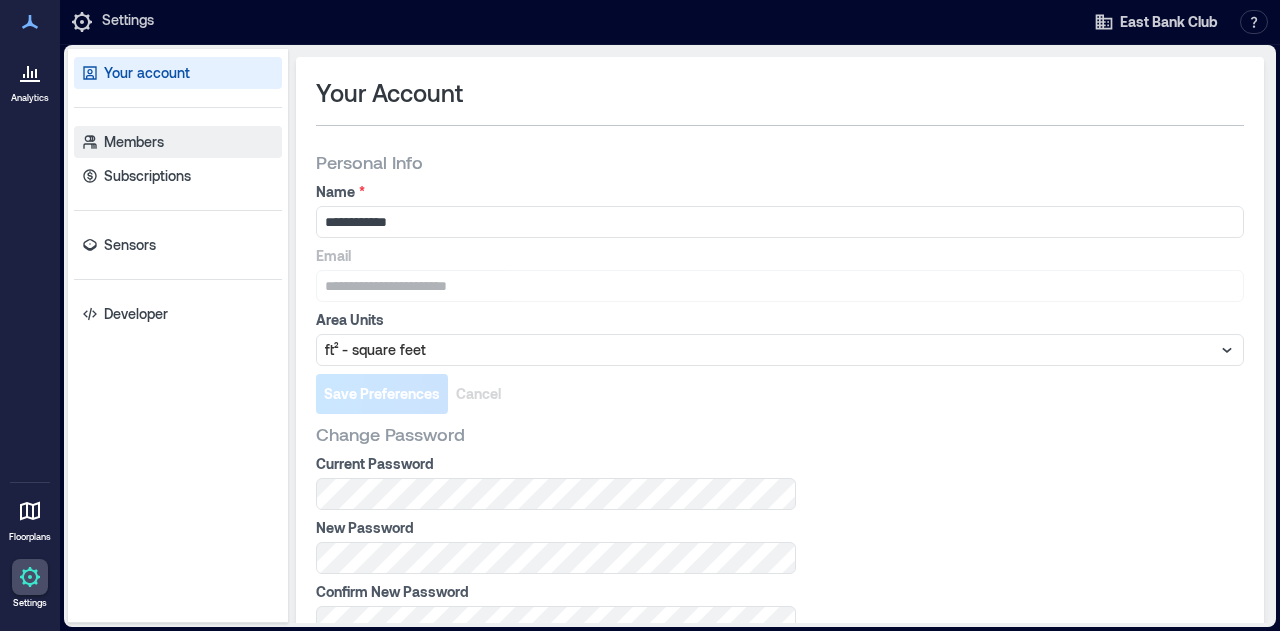 click on "Members" at bounding box center [134, 142] 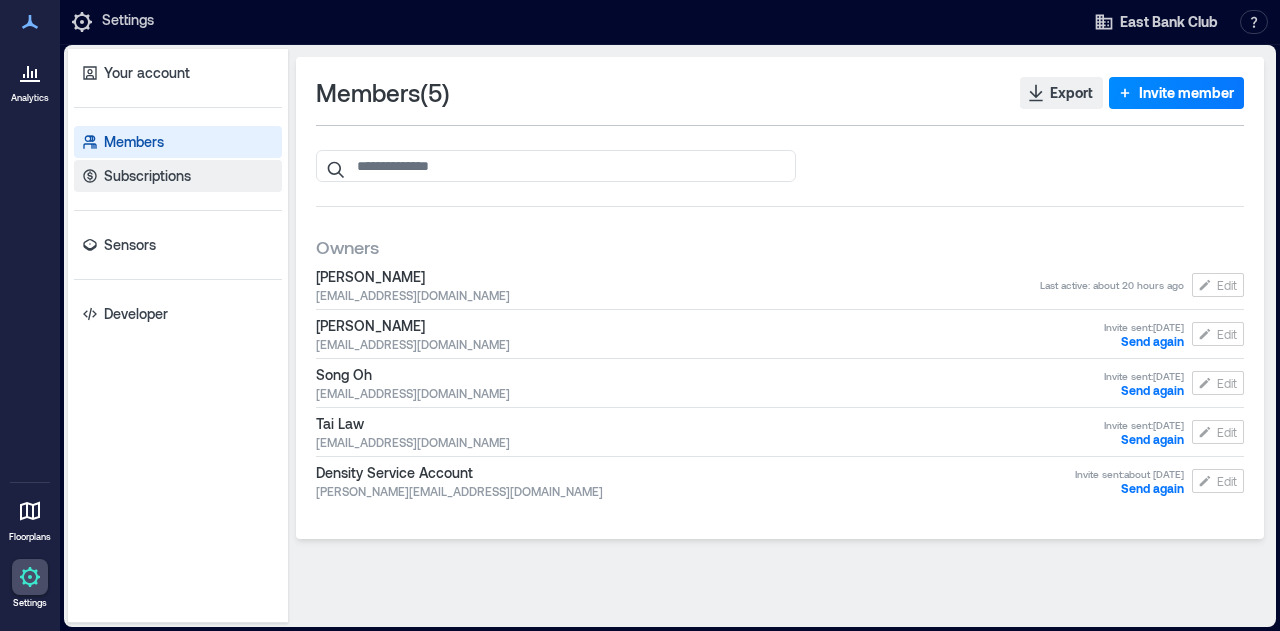 click on "Subscriptions" at bounding box center (147, 176) 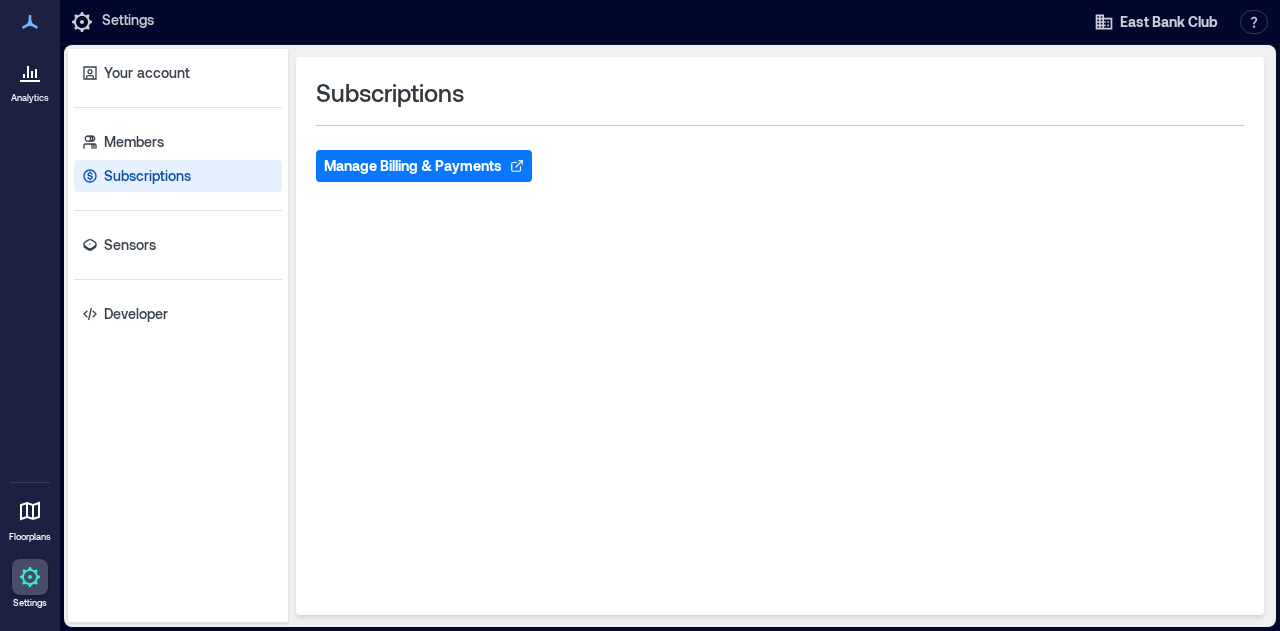 click 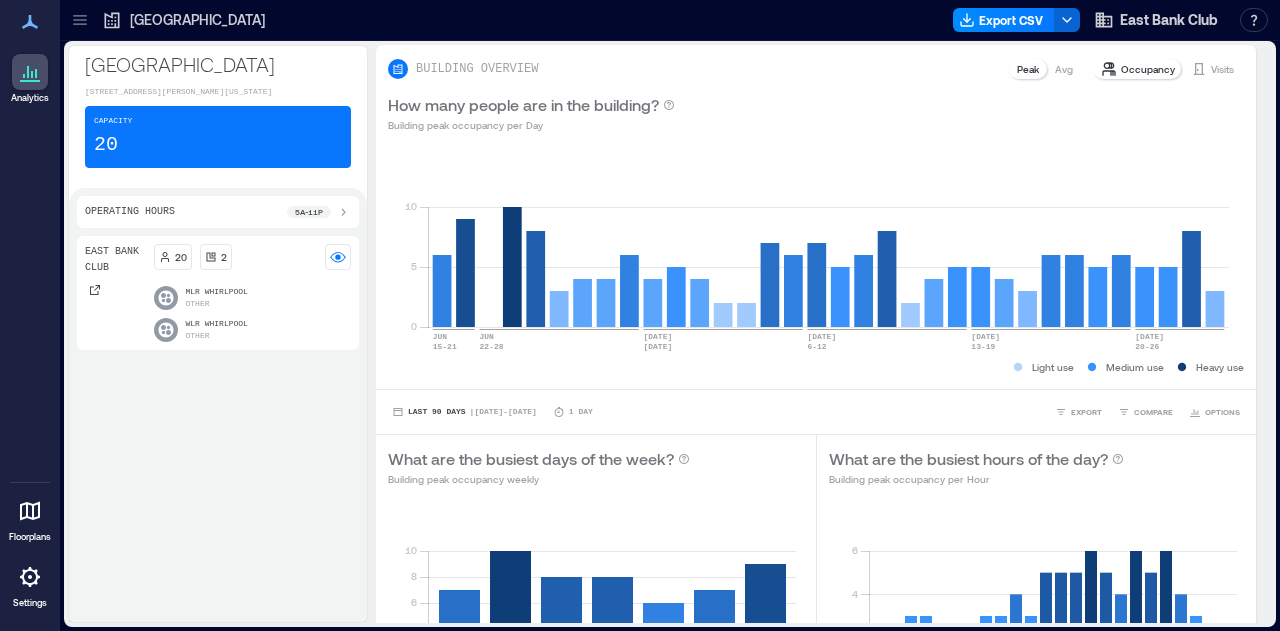 click 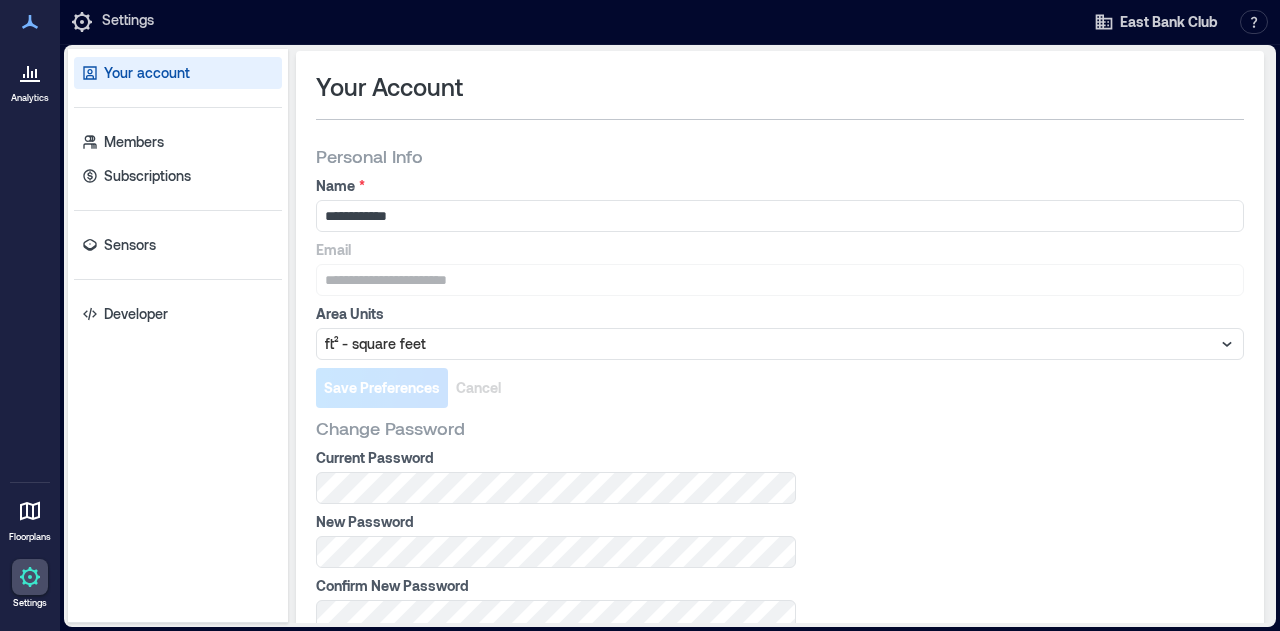 scroll, scrollTop: 0, scrollLeft: 0, axis: both 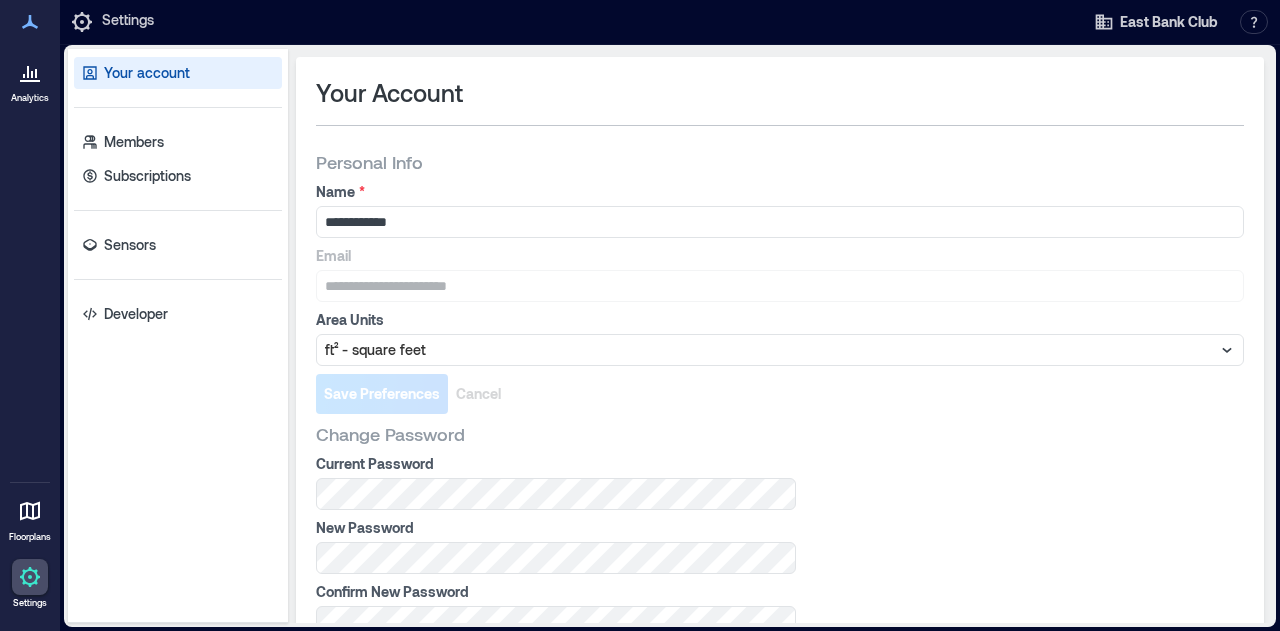 click 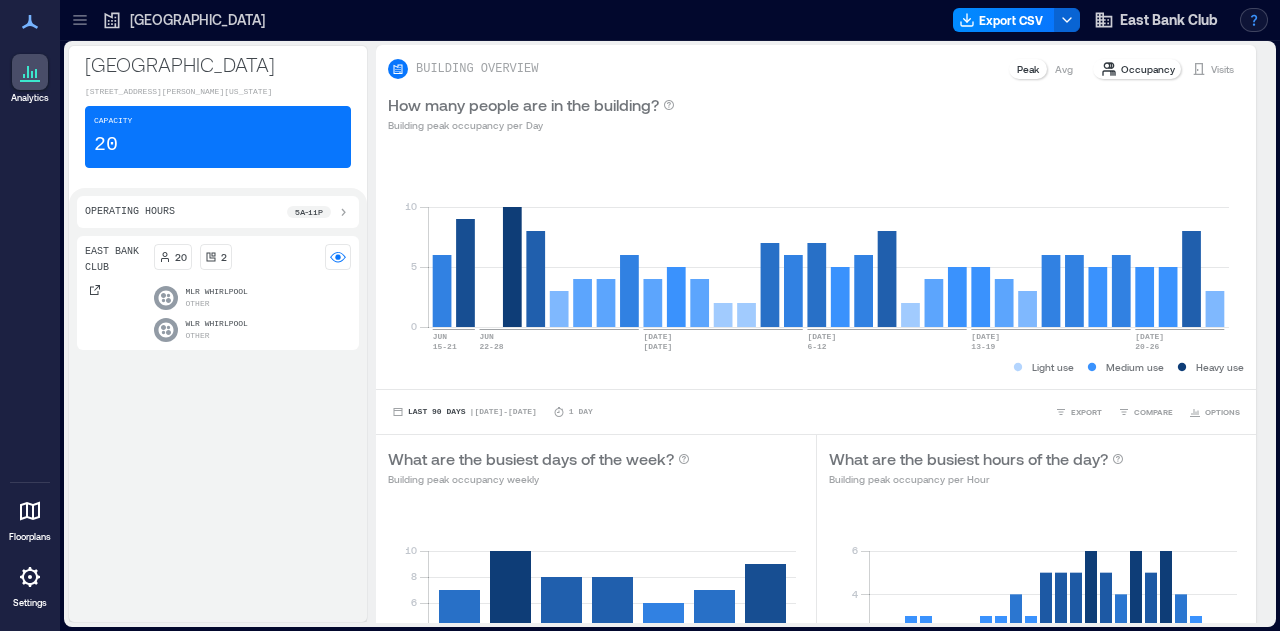 click at bounding box center [1254, 20] 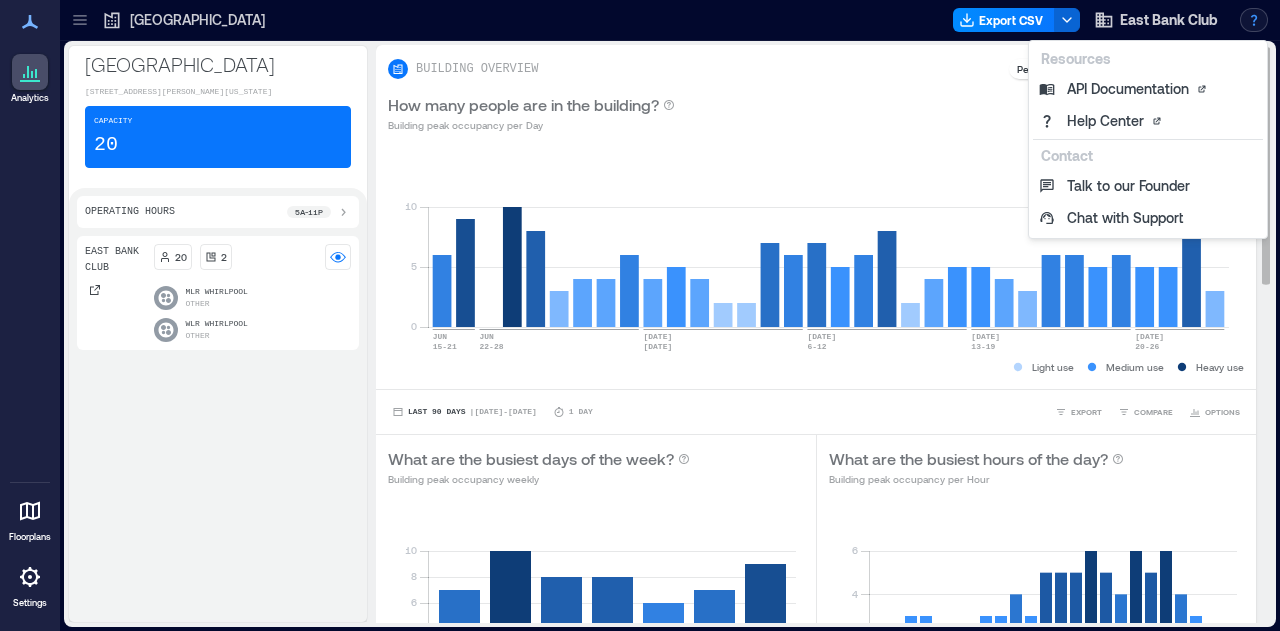 click on "How many people are in the building? Building peak occupancy per Day" at bounding box center (816, 113) 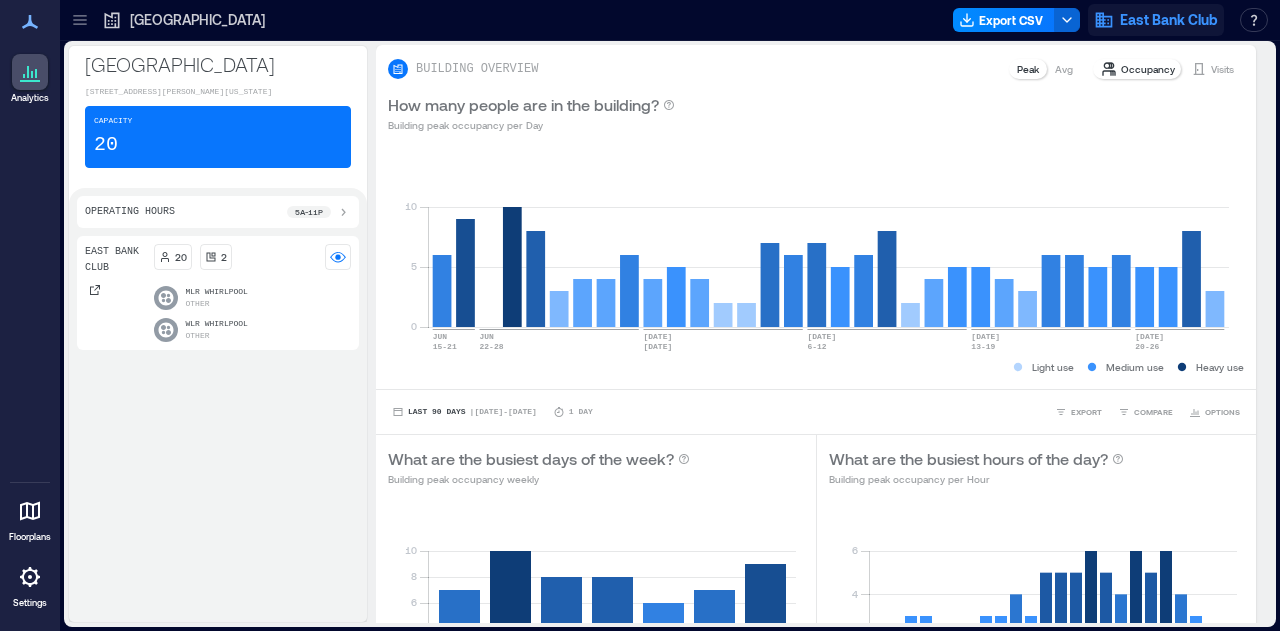 click on "East Bank Club" at bounding box center [1169, 20] 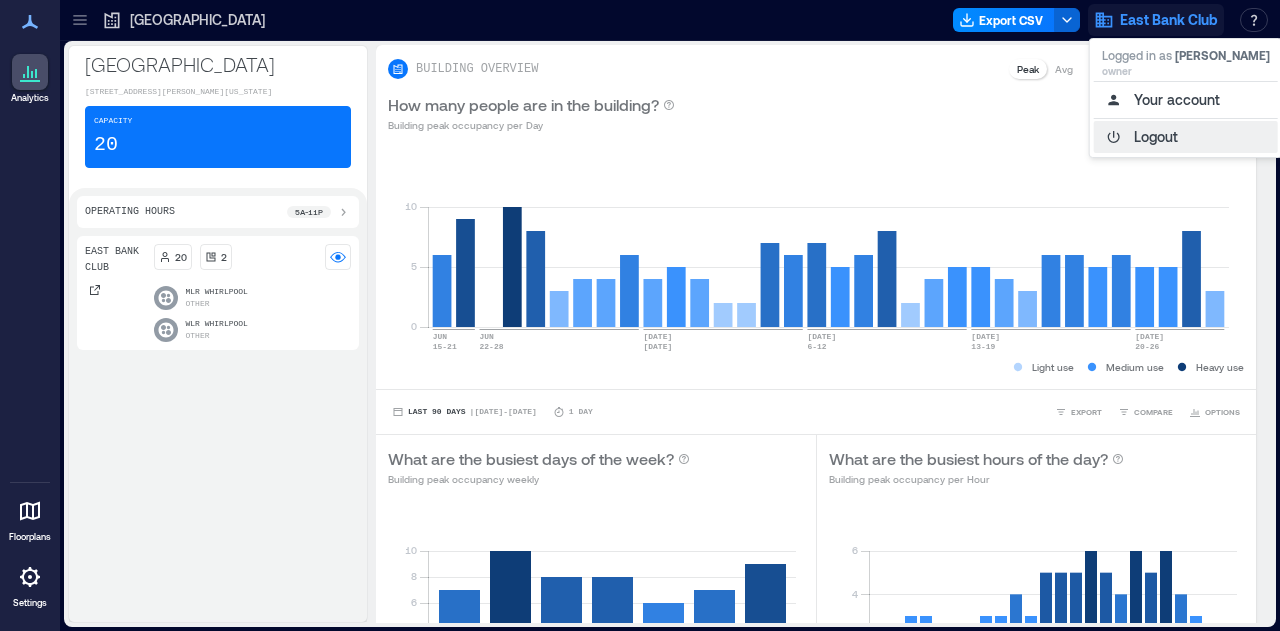 click on "Logout" at bounding box center [1186, 137] 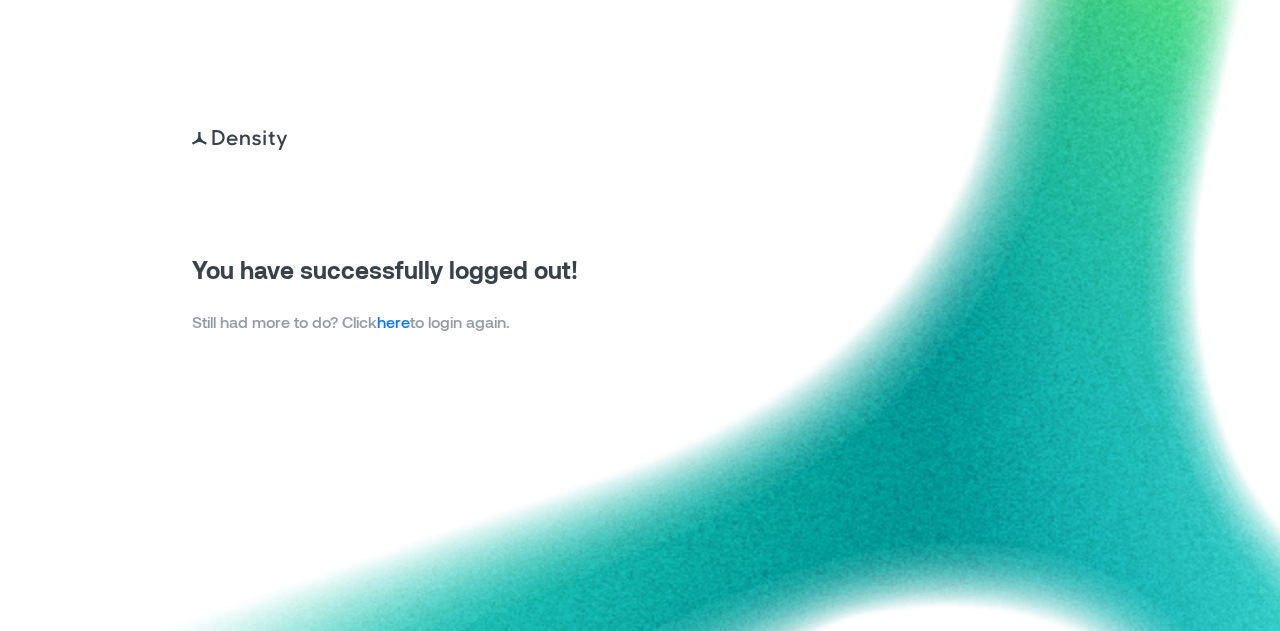scroll, scrollTop: 0, scrollLeft: 0, axis: both 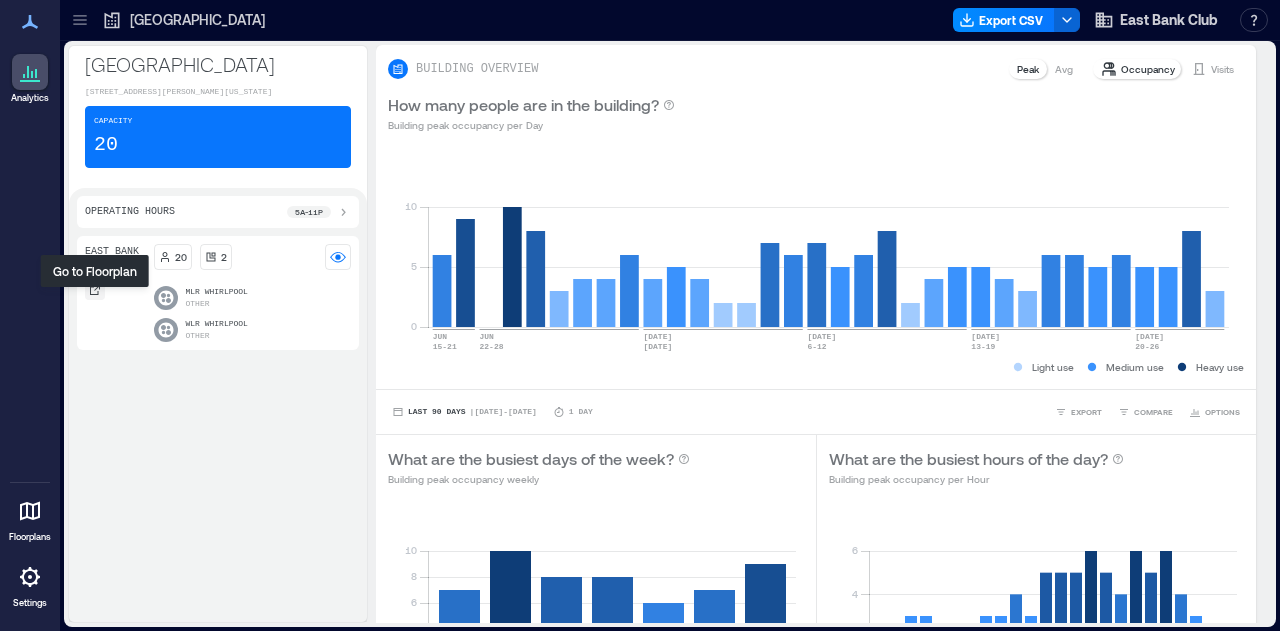 click 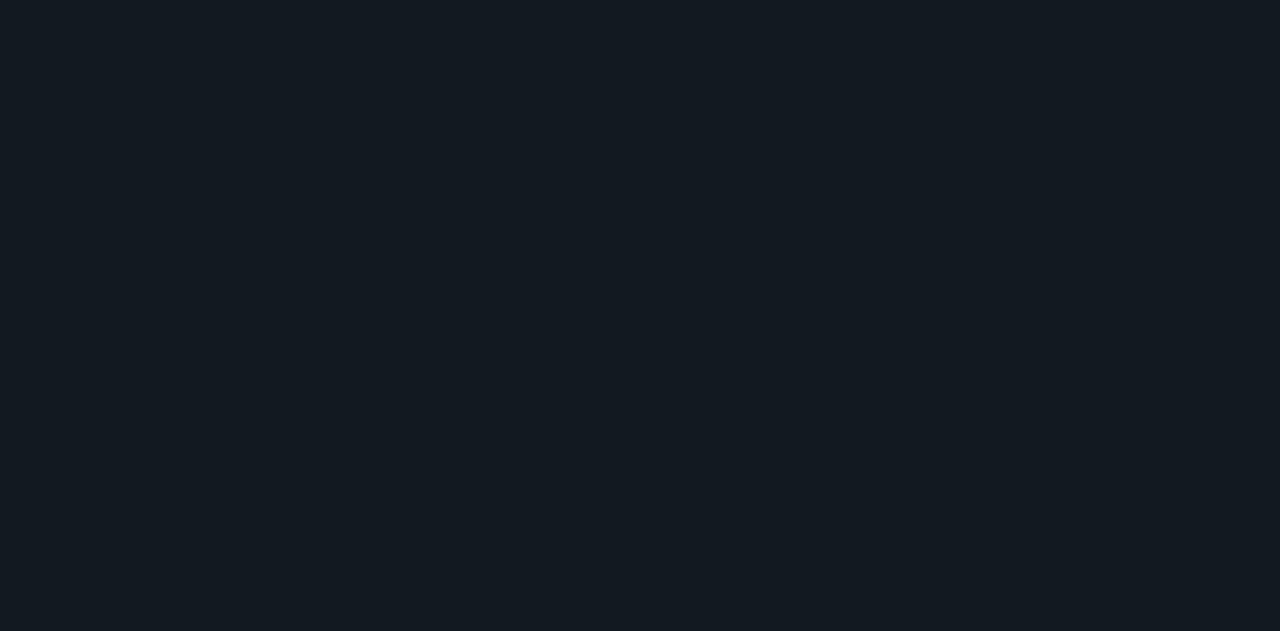 scroll, scrollTop: 0, scrollLeft: 0, axis: both 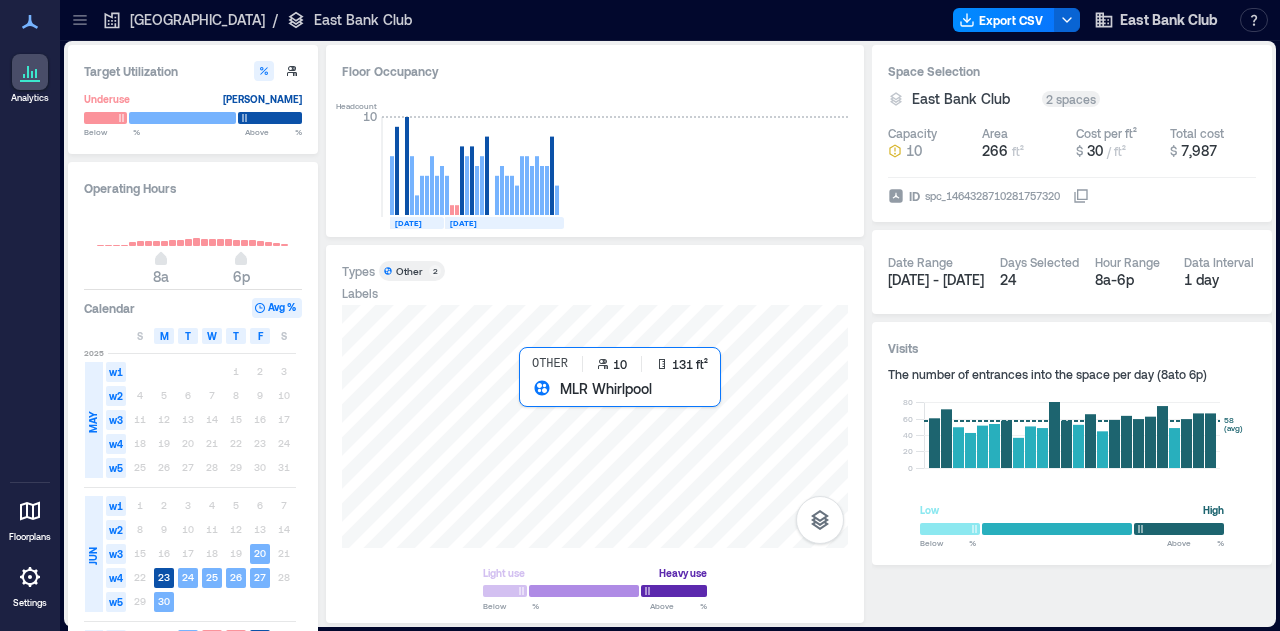 click at bounding box center [595, 426] 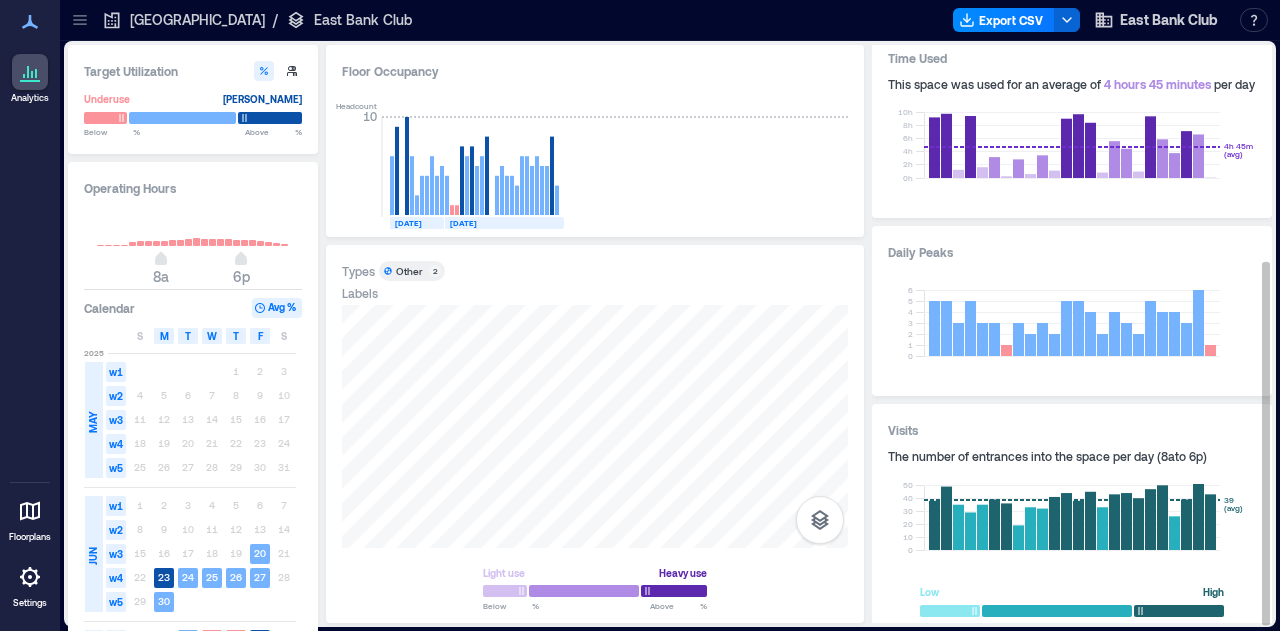 scroll, scrollTop: 342, scrollLeft: 0, axis: vertical 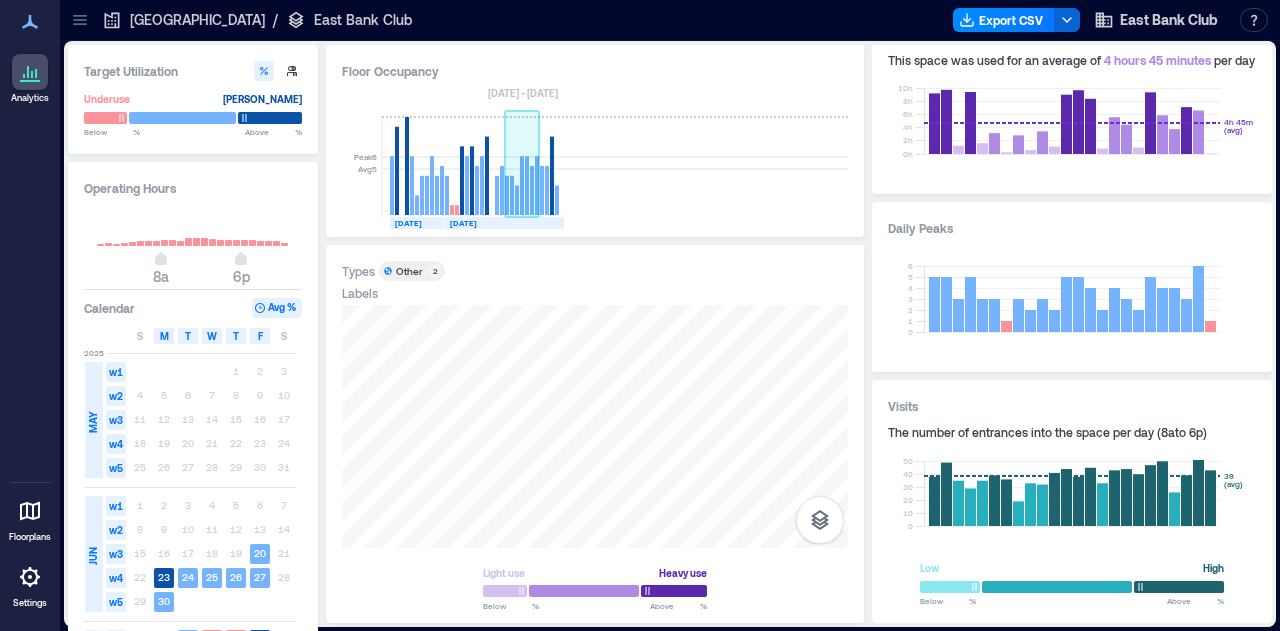 click 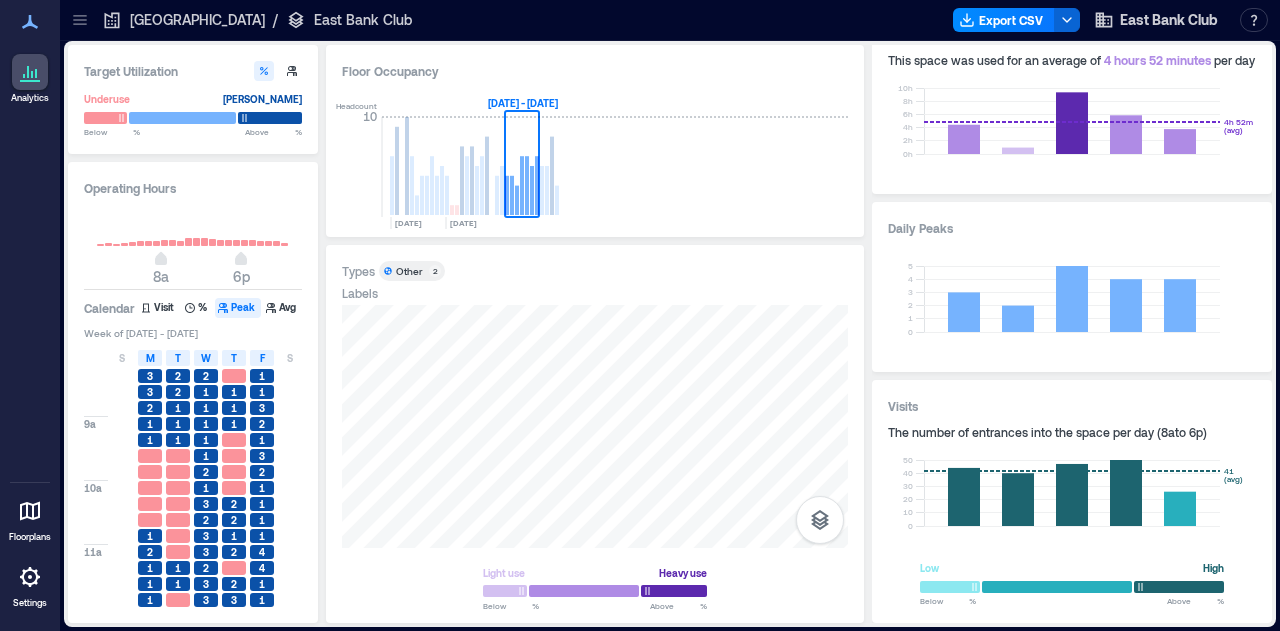 scroll, scrollTop: 0, scrollLeft: 0, axis: both 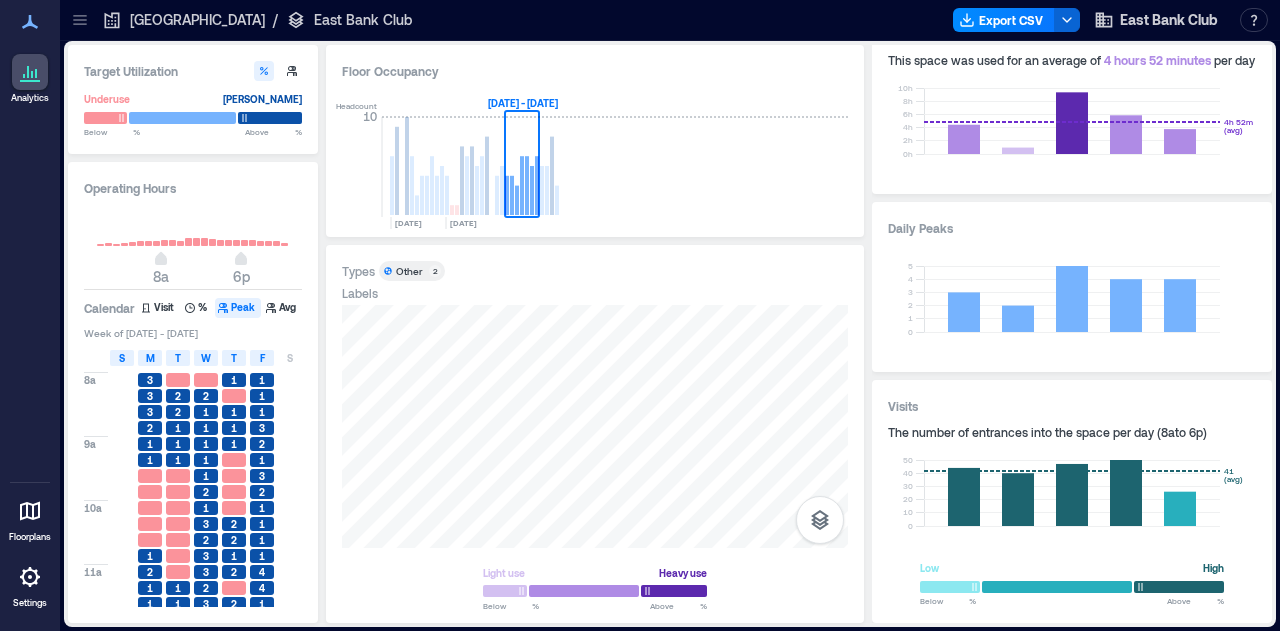 click on "S" at bounding box center [122, 358] 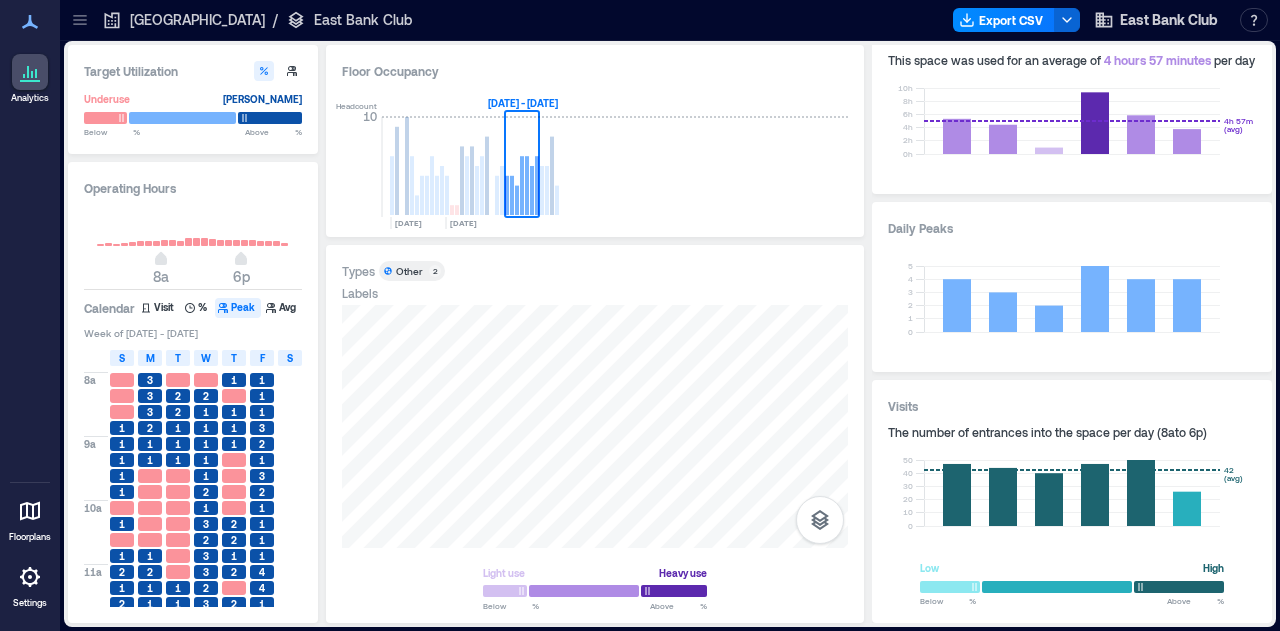 click on "S" at bounding box center [290, 358] 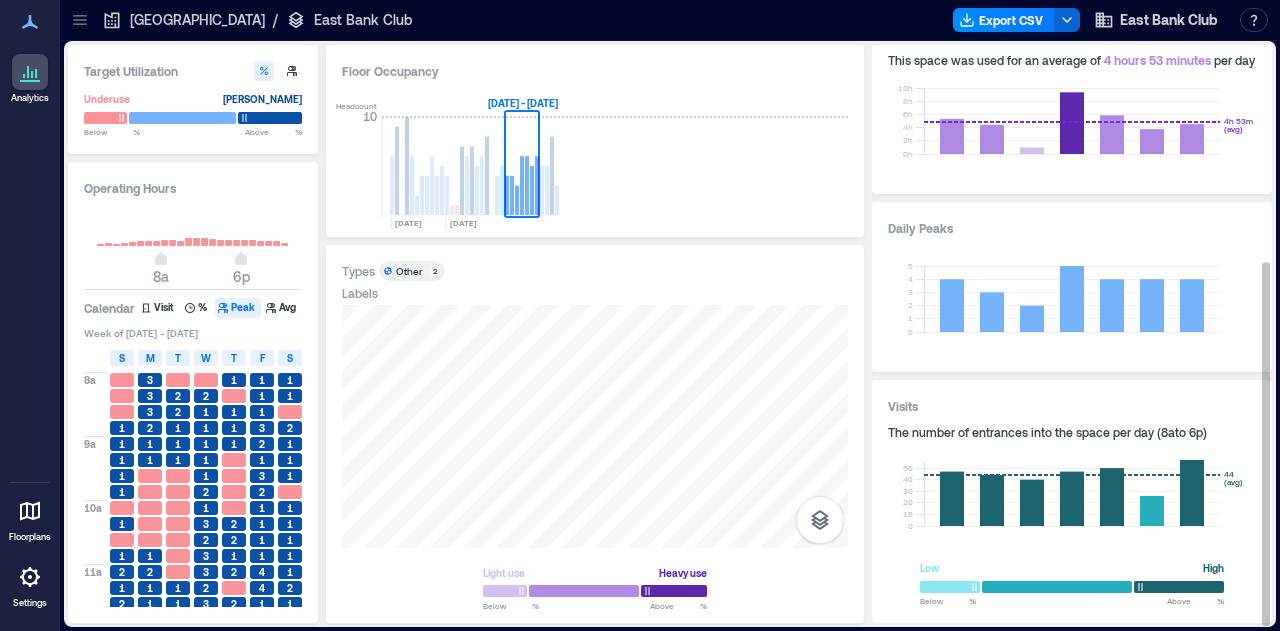 click on "The number of entrances into the space per day ( 8a  to   6p )" at bounding box center [1072, 432] 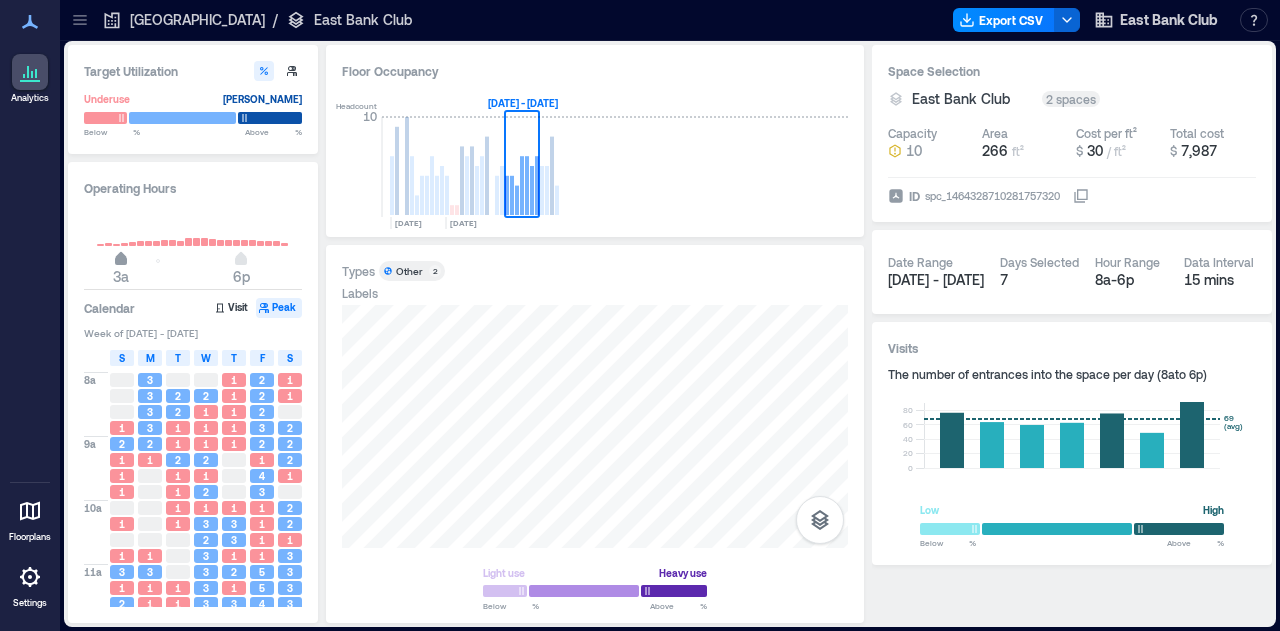 type on "*" 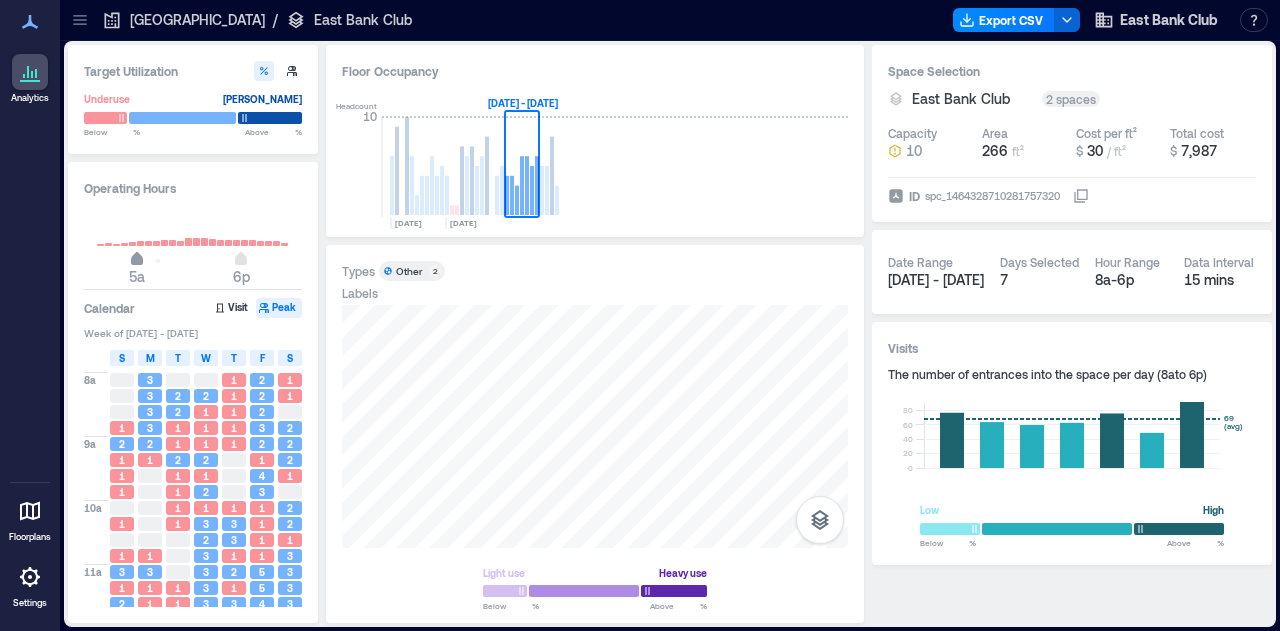 drag, startPoint x: 154, startPoint y: 258, endPoint x: 137, endPoint y: 259, distance: 17.029387 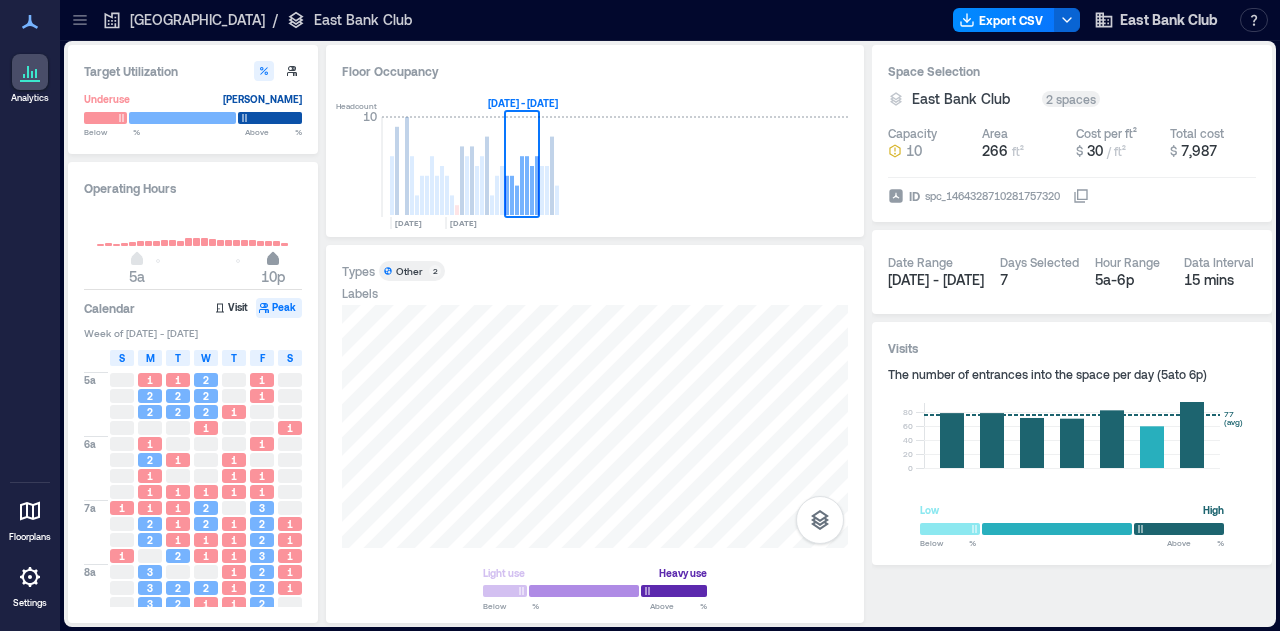 type on "**" 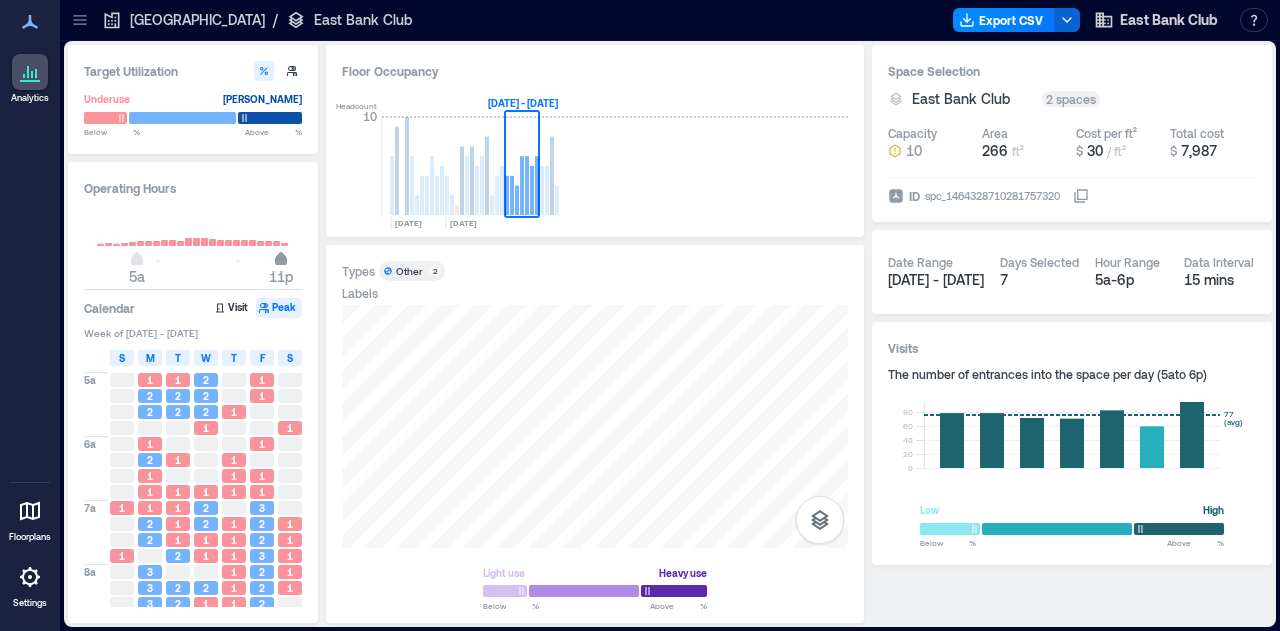 drag, startPoint x: 239, startPoint y: 255, endPoint x: 279, endPoint y: 262, distance: 40.60788 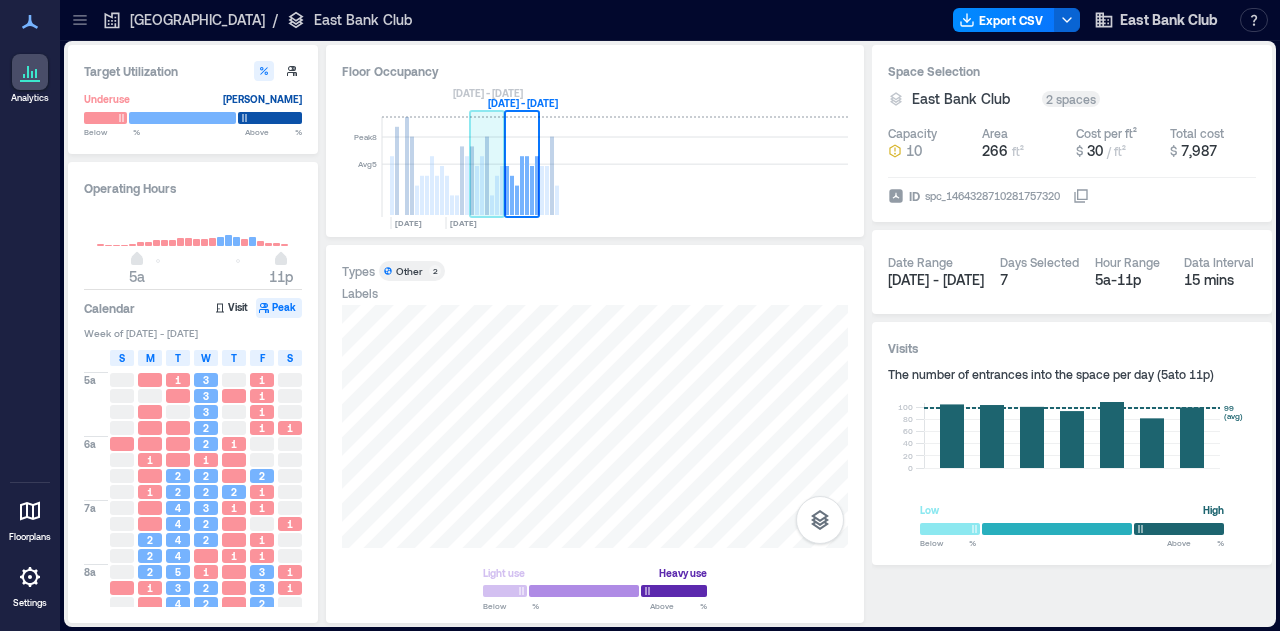 click 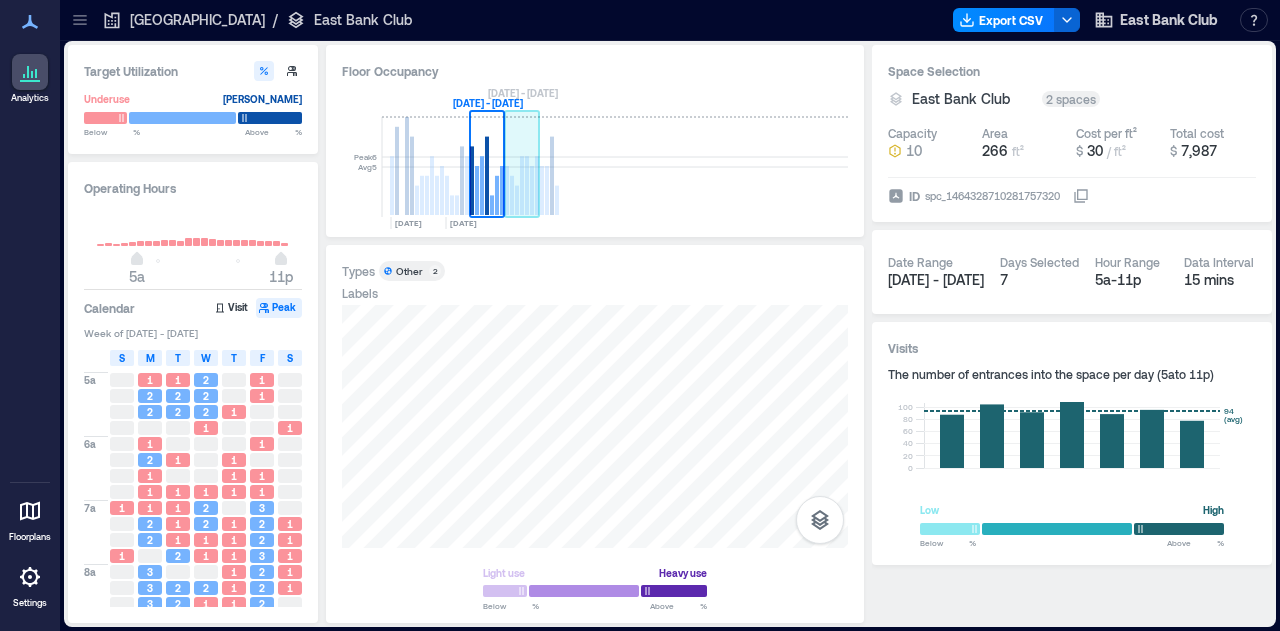 click 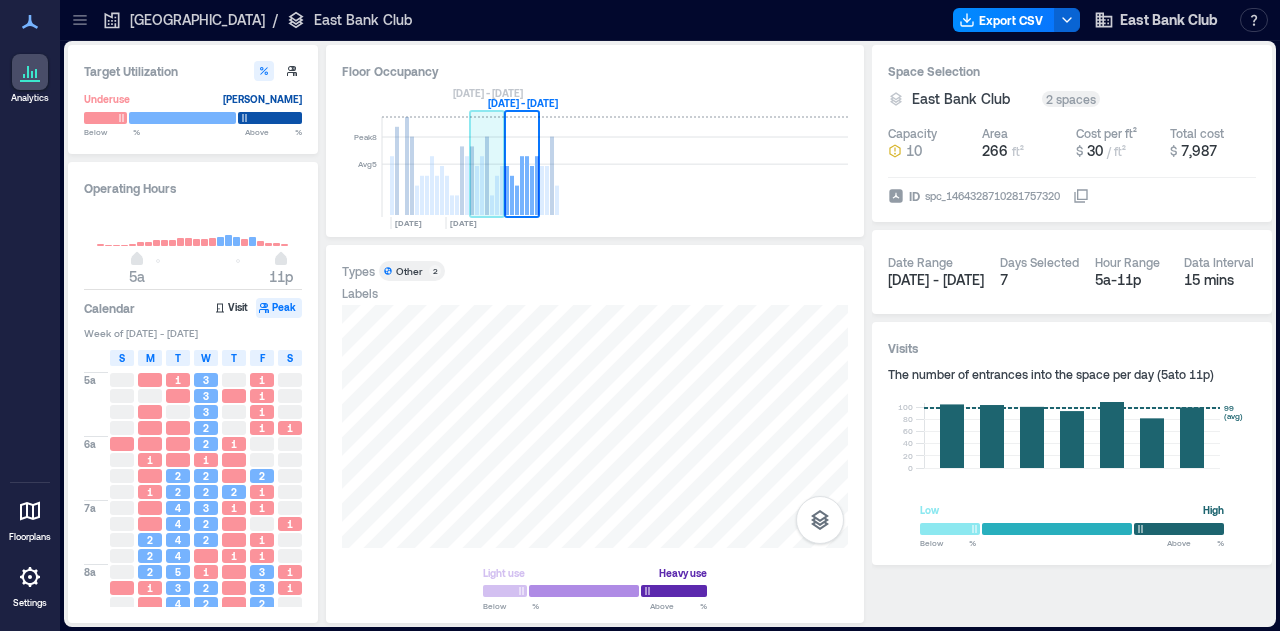 click 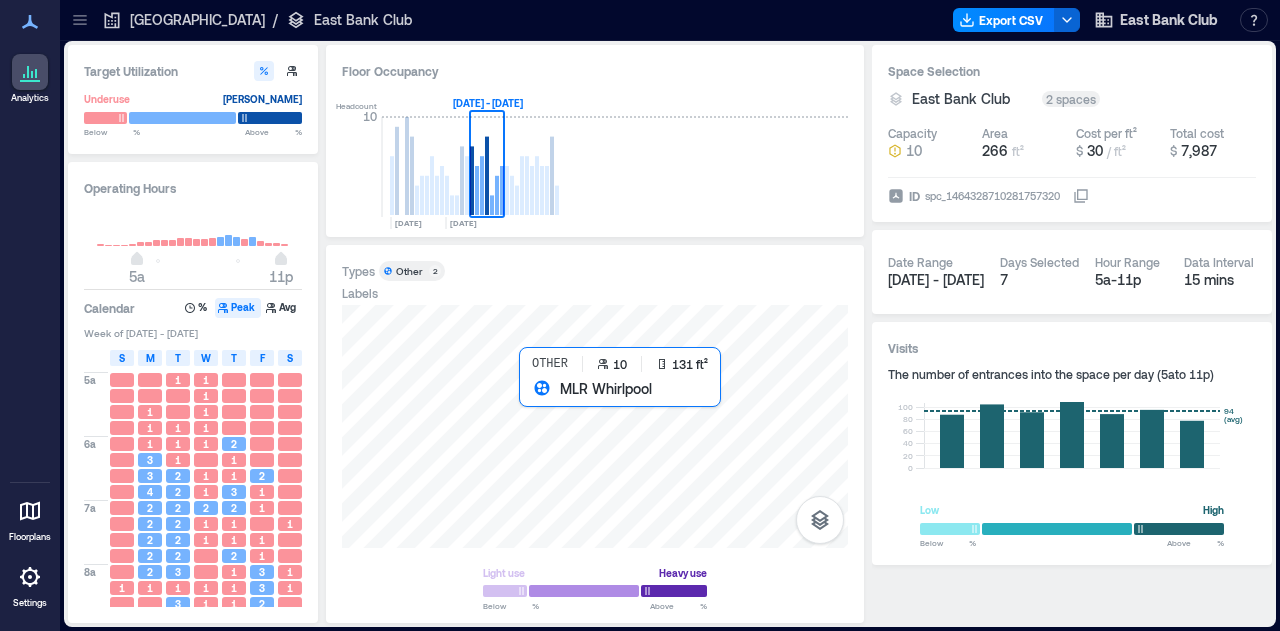 click at bounding box center [595, 426] 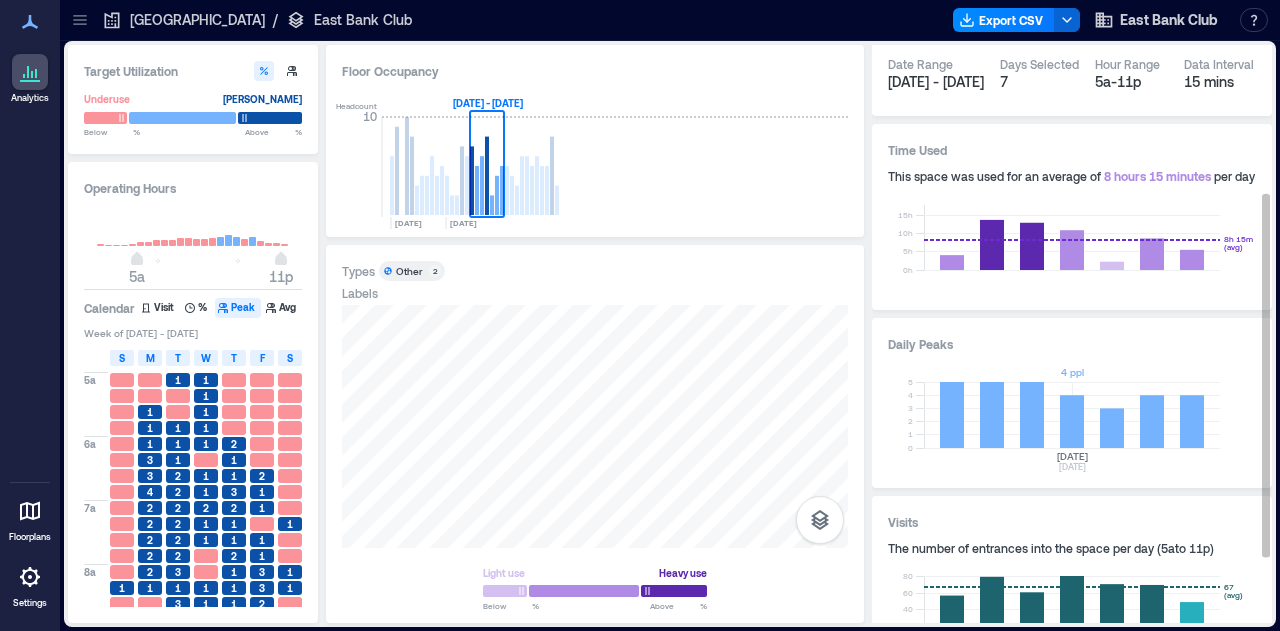 scroll, scrollTop: 233, scrollLeft: 0, axis: vertical 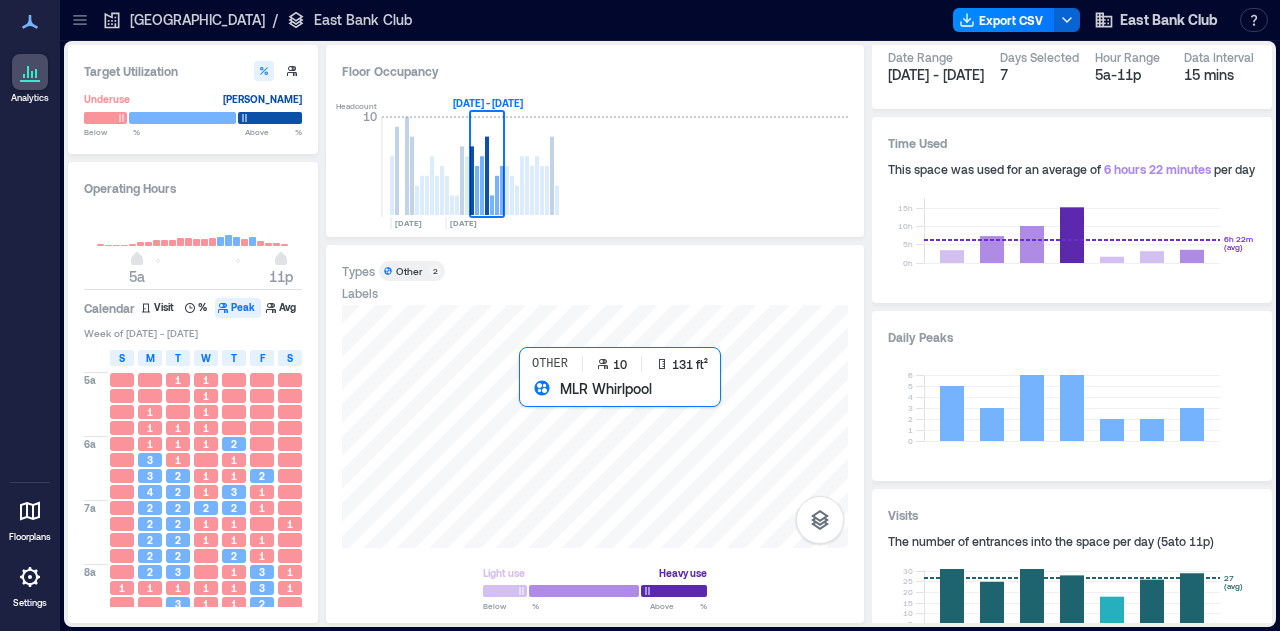 click at bounding box center [595, 426] 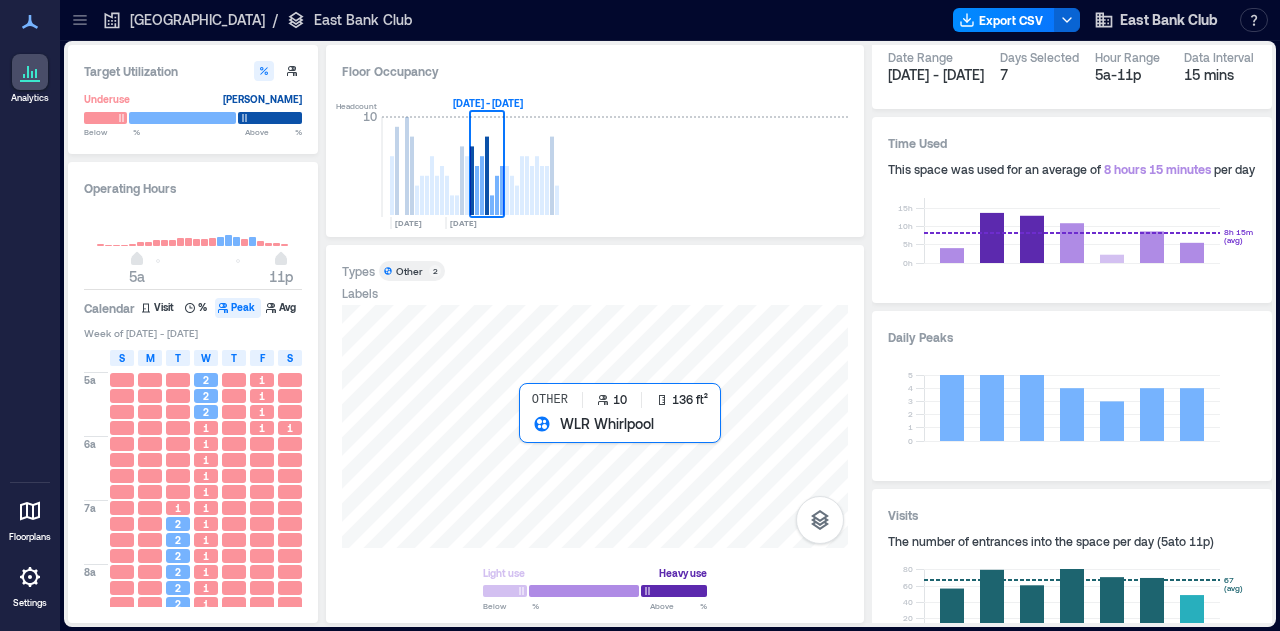 click at bounding box center [595, 426] 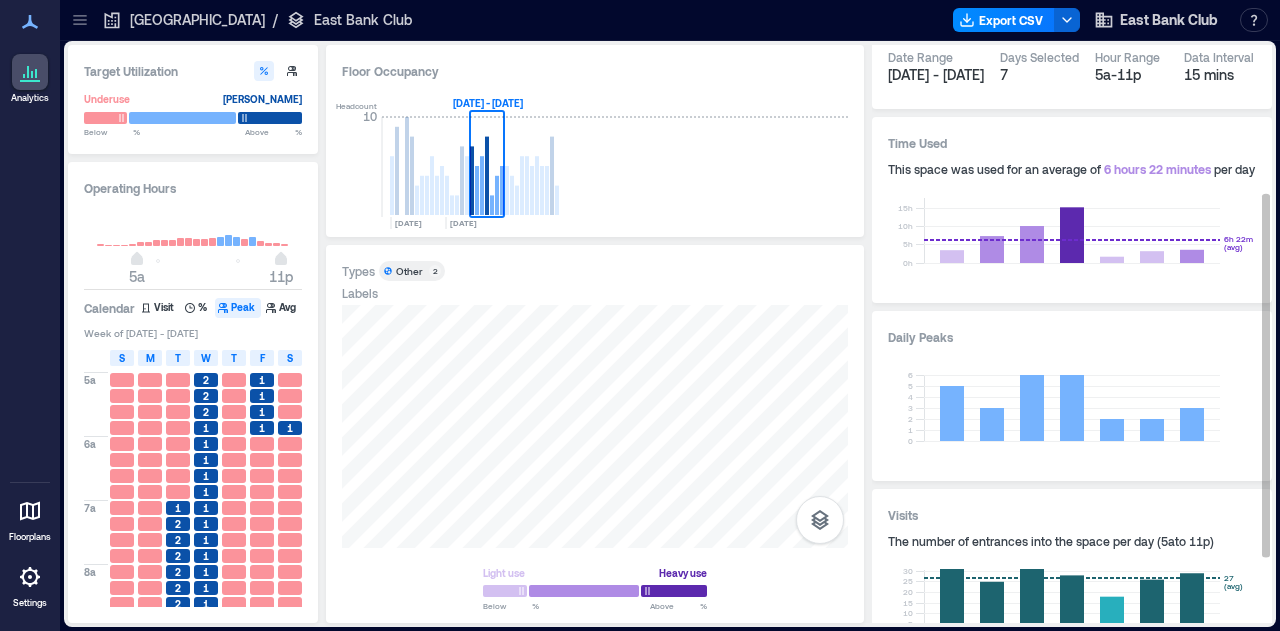 click on "Daily Peaks" at bounding box center (1072, 337) 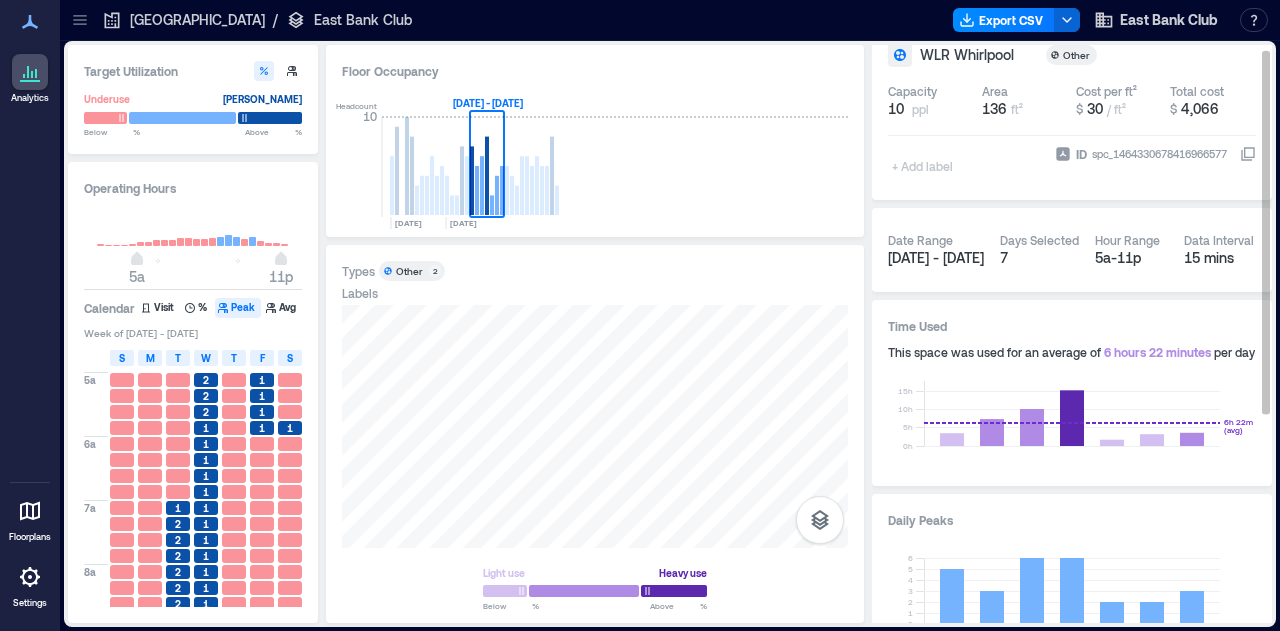 scroll, scrollTop: 0, scrollLeft: 0, axis: both 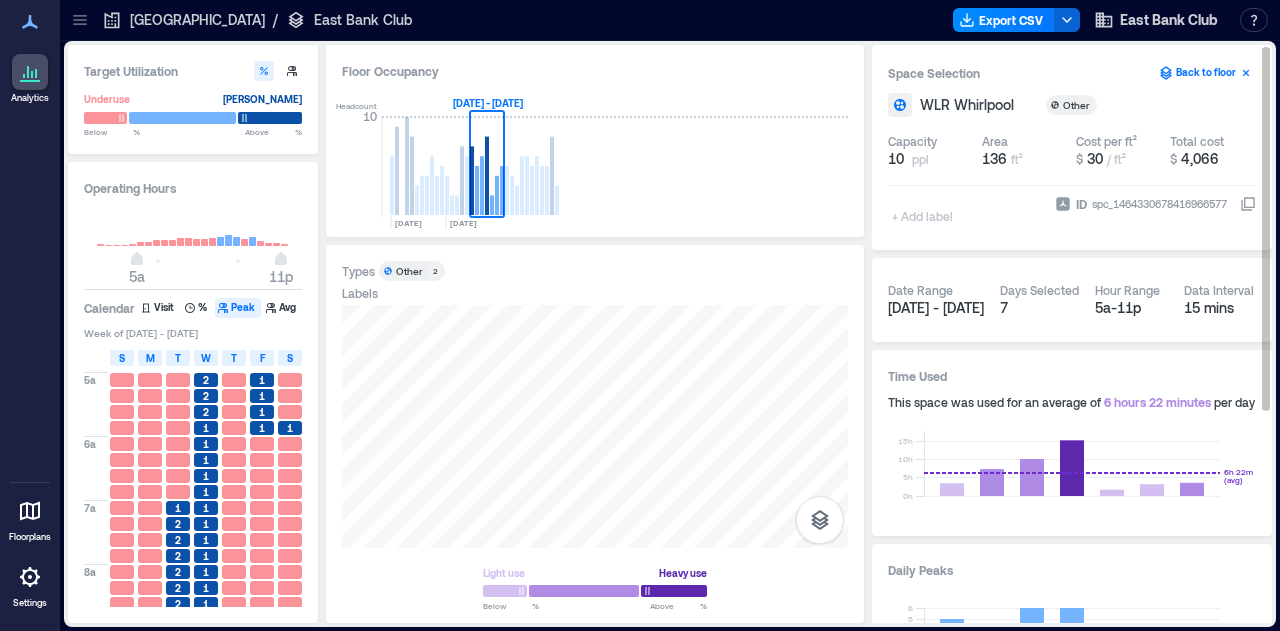 click 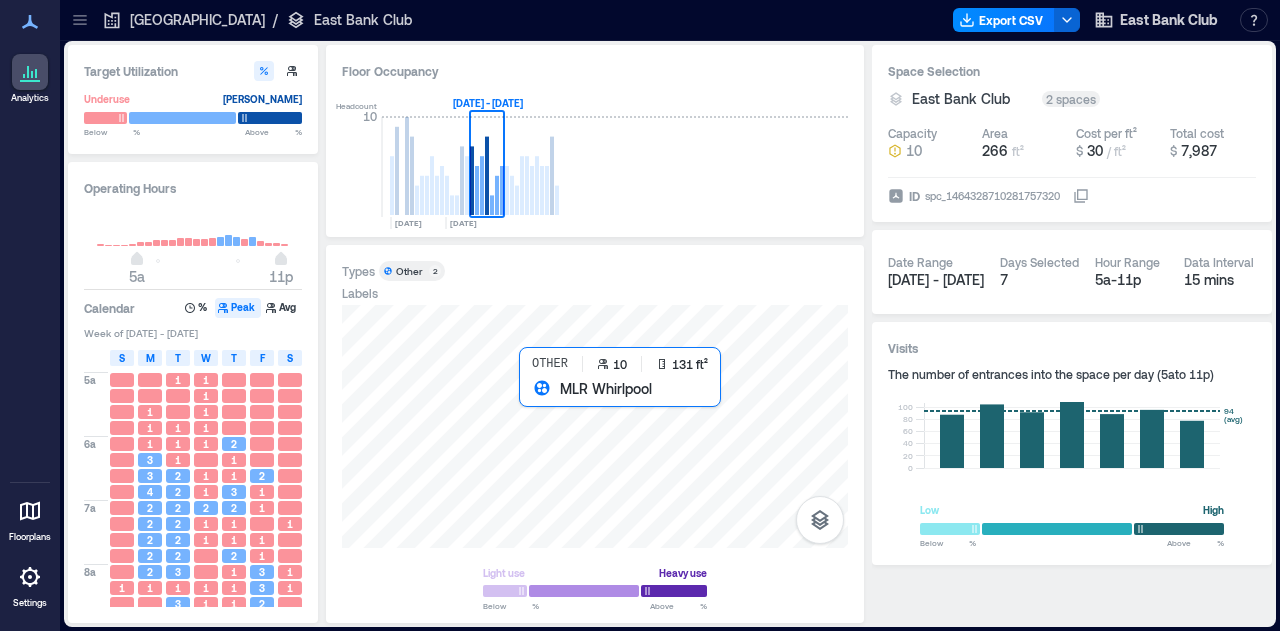 click at bounding box center [595, 426] 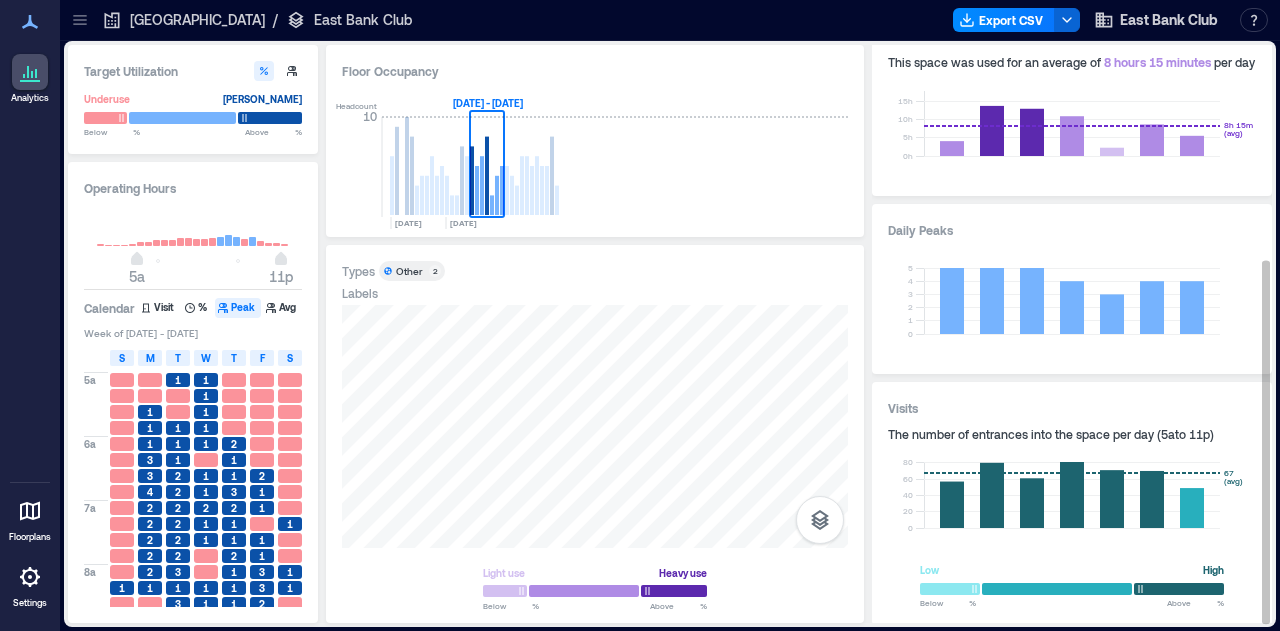 scroll, scrollTop: 342, scrollLeft: 0, axis: vertical 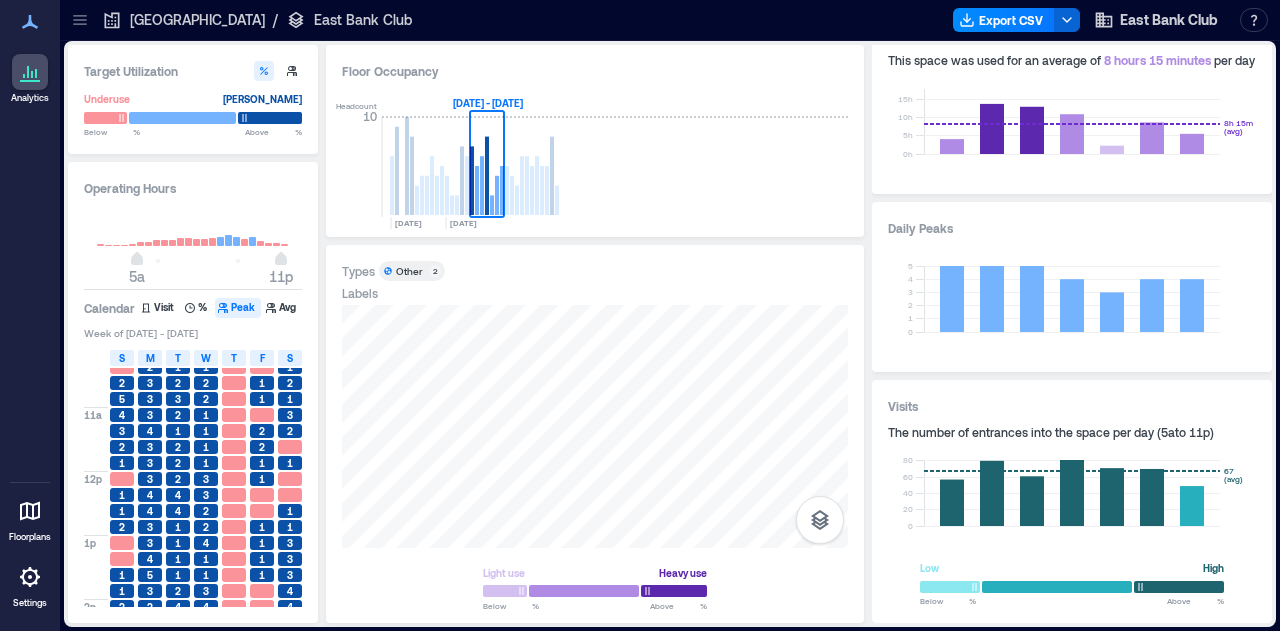 click 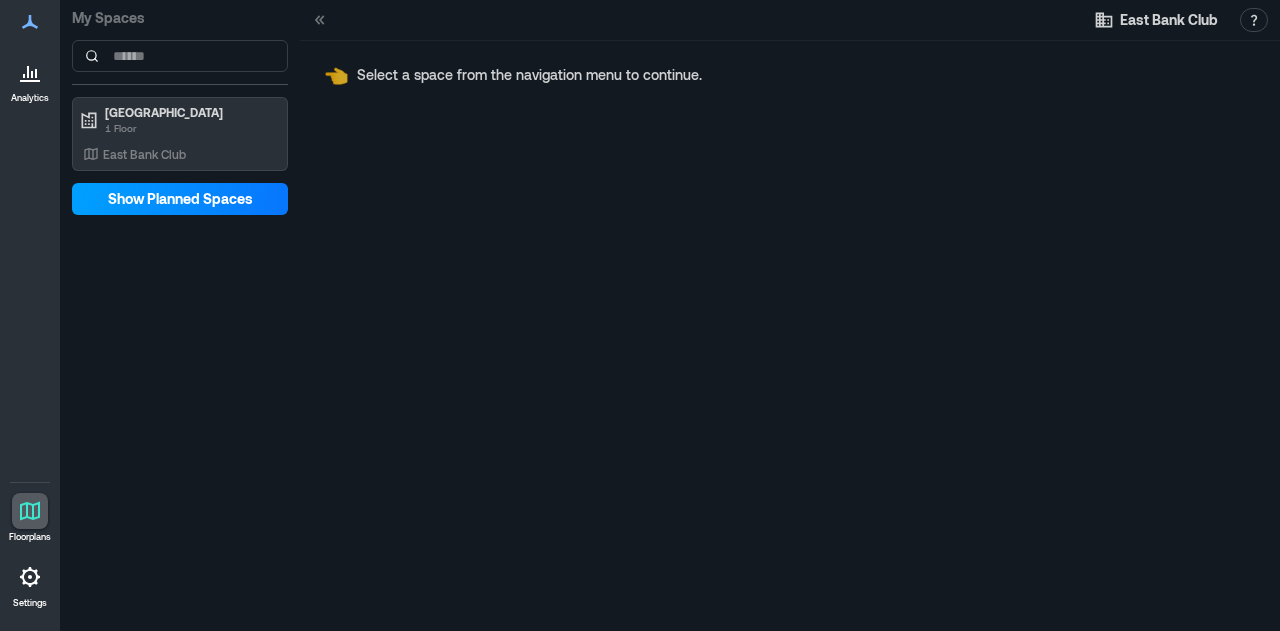 click on "Show Planned Spaces" at bounding box center [180, 199] 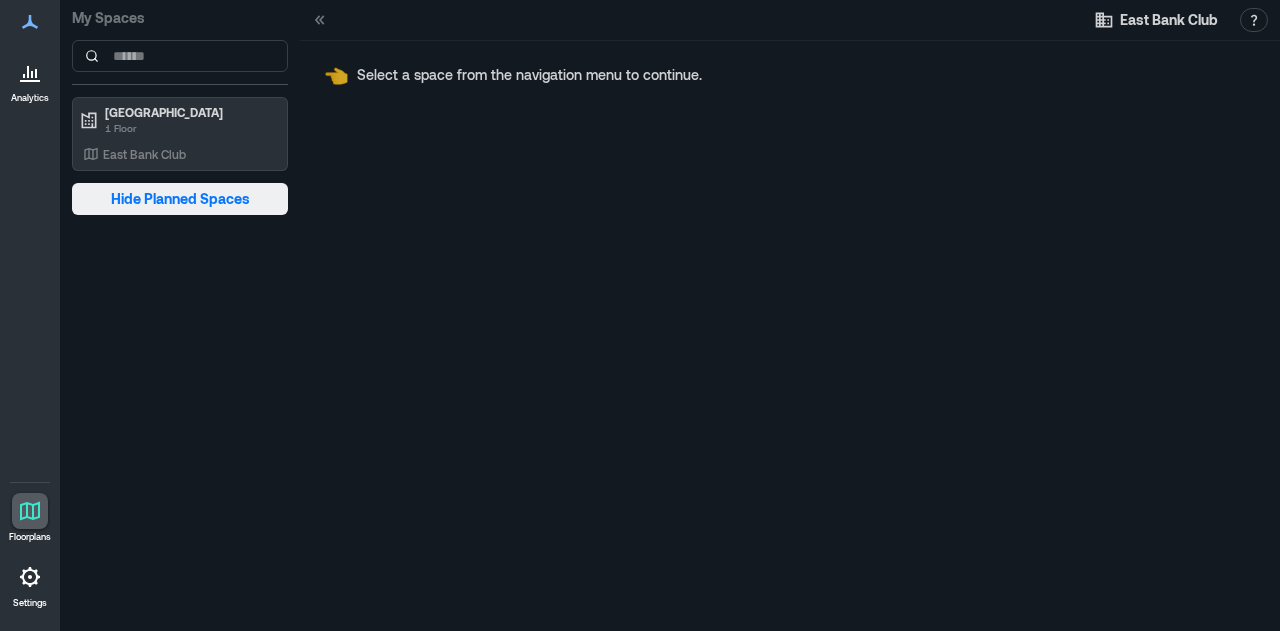 click on "Hide Planned Spaces" at bounding box center (180, 199) 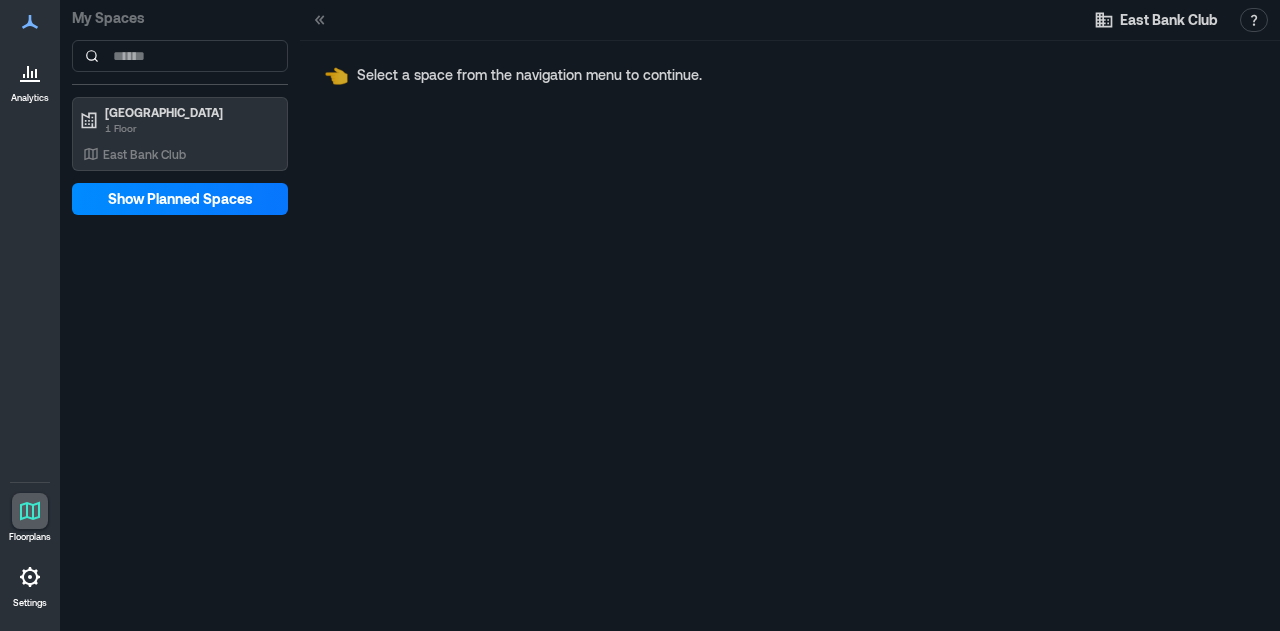click 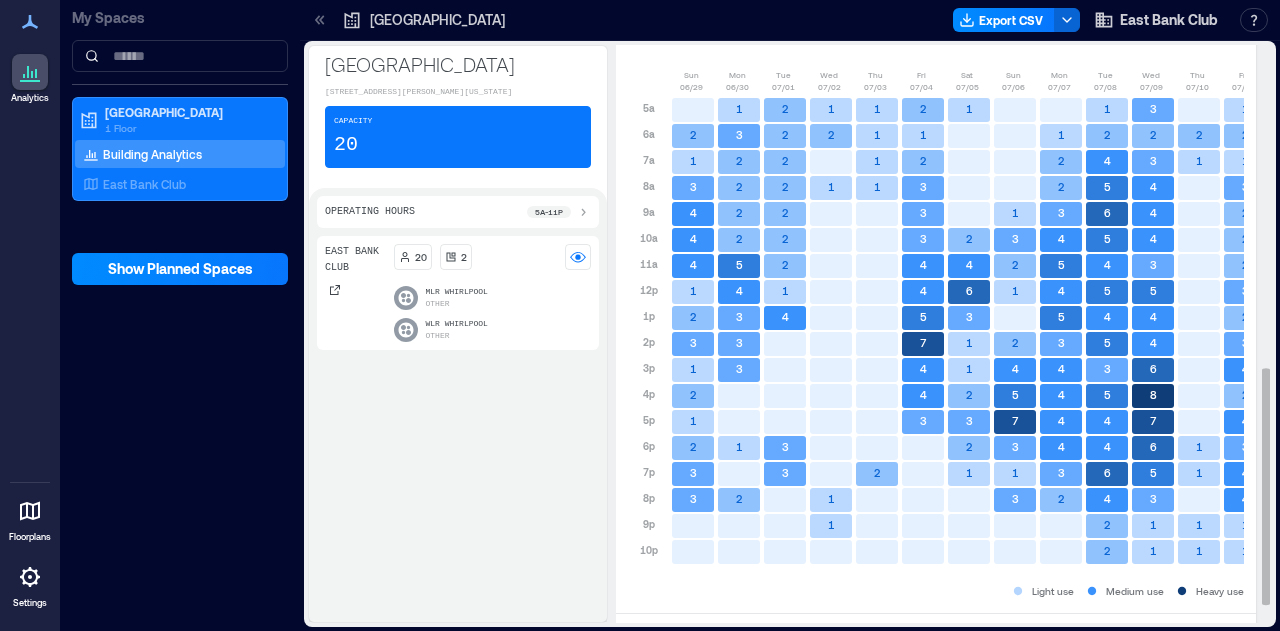scroll, scrollTop: 766, scrollLeft: 0, axis: vertical 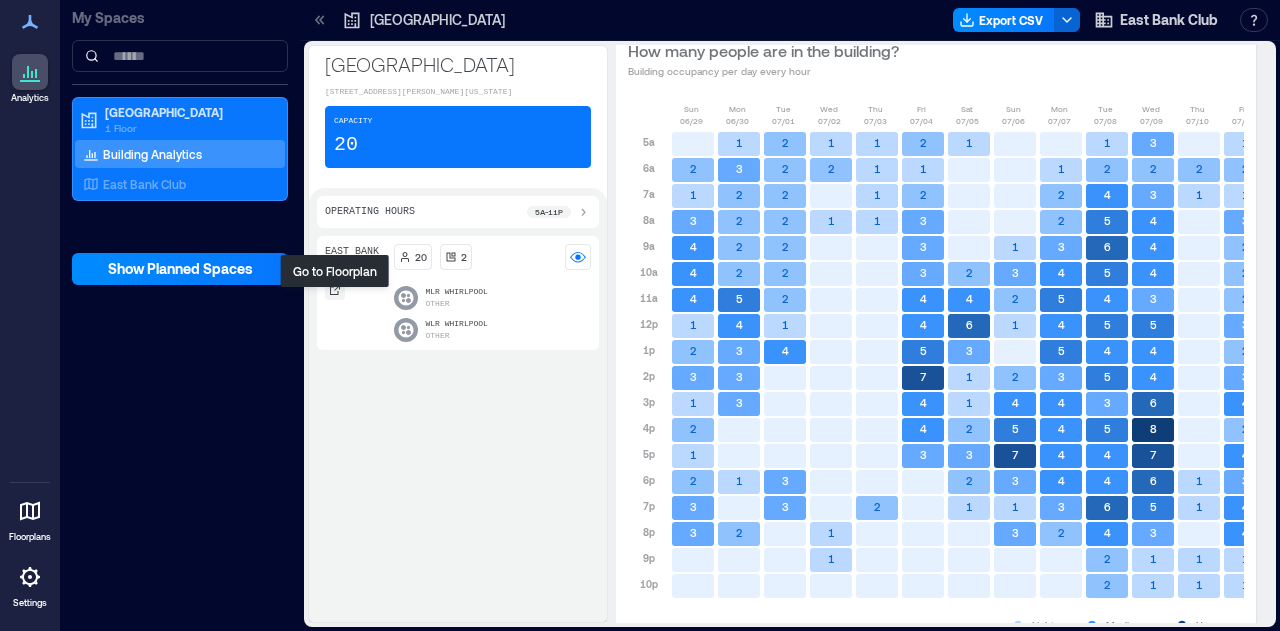 click 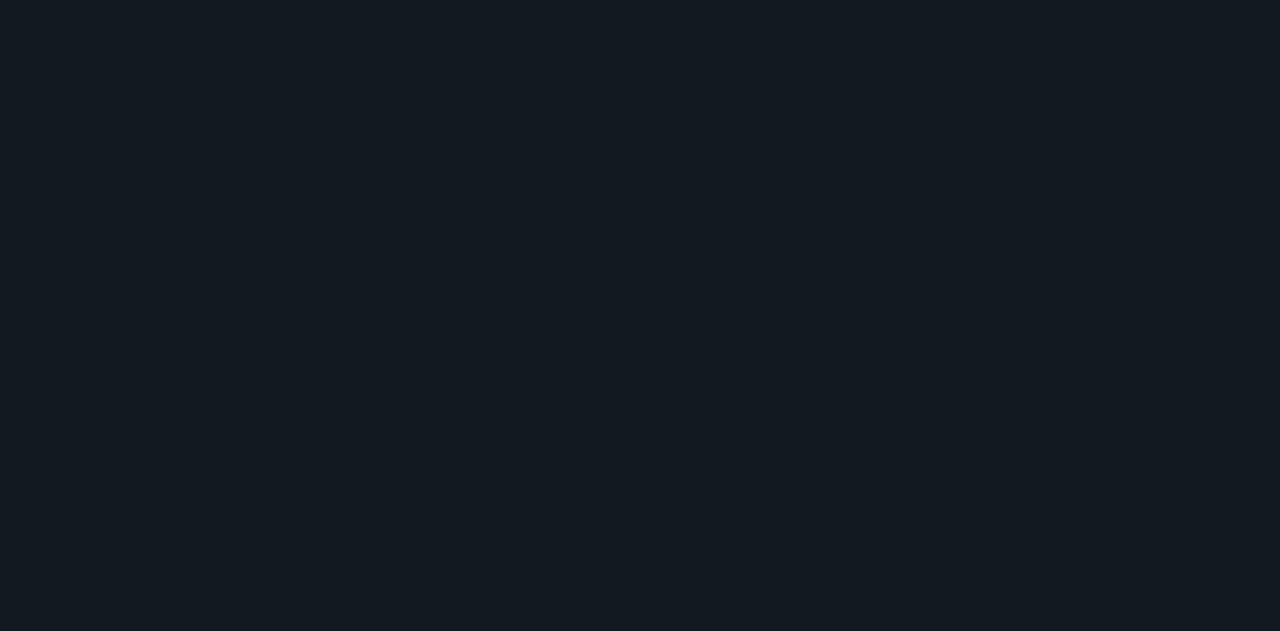 scroll, scrollTop: 0, scrollLeft: 0, axis: both 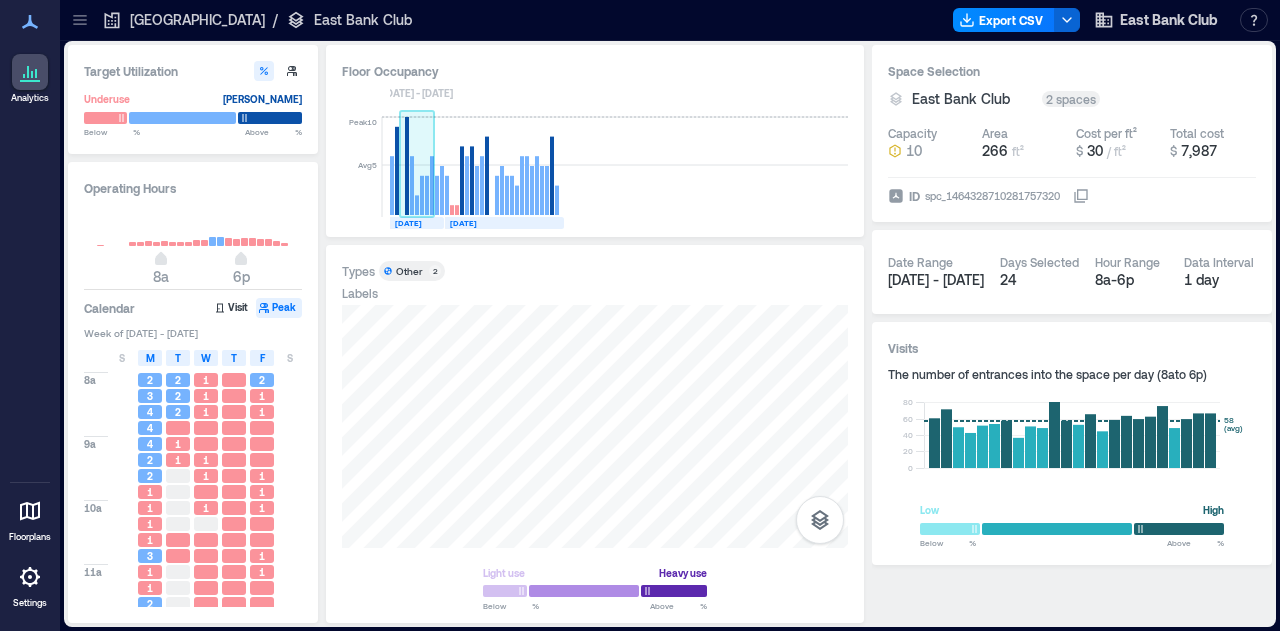click 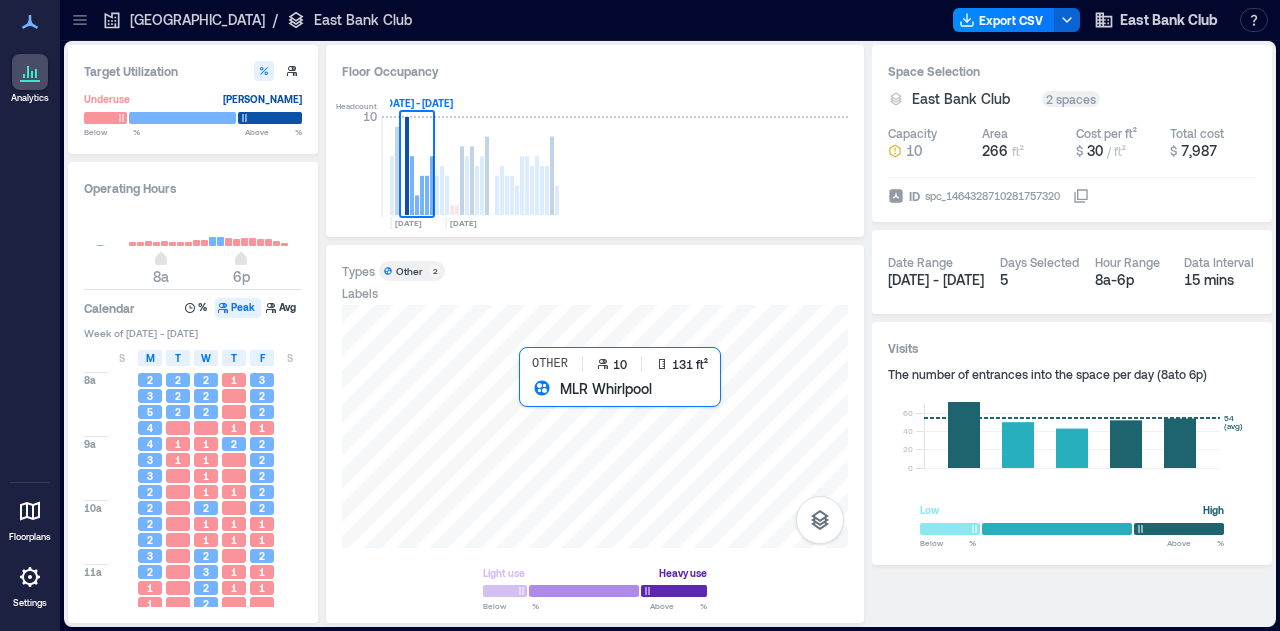 click at bounding box center (595, 426) 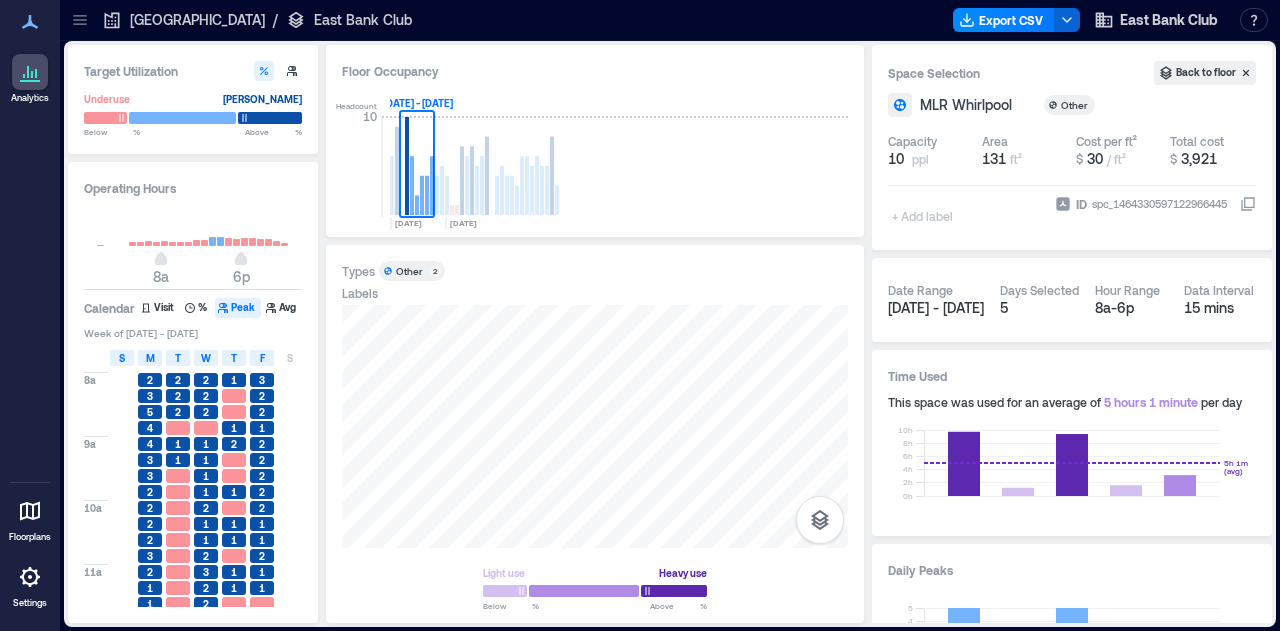 click on "S" at bounding box center [122, 358] 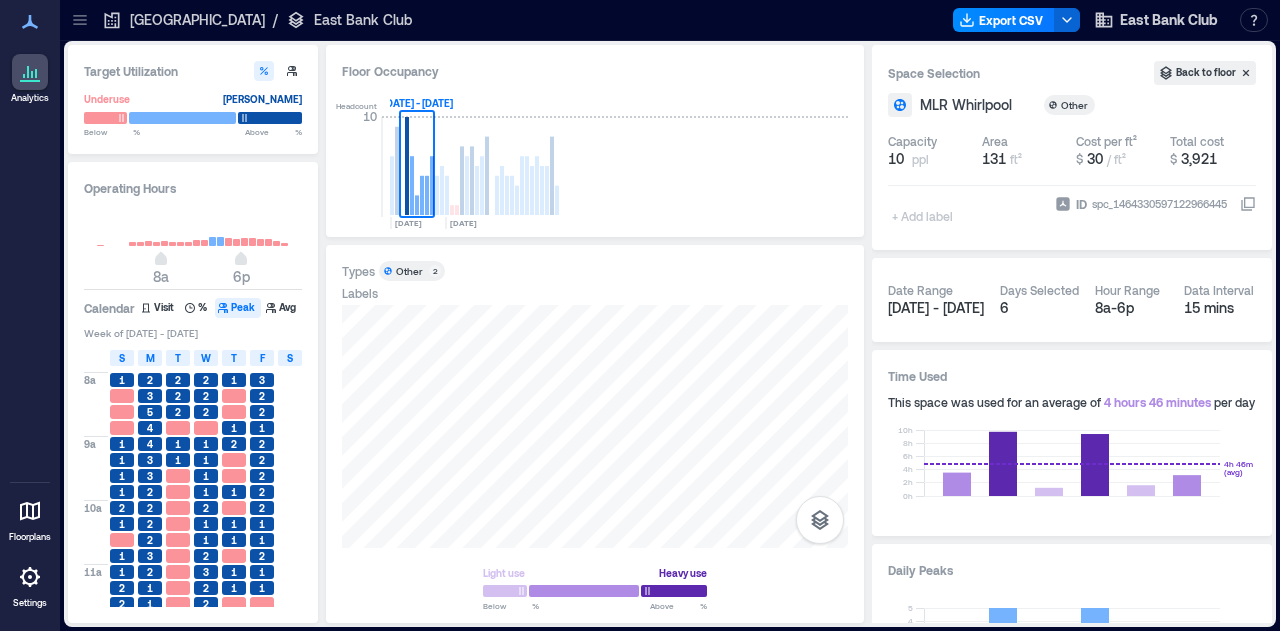 click on "S" at bounding box center (290, 358) 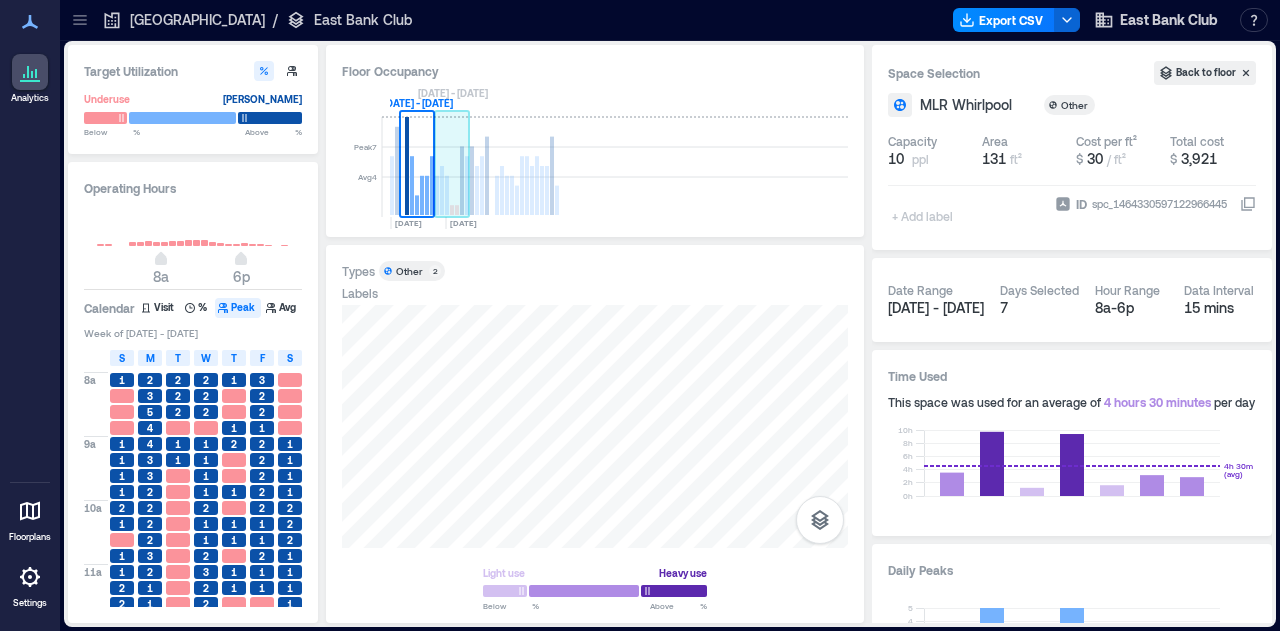 click 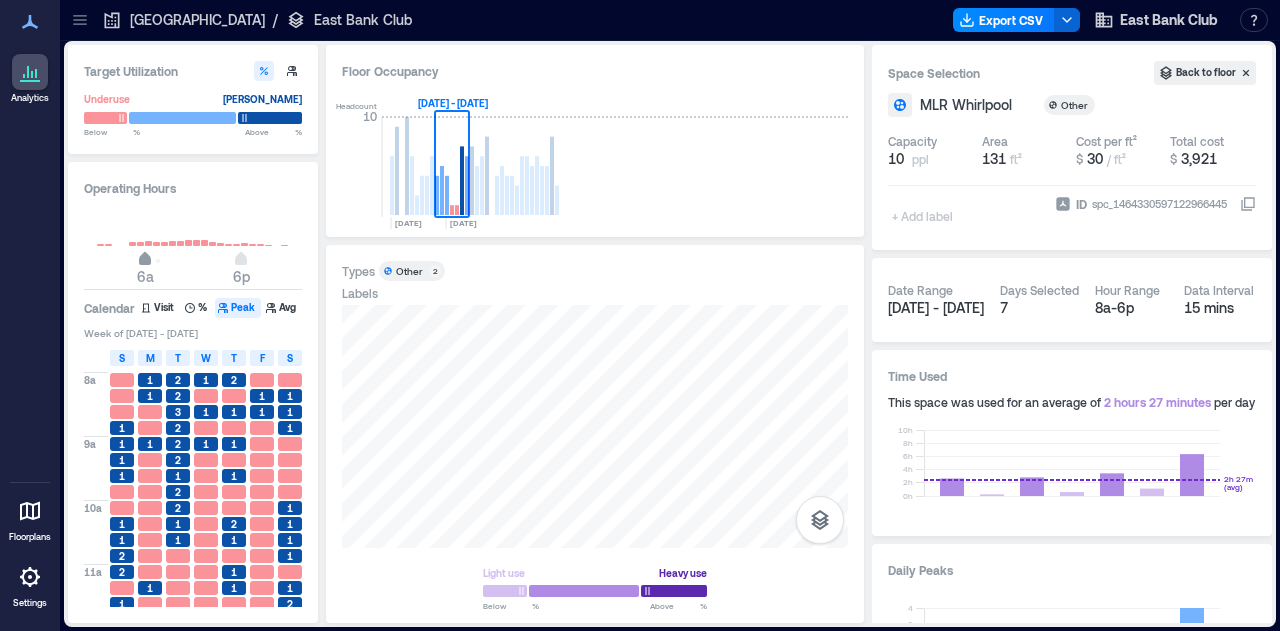 type on "*" 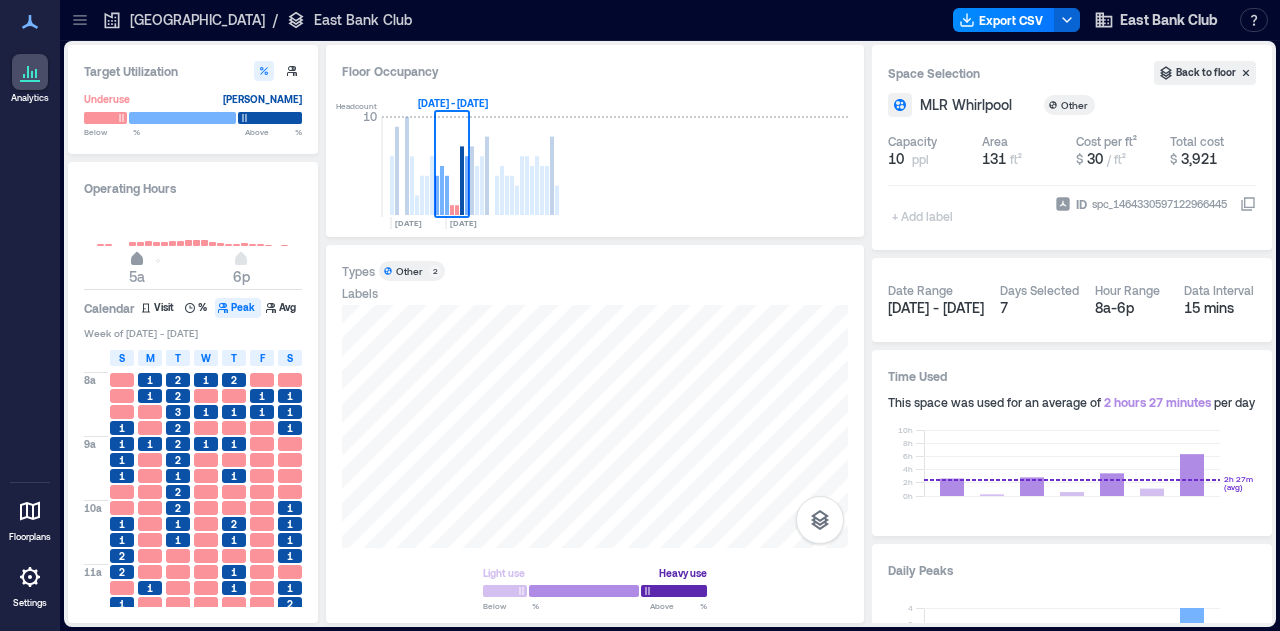 drag, startPoint x: 161, startPoint y: 259, endPoint x: 136, endPoint y: 256, distance: 25.179358 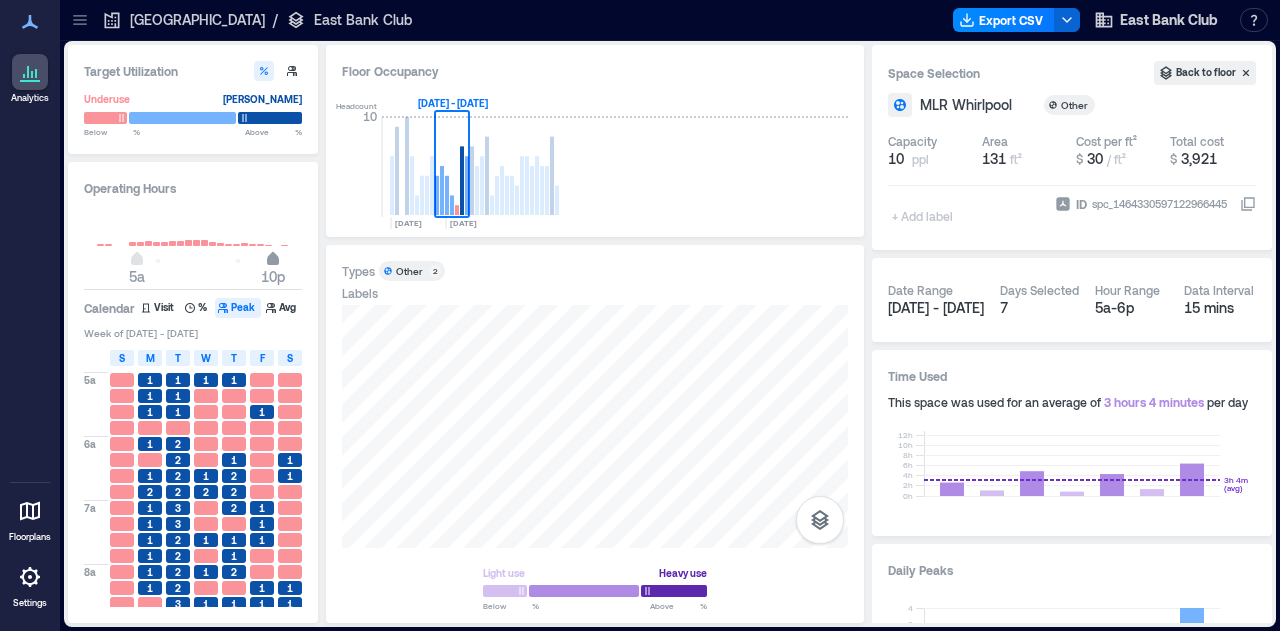 drag, startPoint x: 244, startPoint y: 256, endPoint x: 269, endPoint y: 259, distance: 25.179358 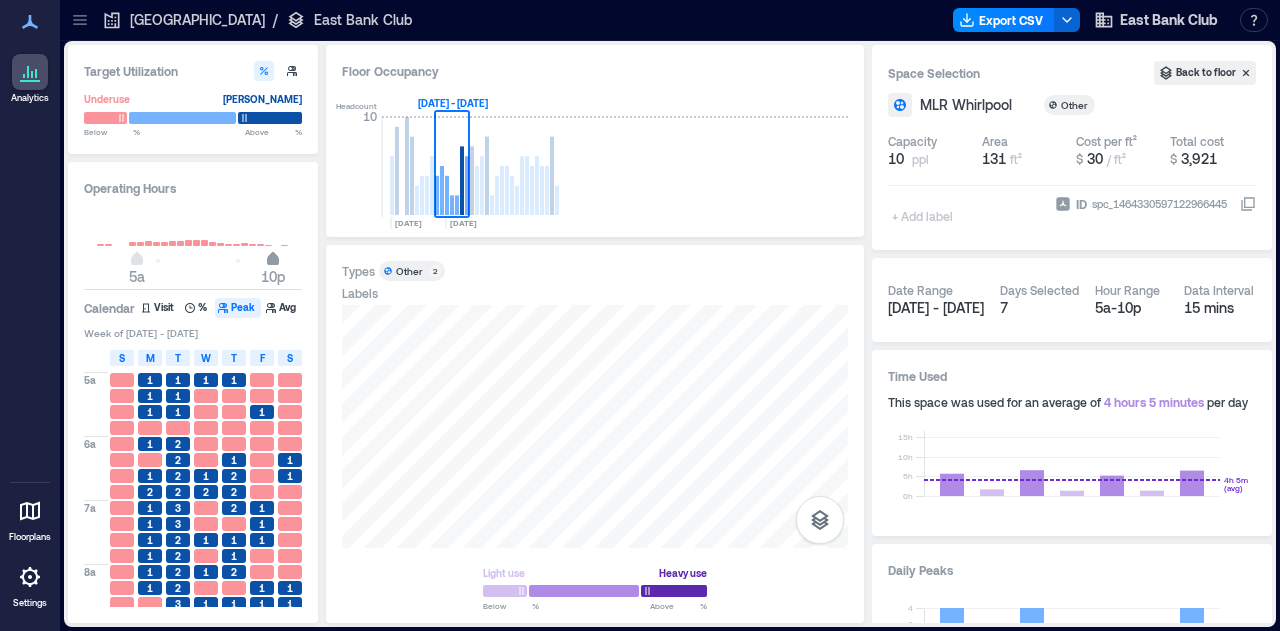 type on "**" 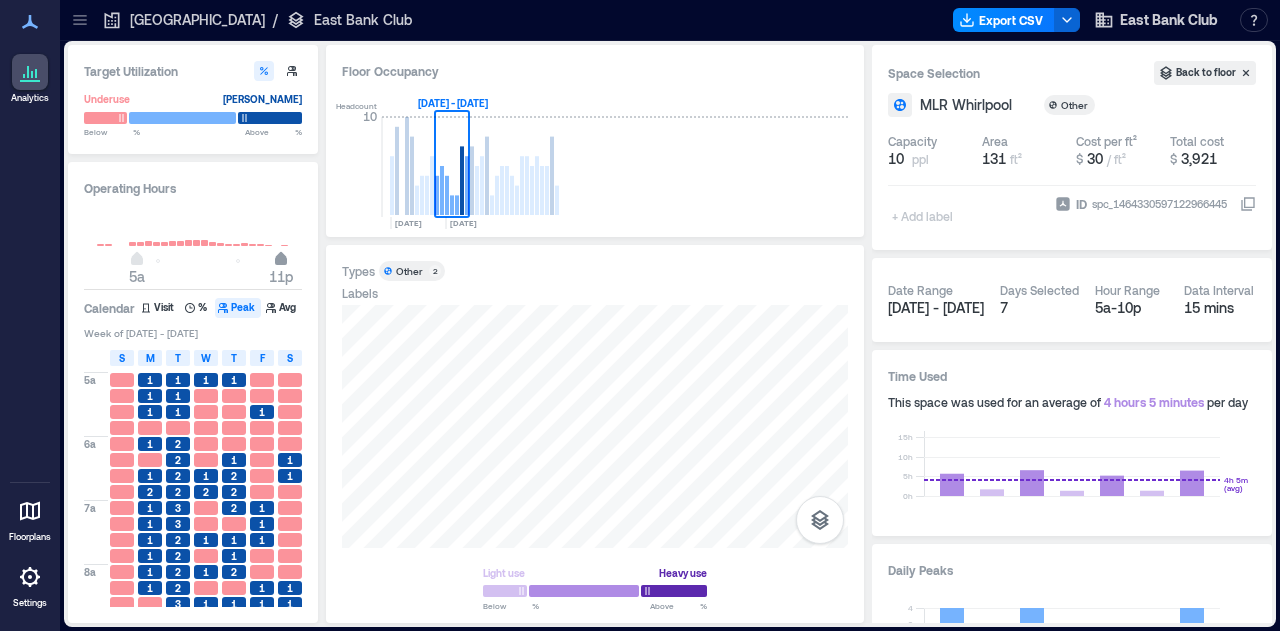 click on "11p" at bounding box center [281, 261] 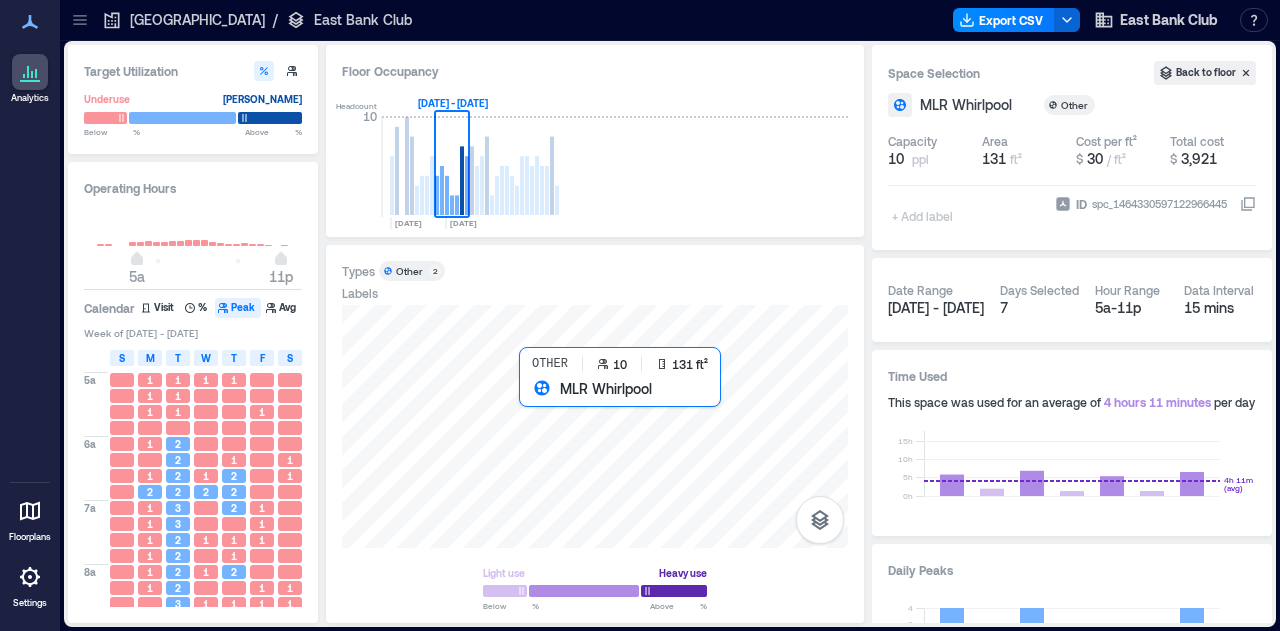 click at bounding box center [595, 426] 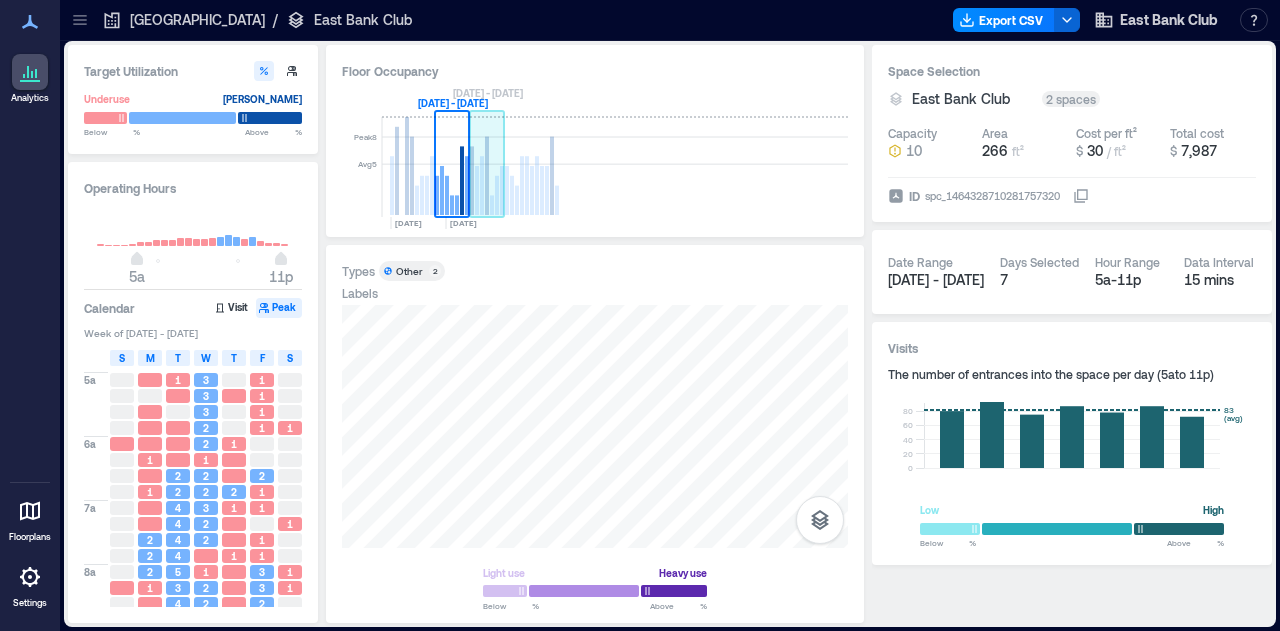 click 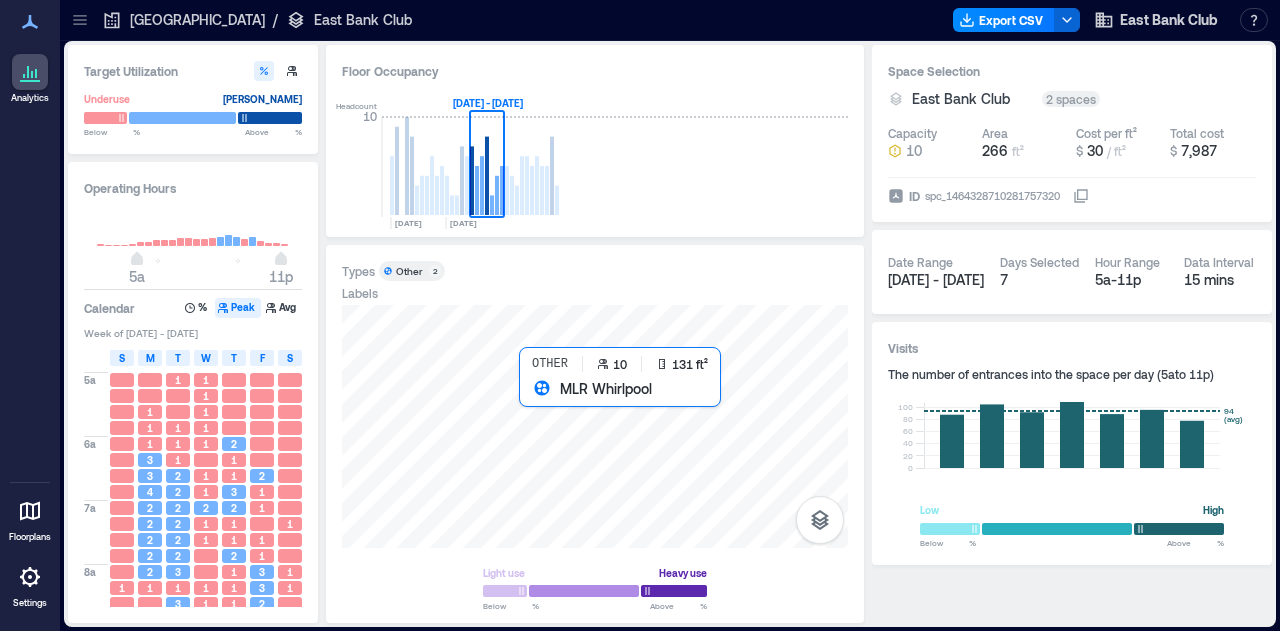 click at bounding box center [595, 426] 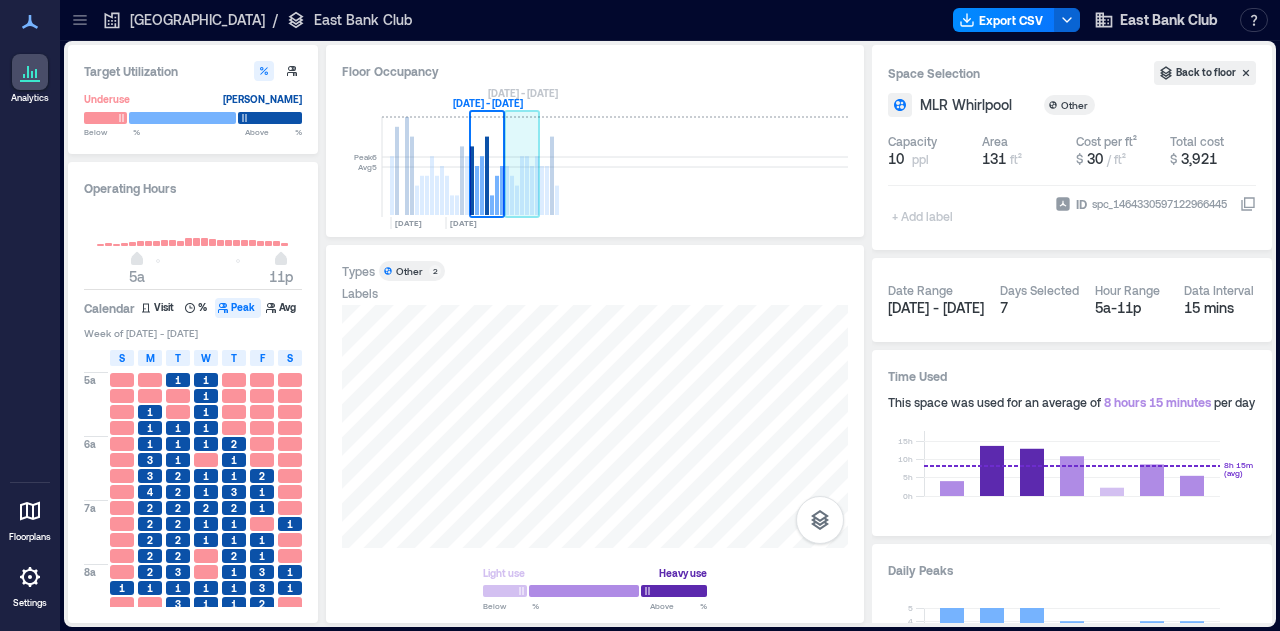 click 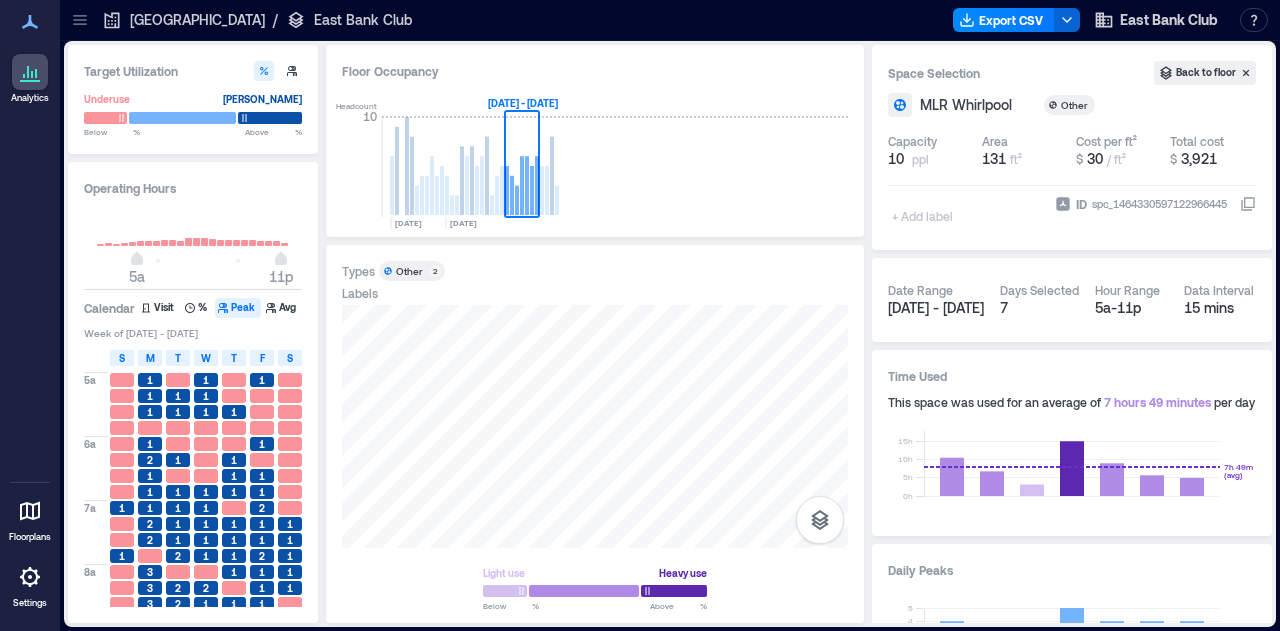 click 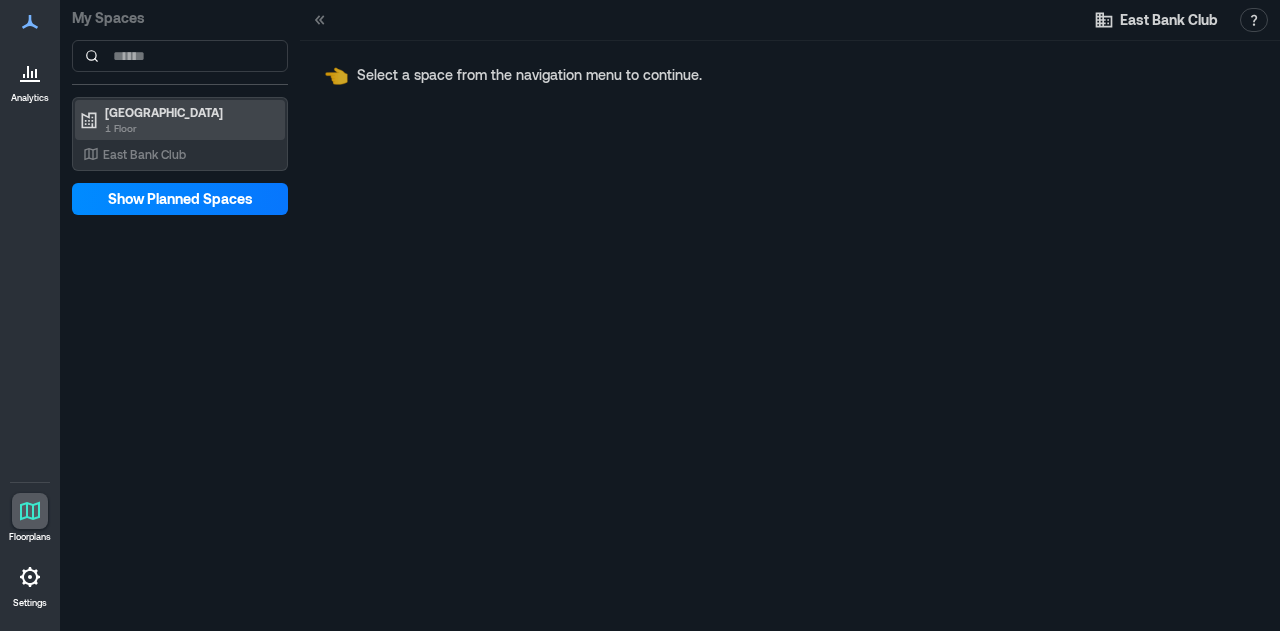 click on "1 Floor" at bounding box center (189, 128) 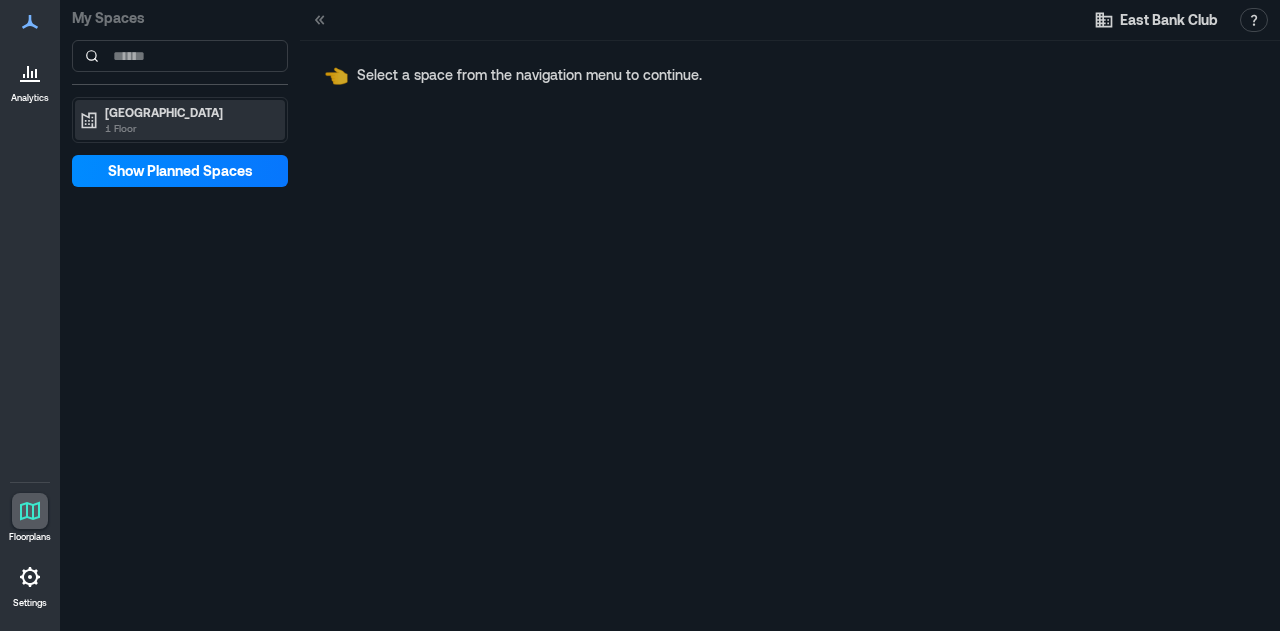click on "1 Floor" at bounding box center (189, 128) 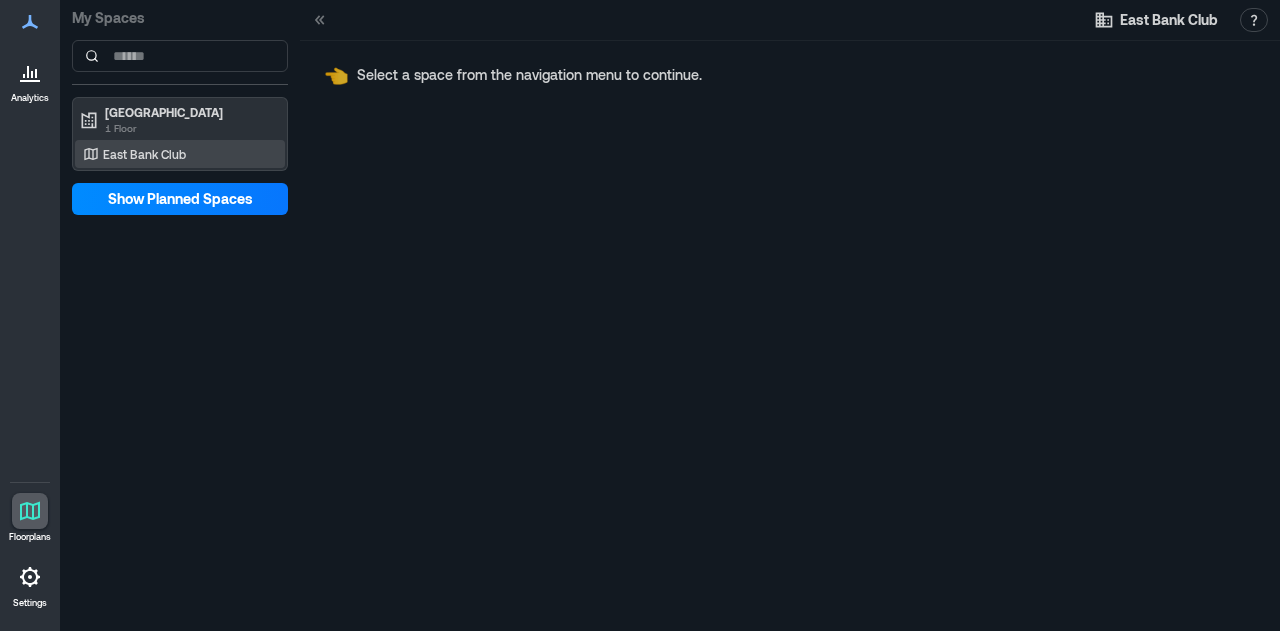 click on "East Bank Club" at bounding box center (144, 154) 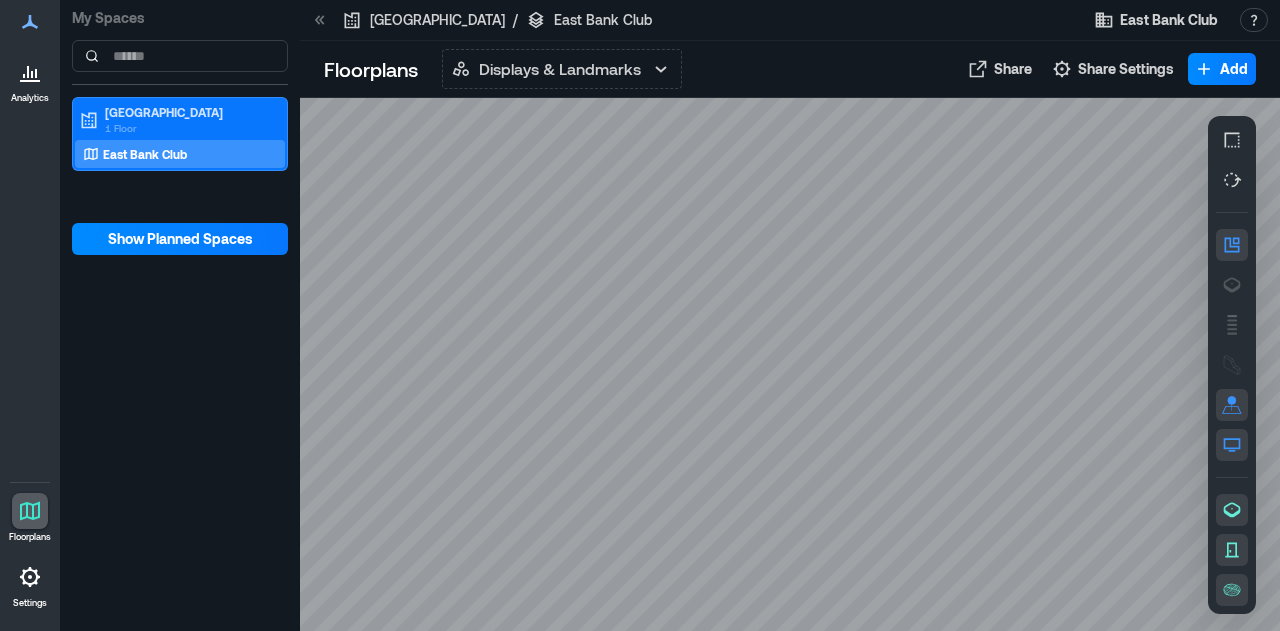 click 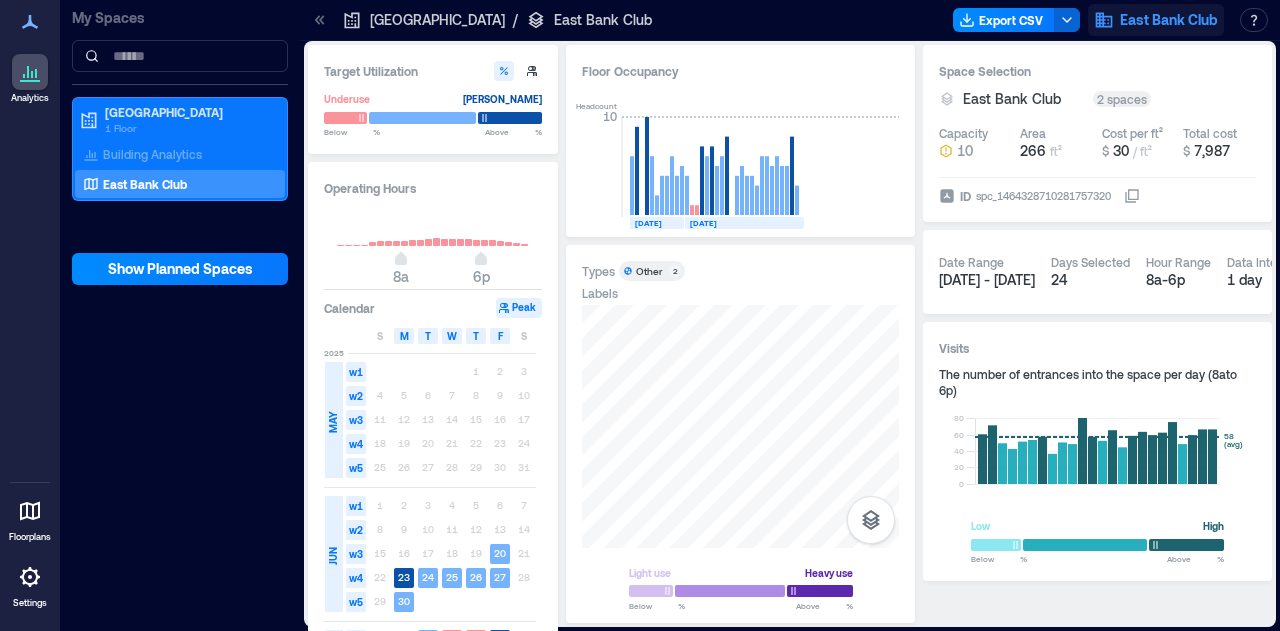 click on "East Bank Club" at bounding box center [1169, 20] 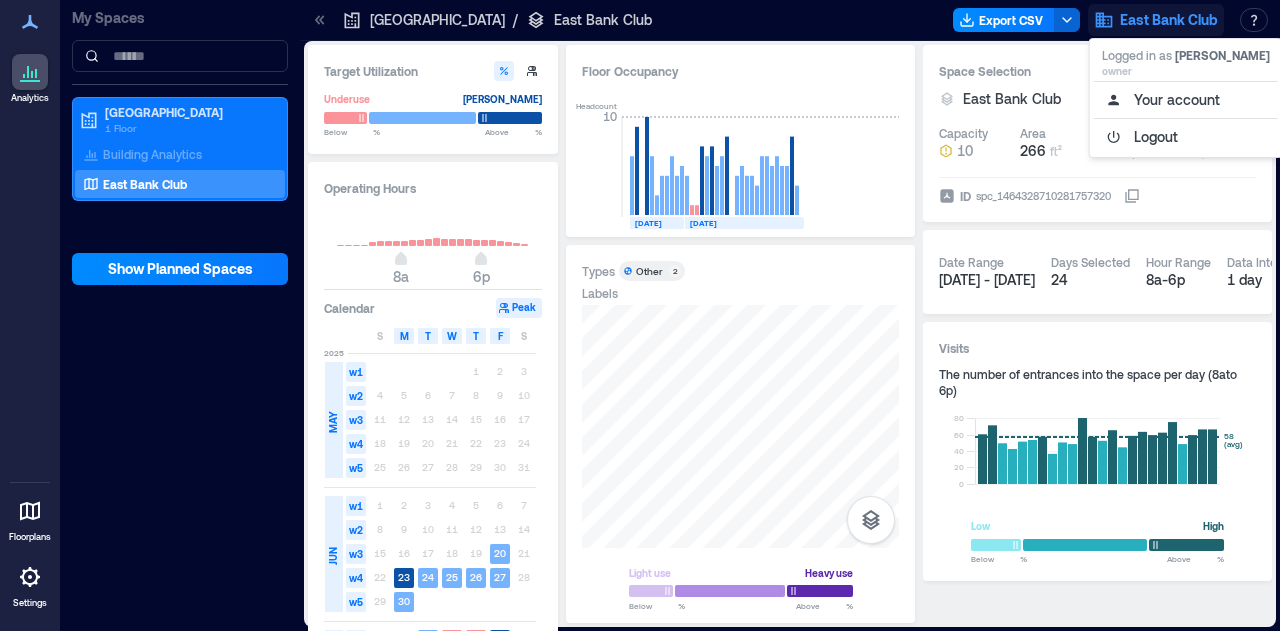 click on "Headcount 10 JUN, 2025 JUL, 2025" at bounding box center (740, 155) 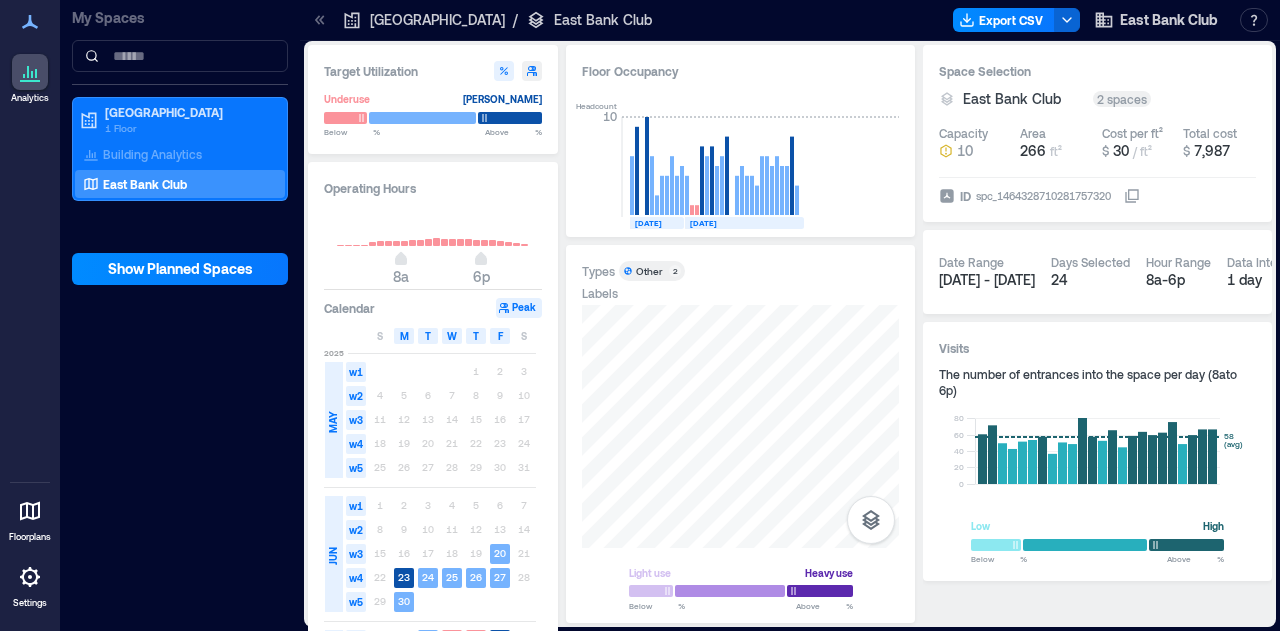 click at bounding box center [532, 71] 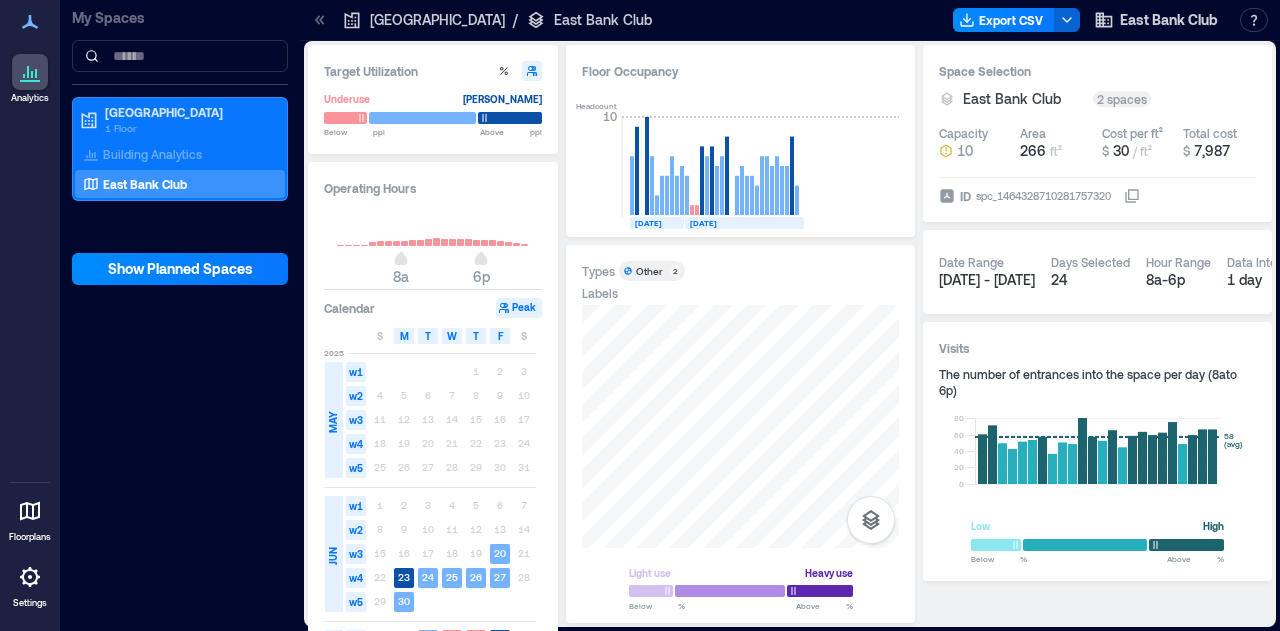 type on "*" 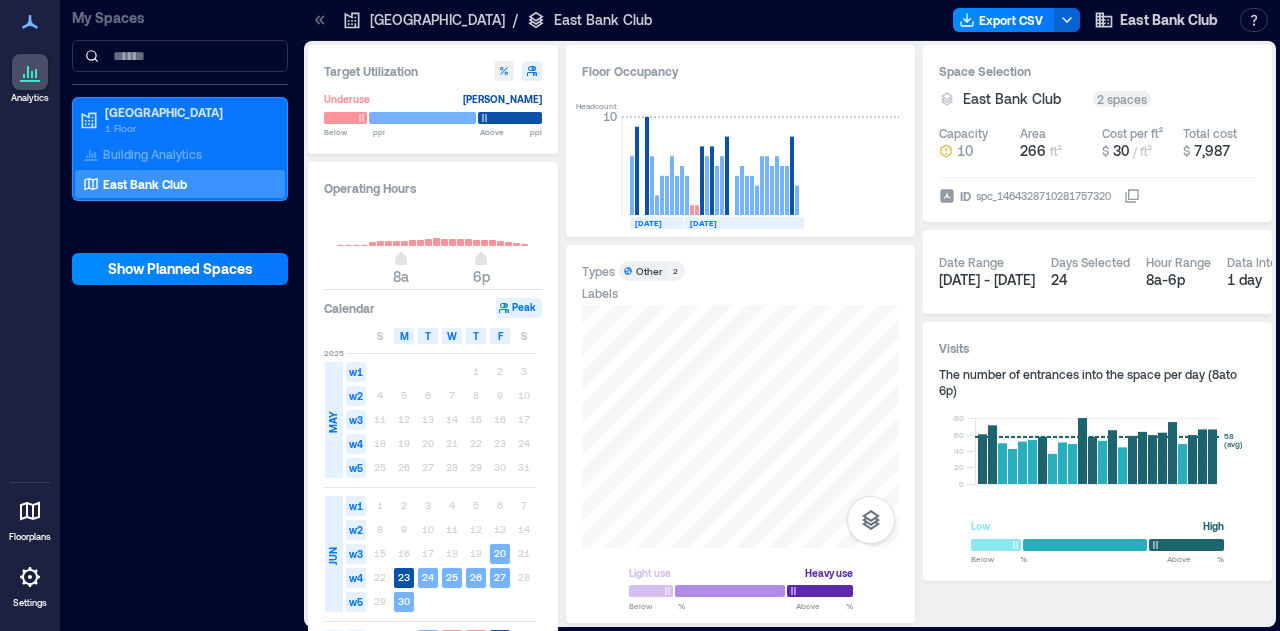click 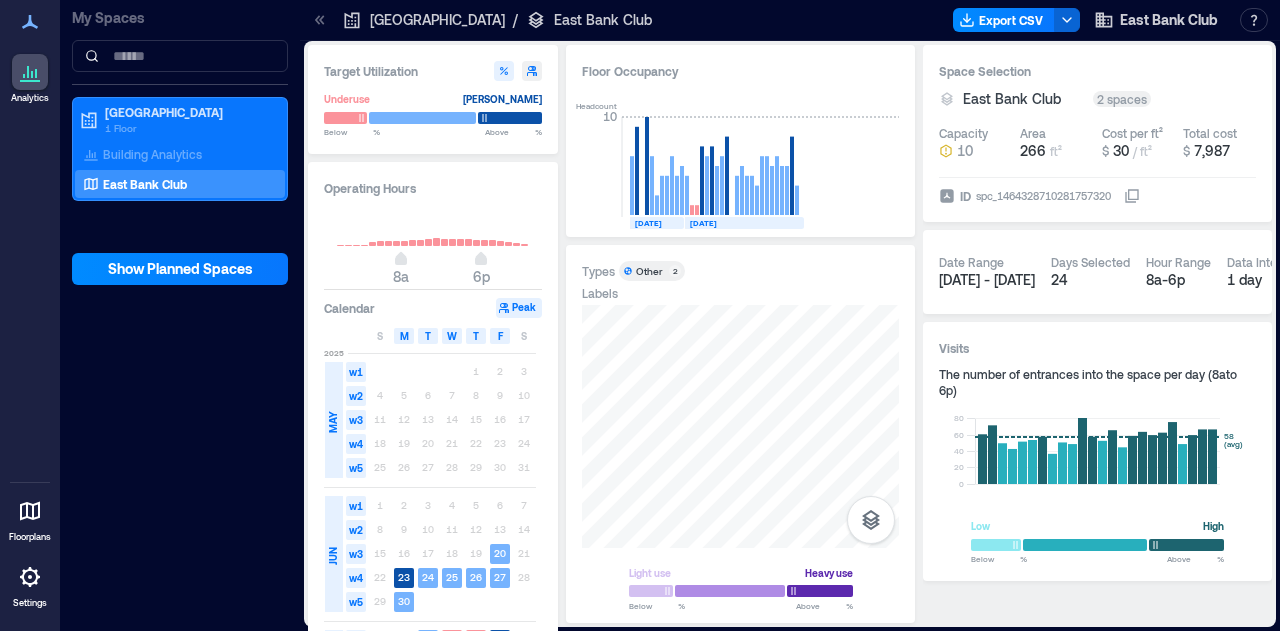 click 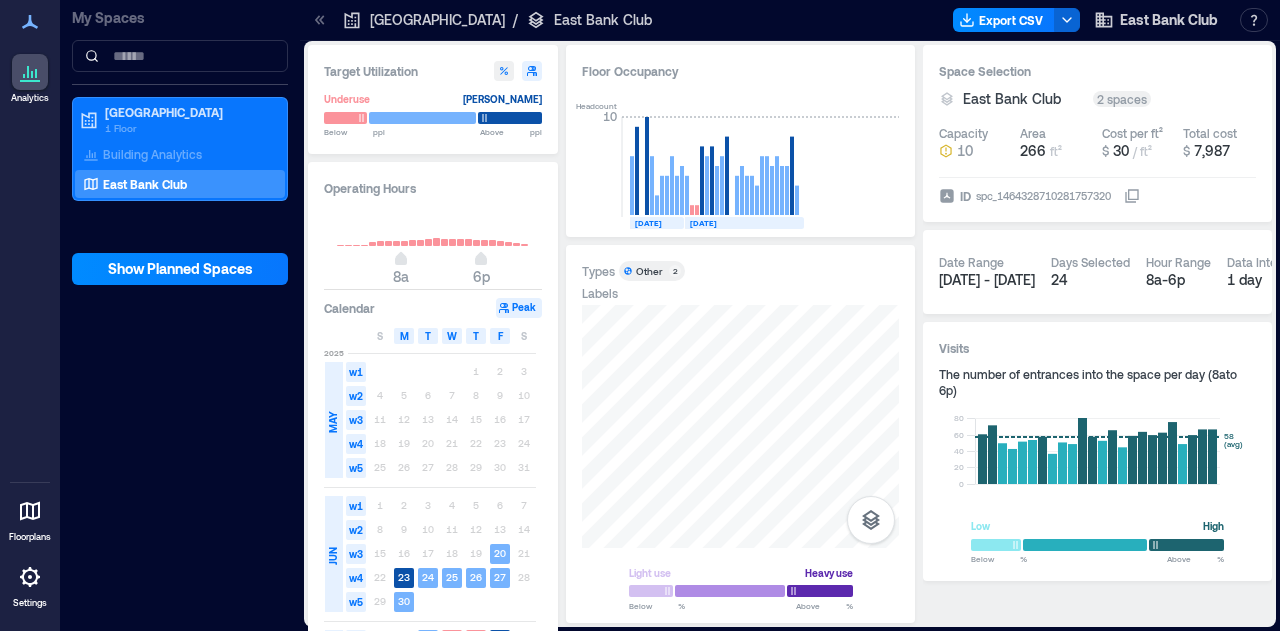 click 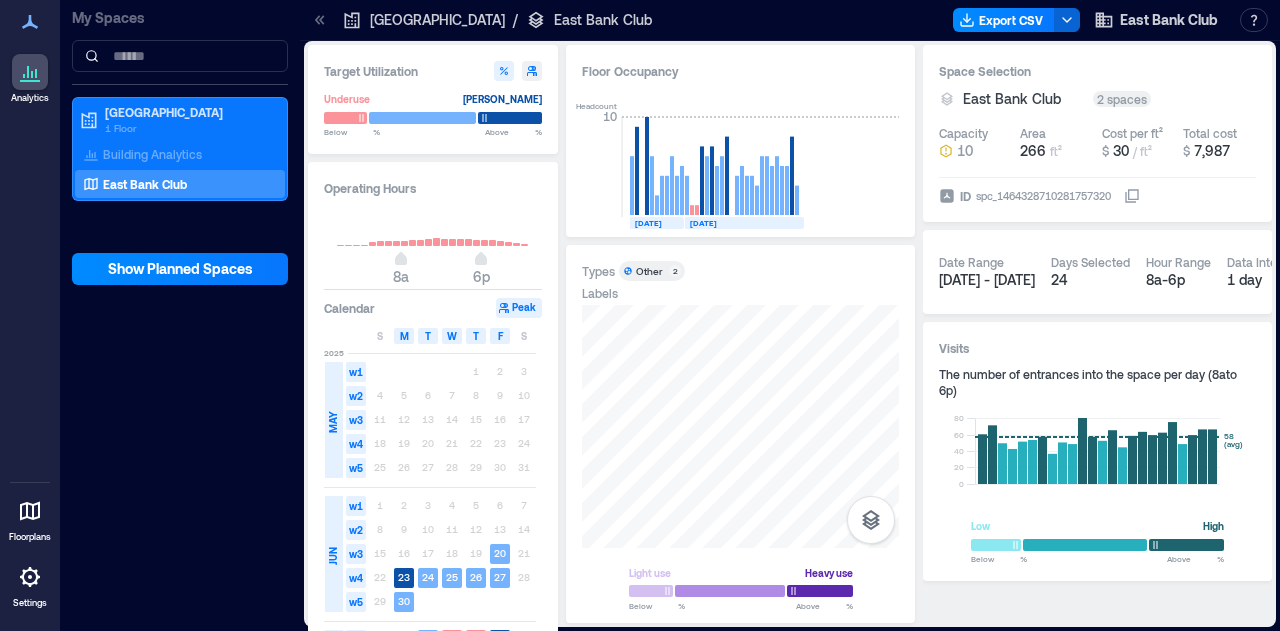 type on "**" 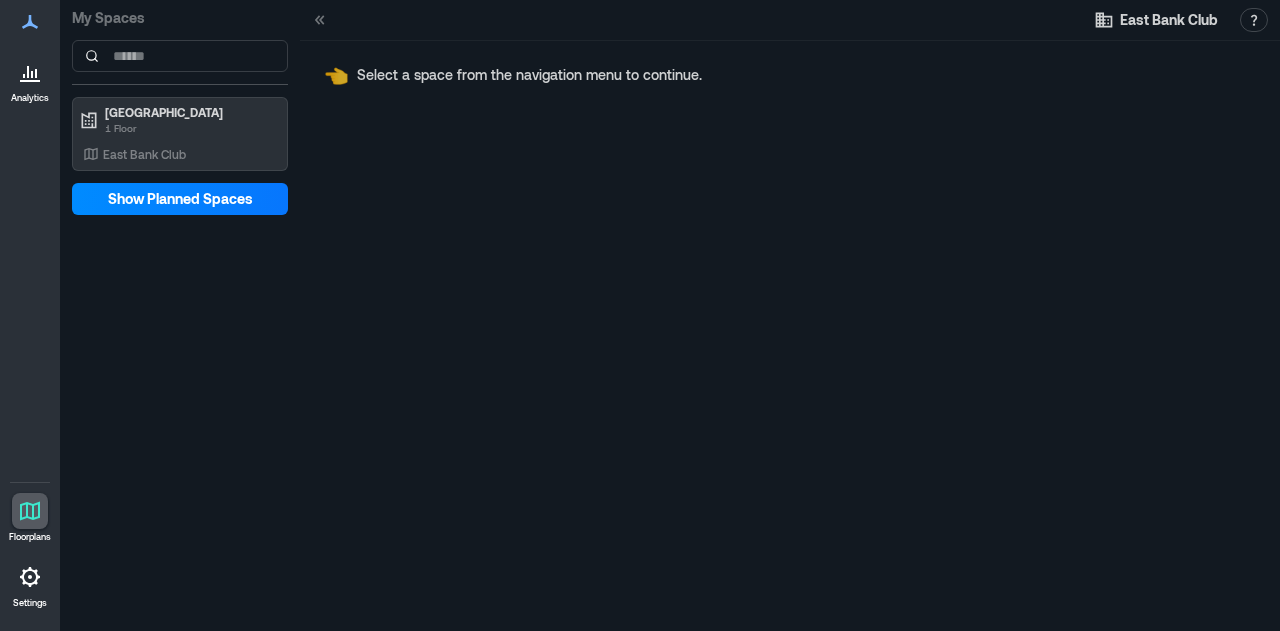 click 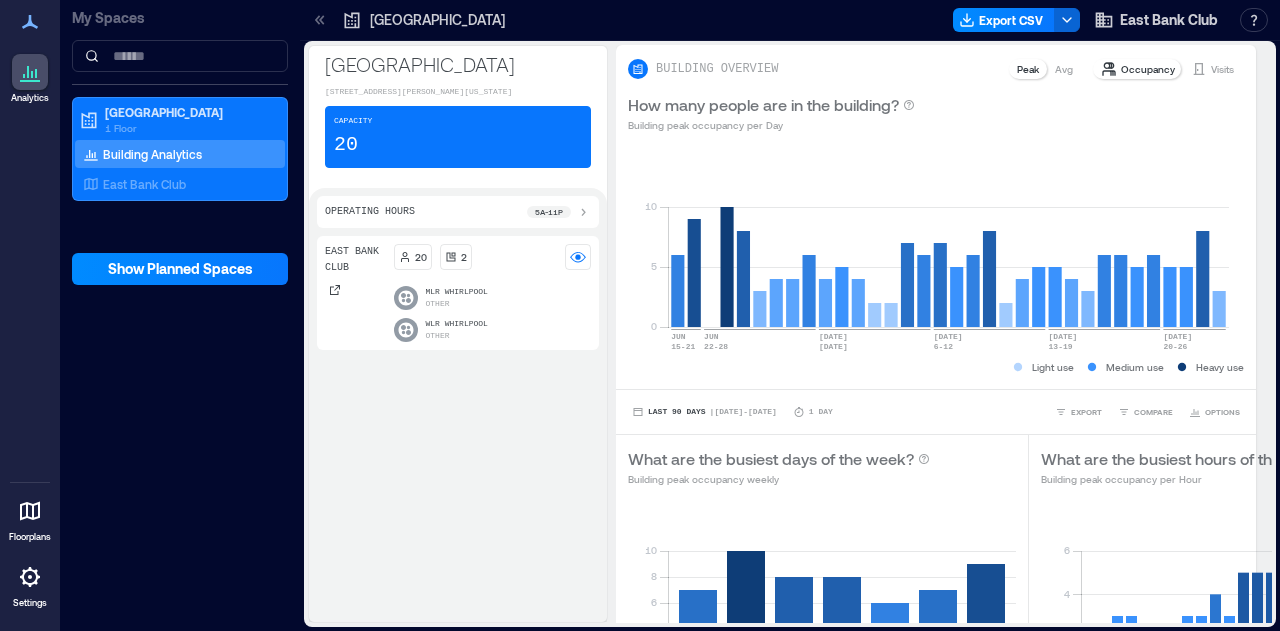 click on "[GEOGRAPHIC_DATA]" at bounding box center (437, 20) 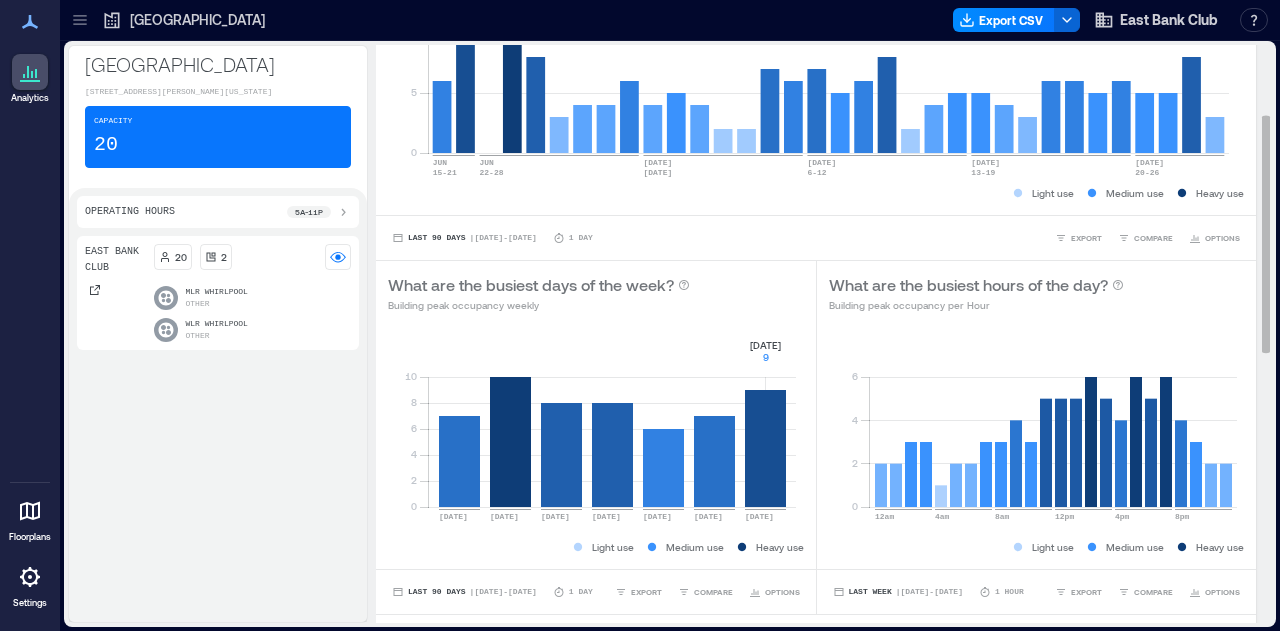 scroll, scrollTop: 166, scrollLeft: 0, axis: vertical 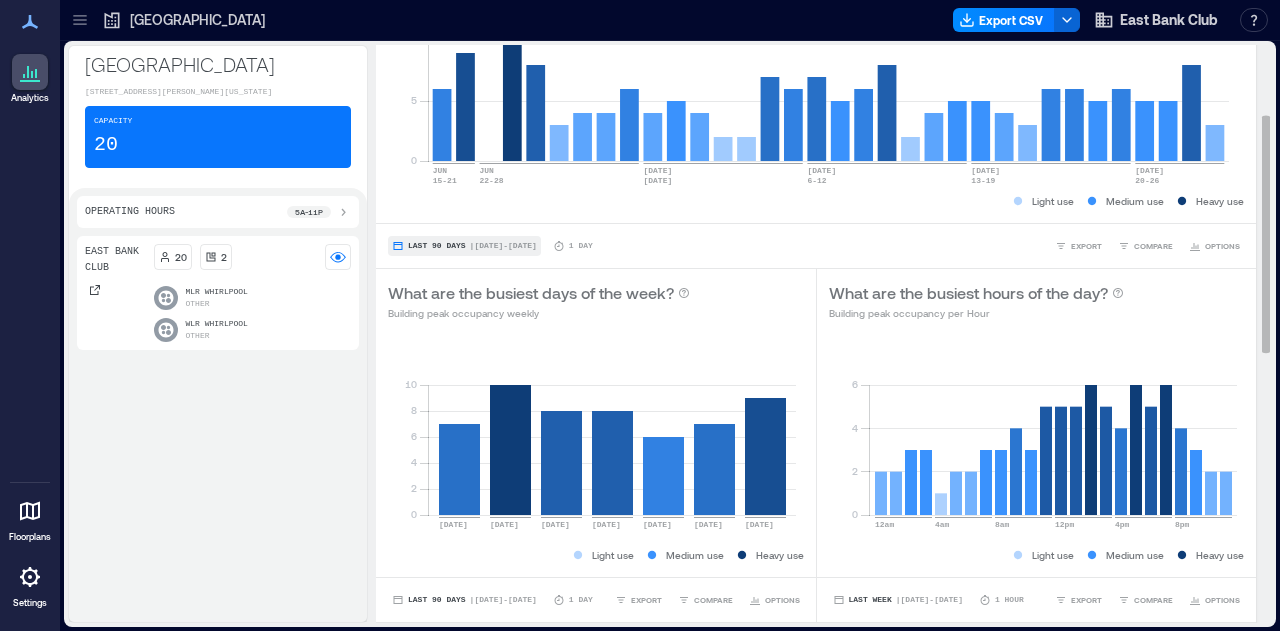 click on "|  Jun 20  -  Jul 23" at bounding box center [503, 246] 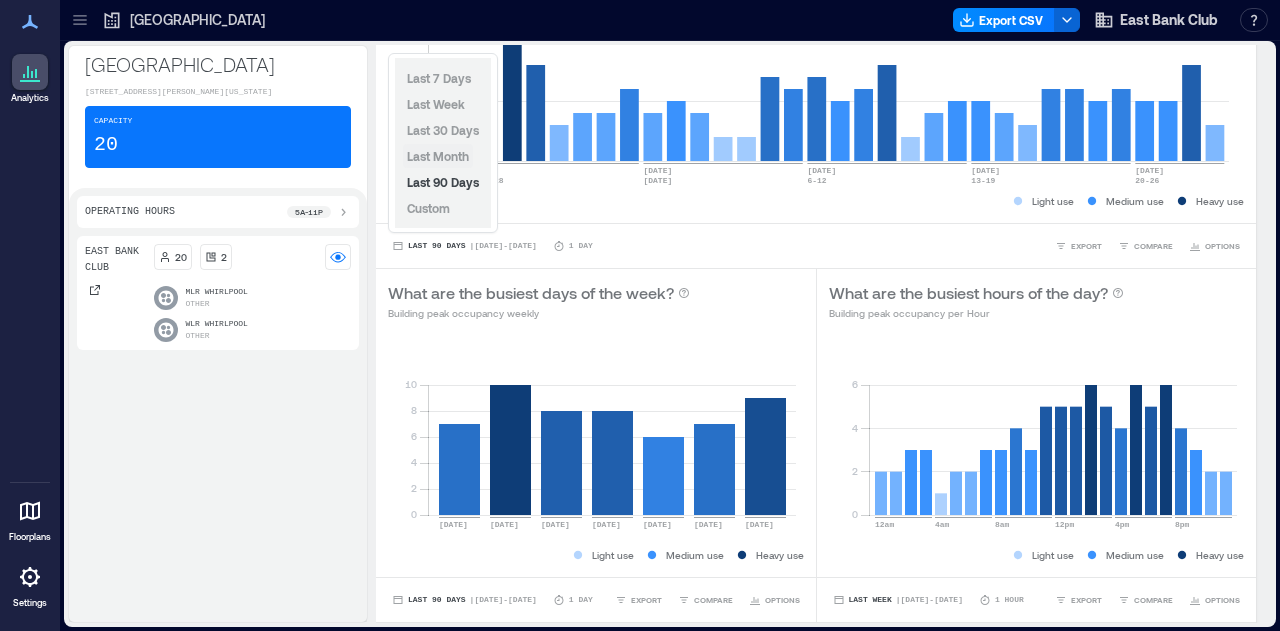 click on "Last Month" at bounding box center (438, 156) 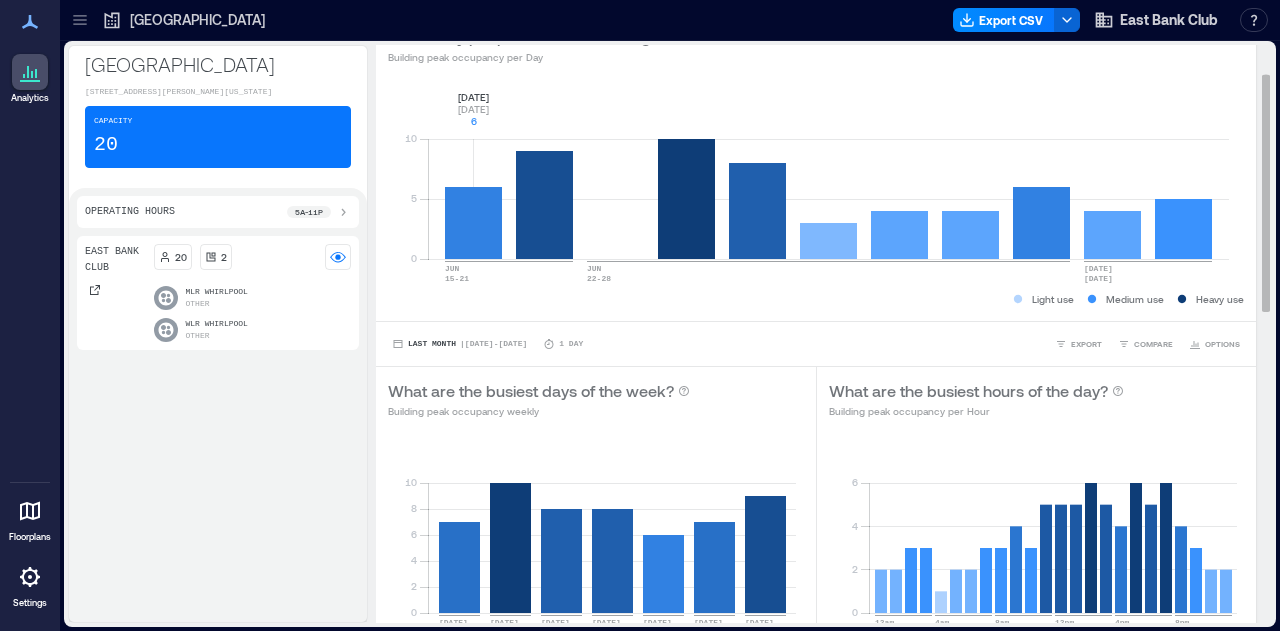 scroll, scrollTop: 66, scrollLeft: 0, axis: vertical 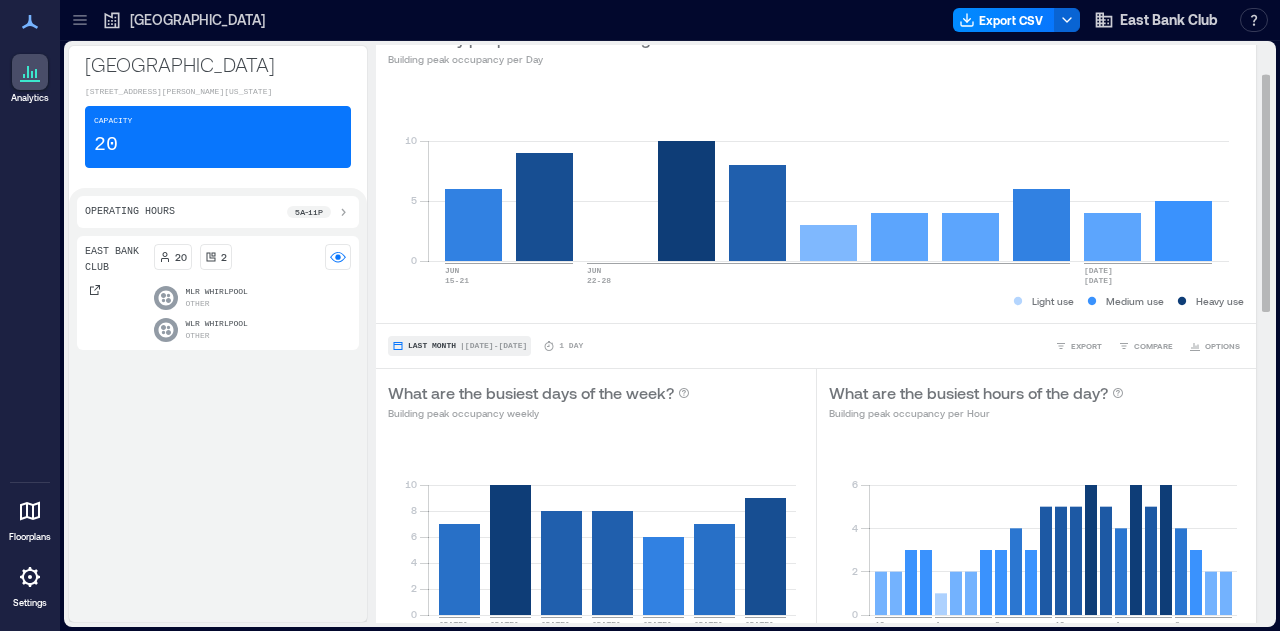 click on "|  Jun 20  -  Jun 30" at bounding box center (493, 346) 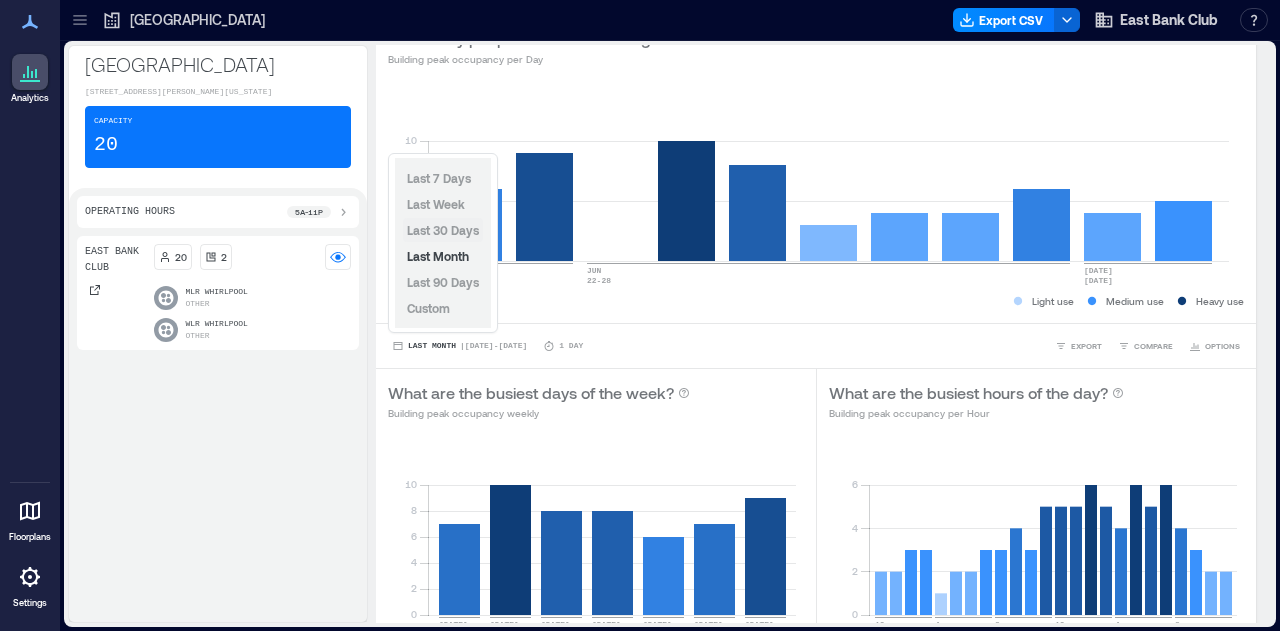 click on "Last 30 Days" at bounding box center [443, 230] 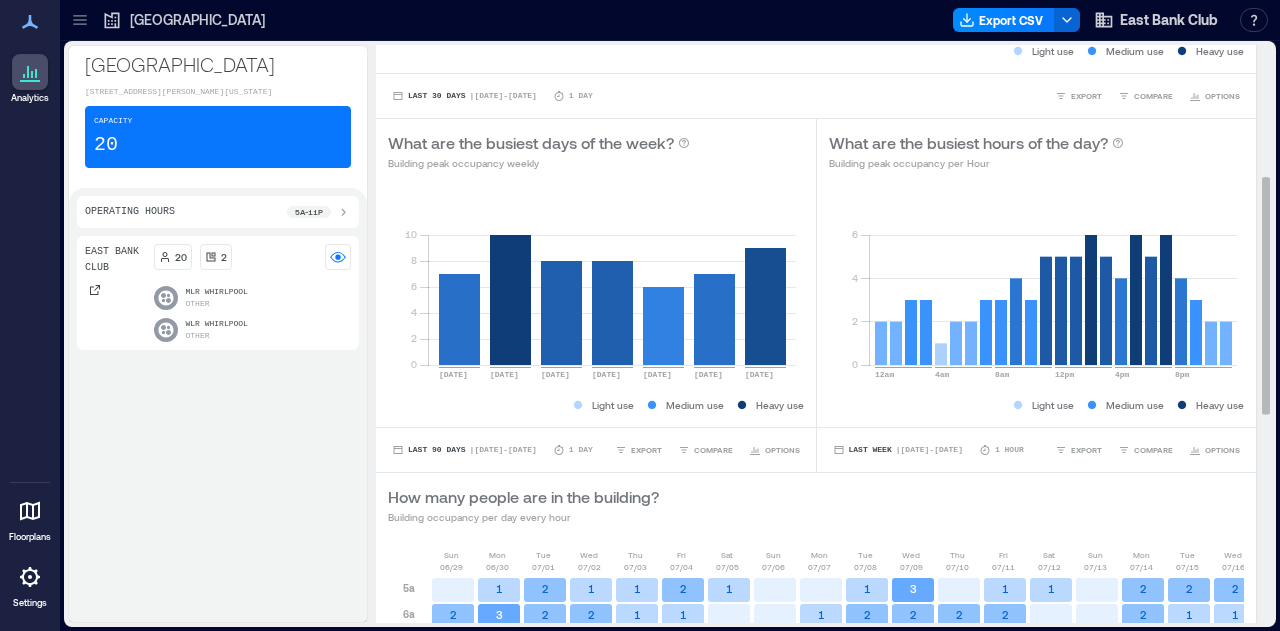 scroll, scrollTop: 333, scrollLeft: 0, axis: vertical 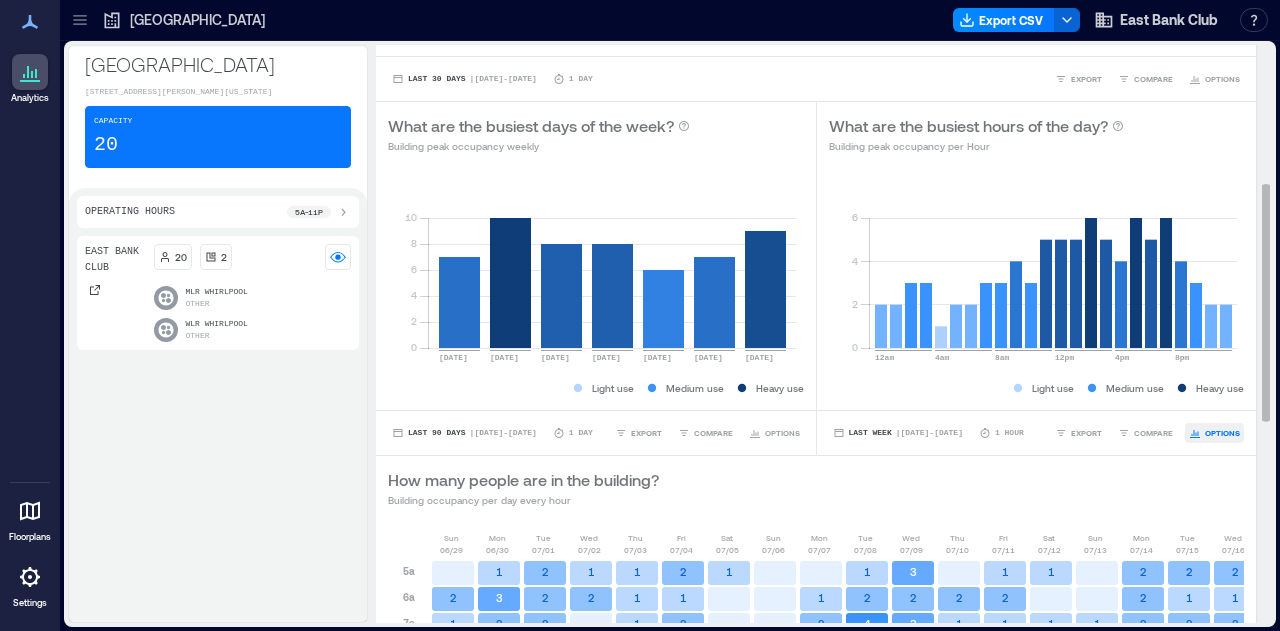 click on "OPTIONS" at bounding box center [1222, 433] 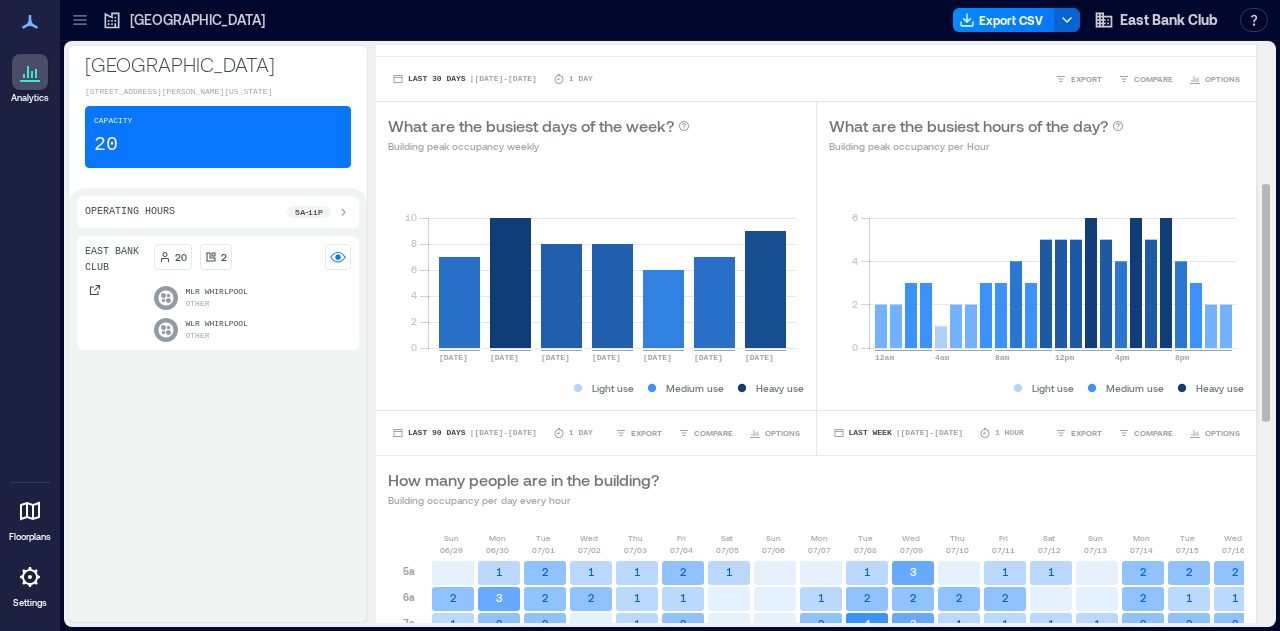 click on "How many people are in the building? Building occupancy per day every hour" at bounding box center [816, 488] 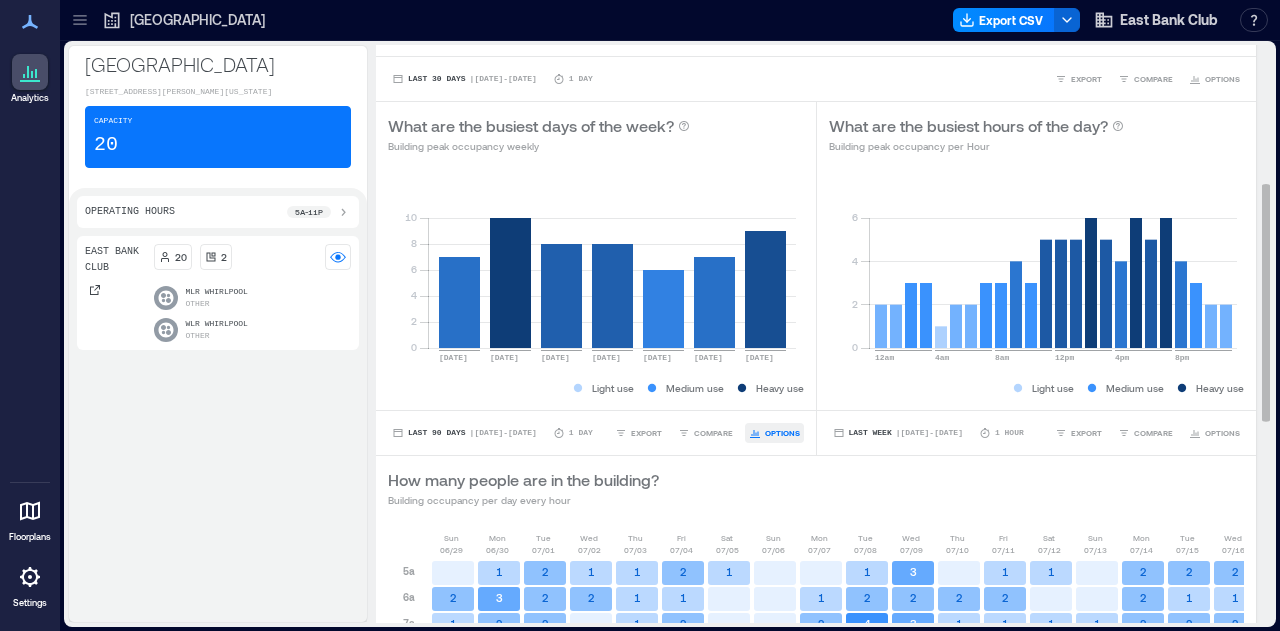 click on "OPTIONS" at bounding box center [782, 433] 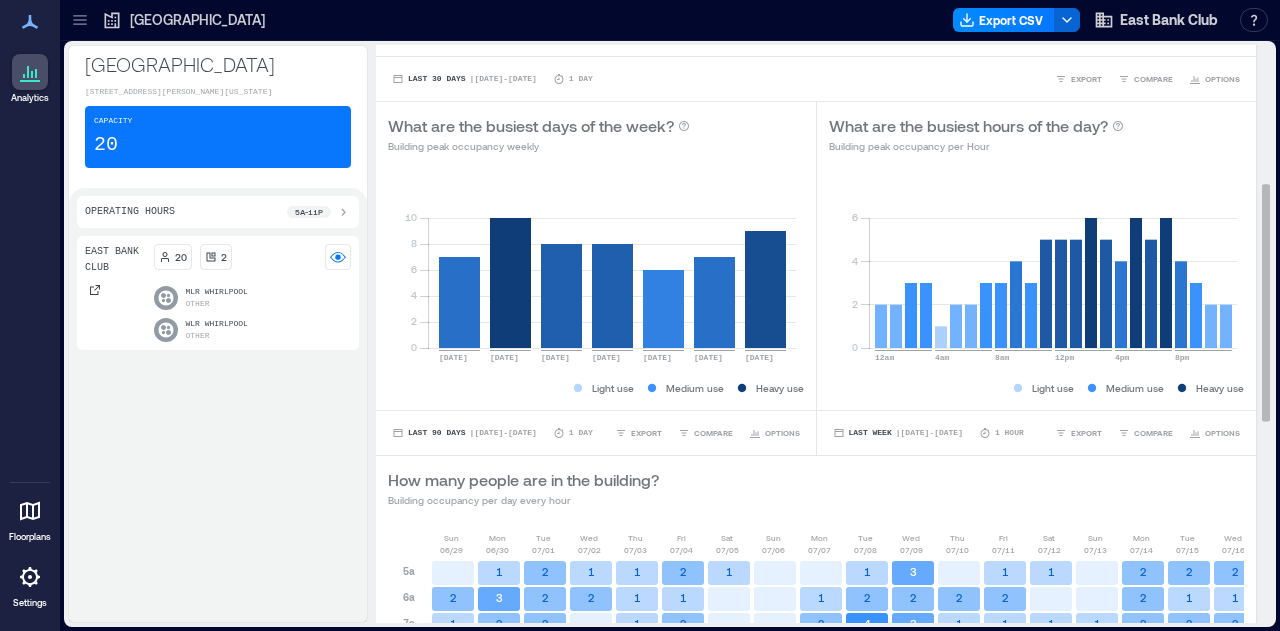 click on "How many people are in the building? Building occupancy per day every hour" at bounding box center (816, 488) 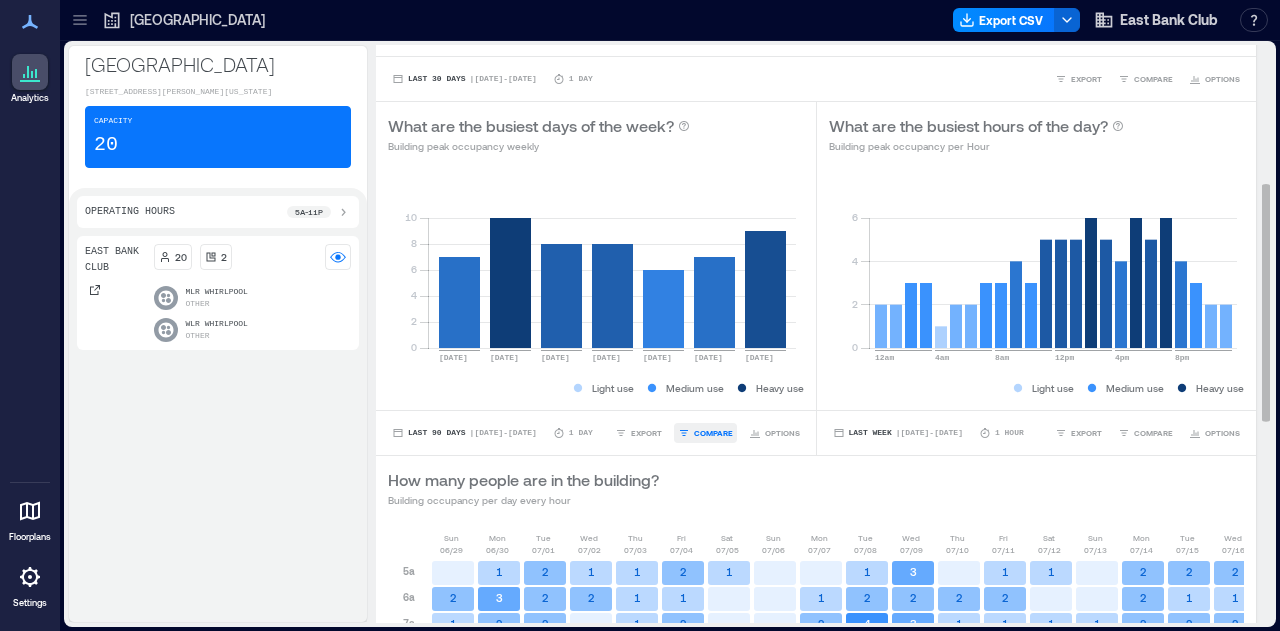click on "COMPARE" at bounding box center (713, 433) 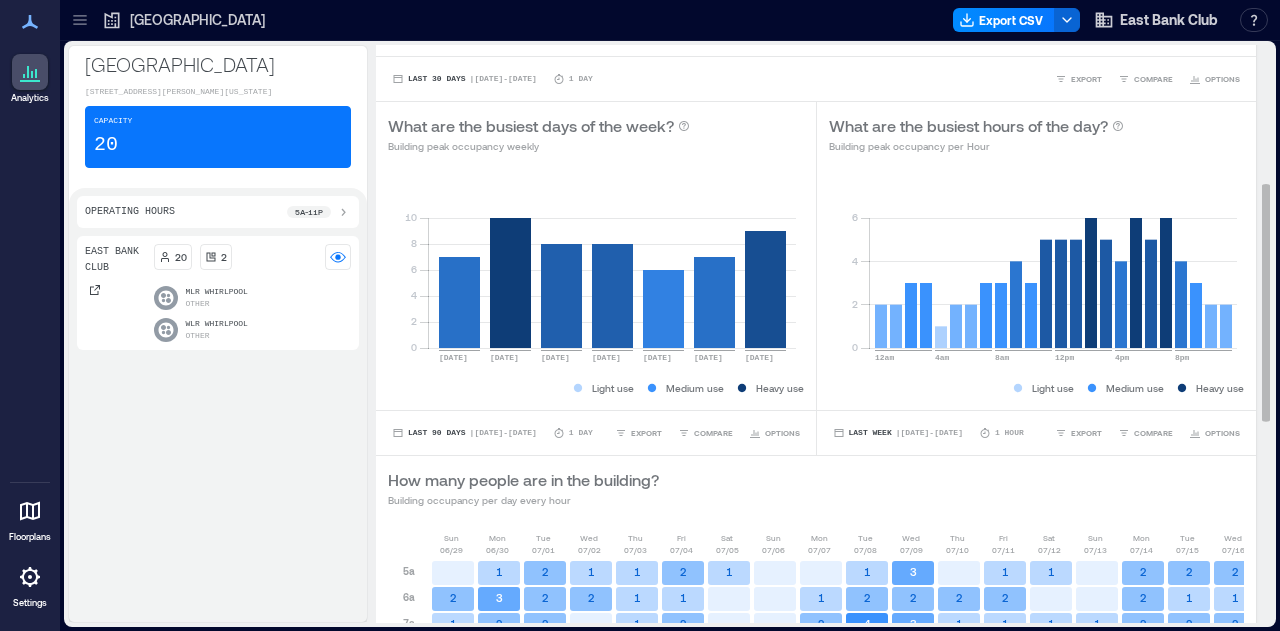 click on "How many people are in the building? Building occupancy per day every hour" at bounding box center (816, 488) 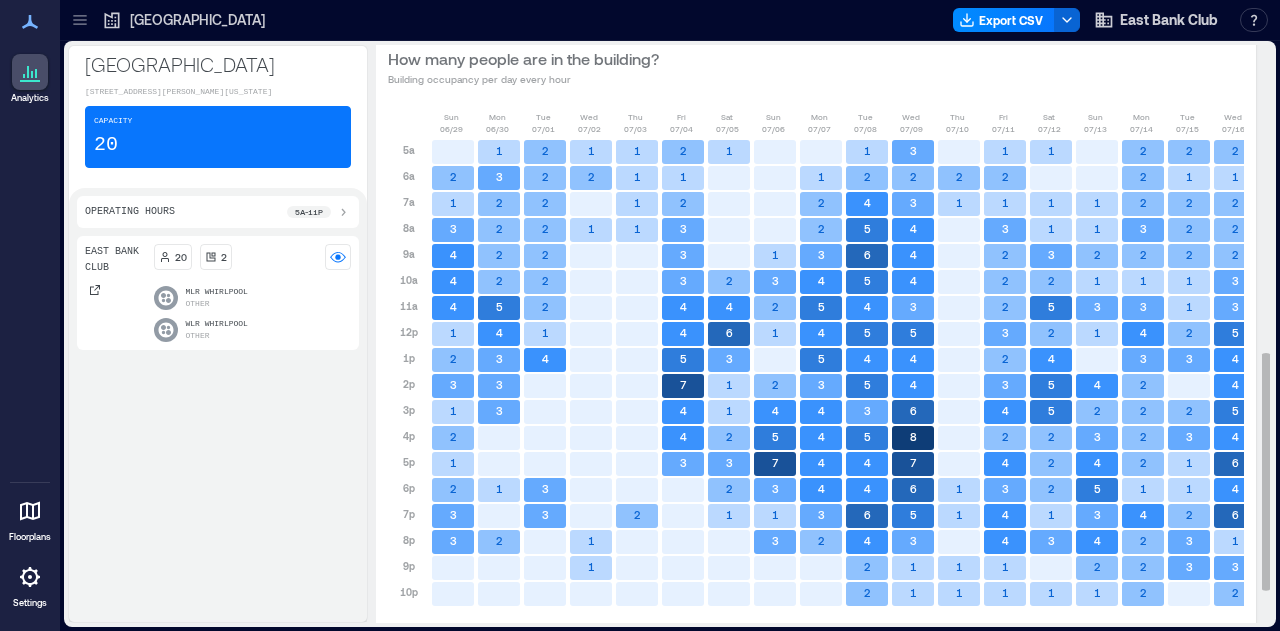 scroll, scrollTop: 766, scrollLeft: 0, axis: vertical 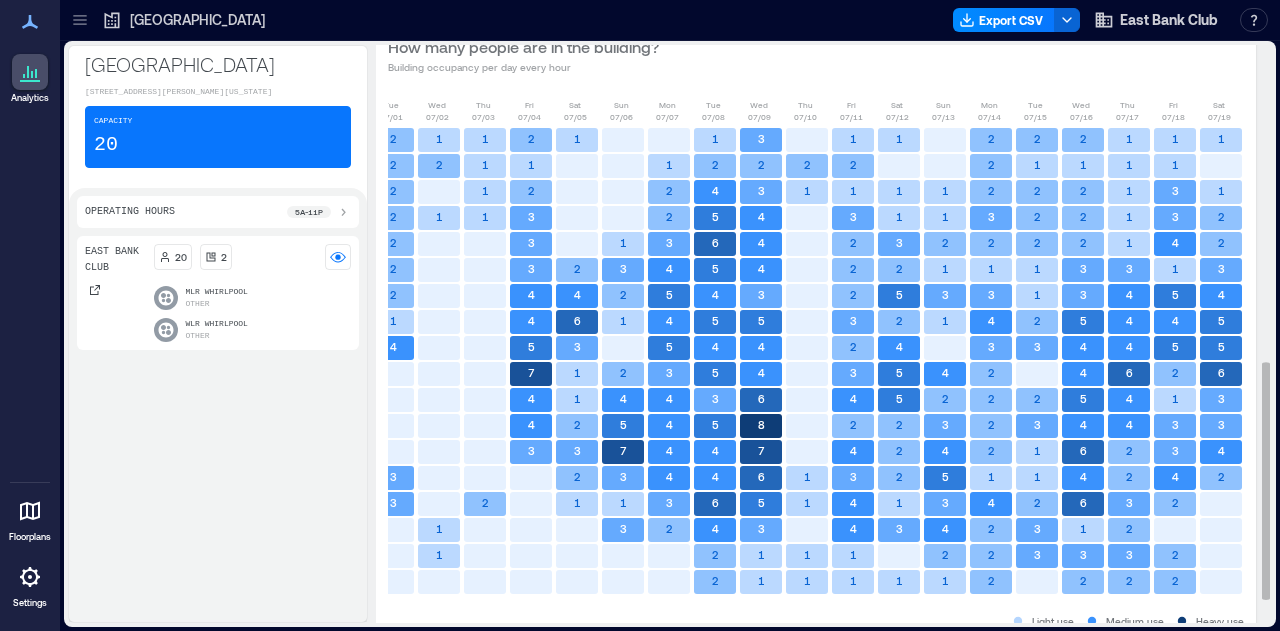 type 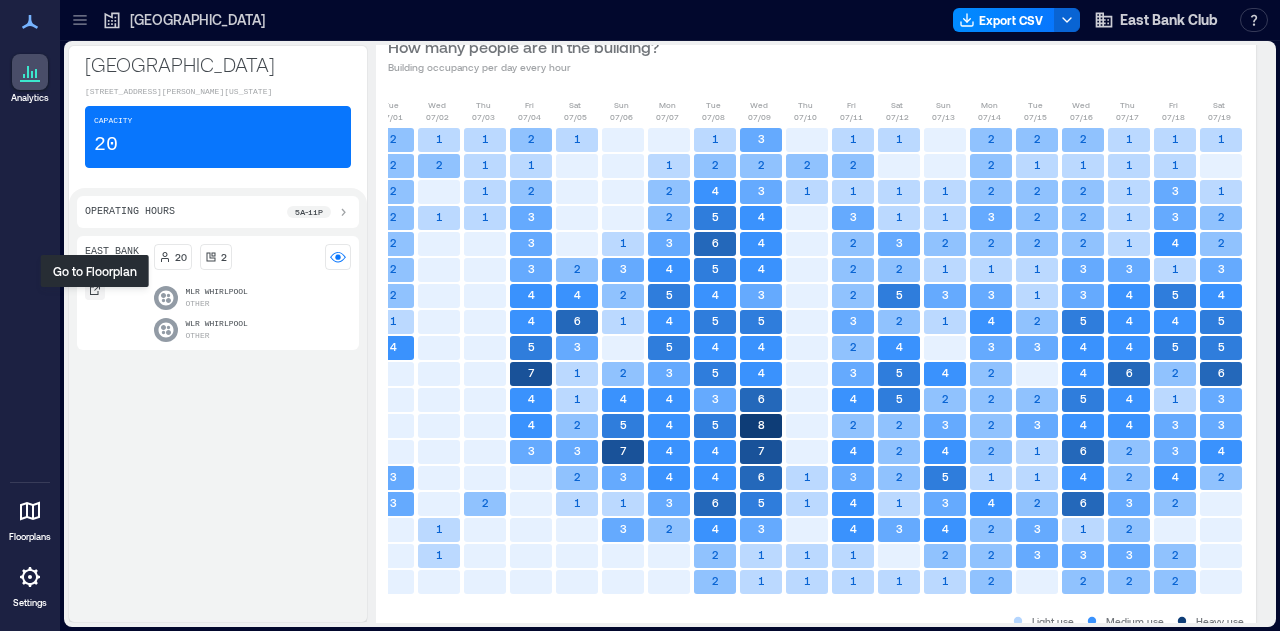 click 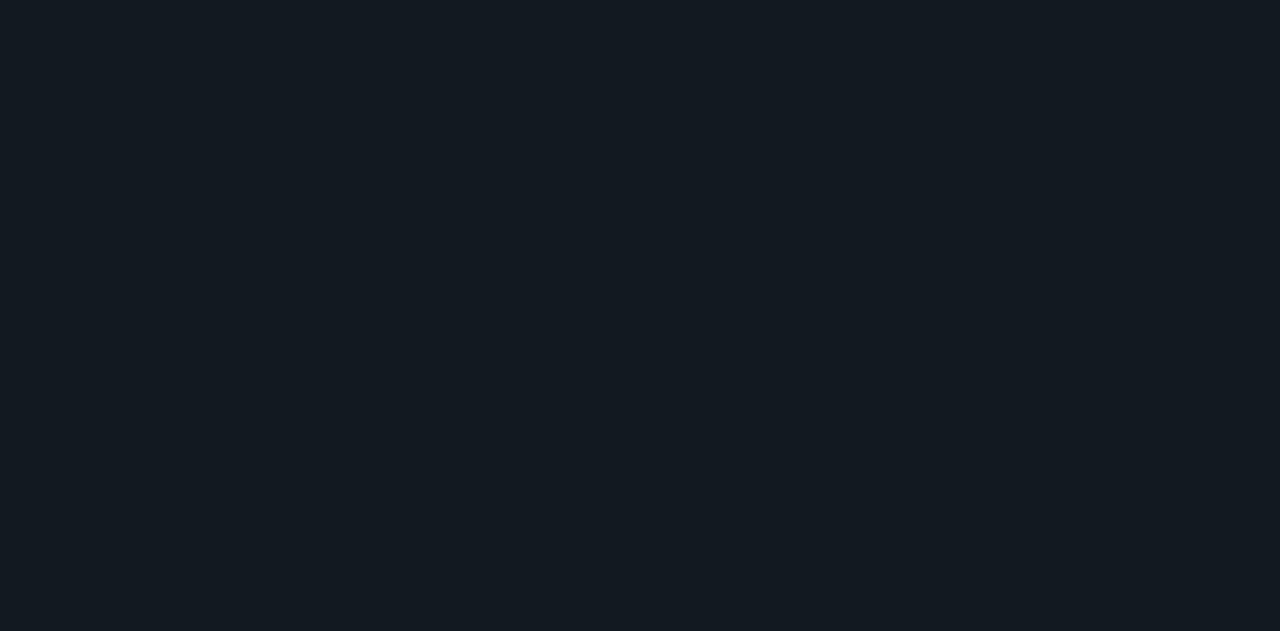 scroll, scrollTop: 0, scrollLeft: 0, axis: both 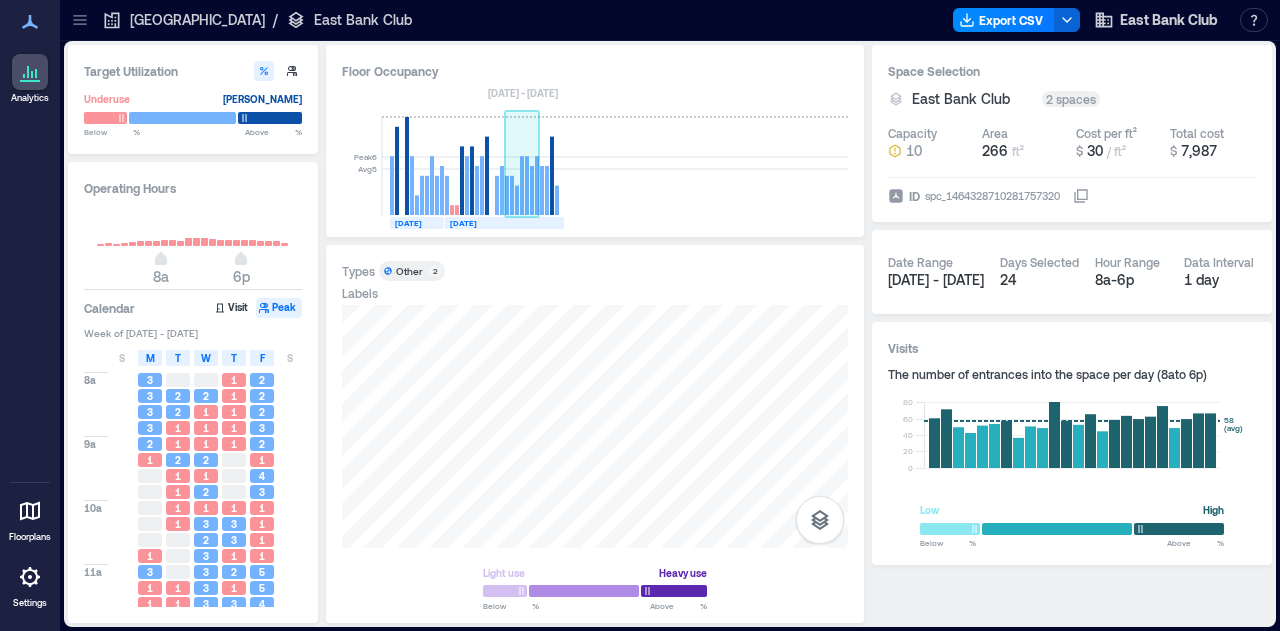 click 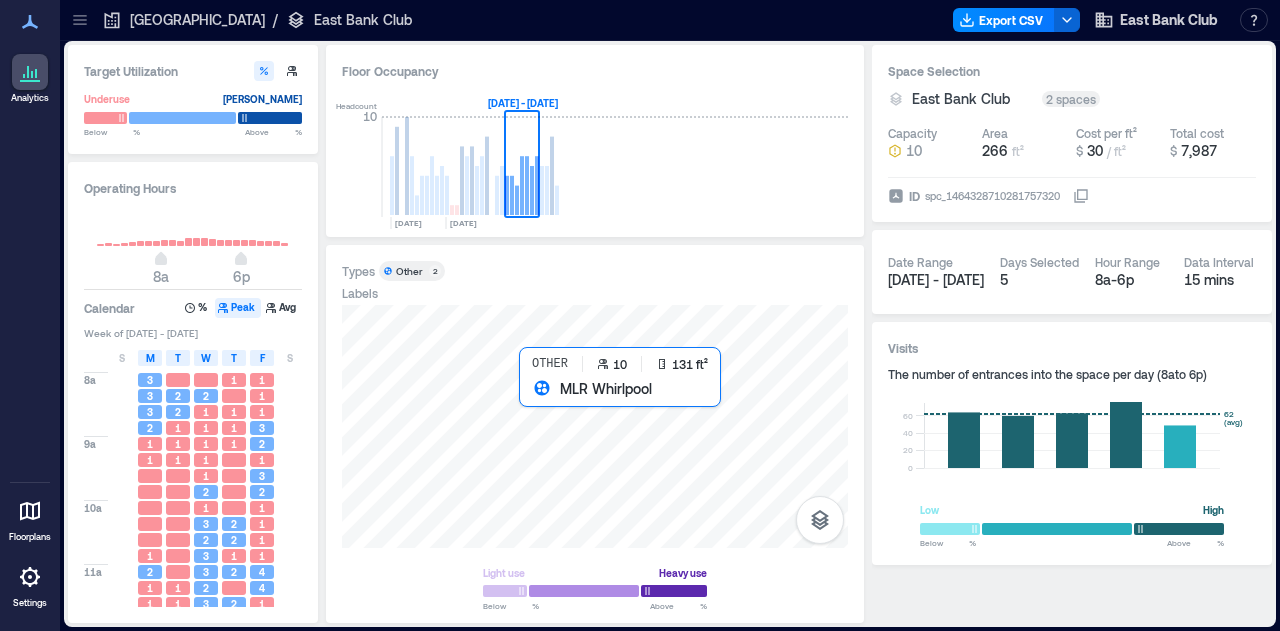 click at bounding box center (595, 426) 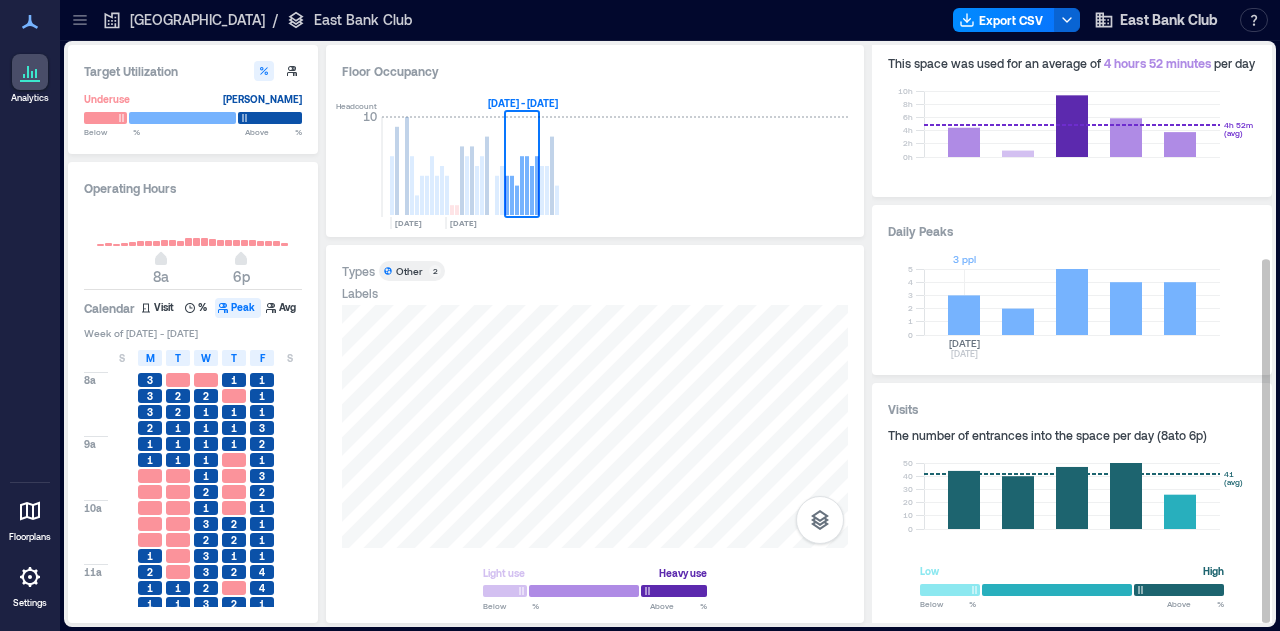 scroll, scrollTop: 342, scrollLeft: 0, axis: vertical 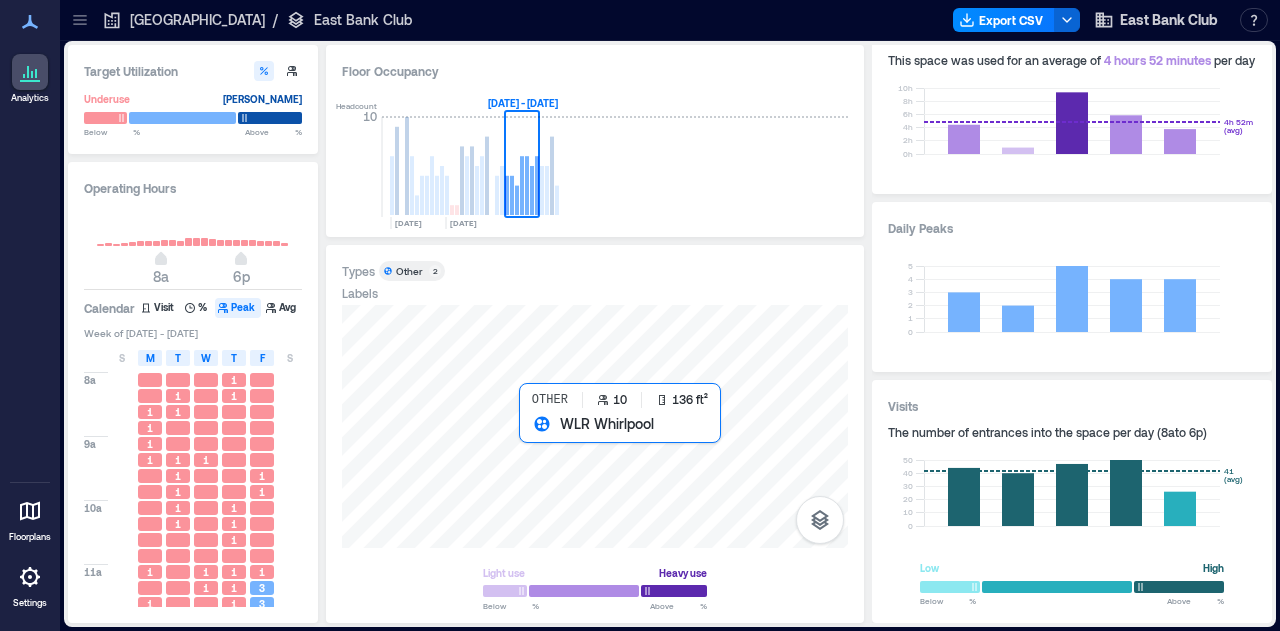 click at bounding box center [595, 426] 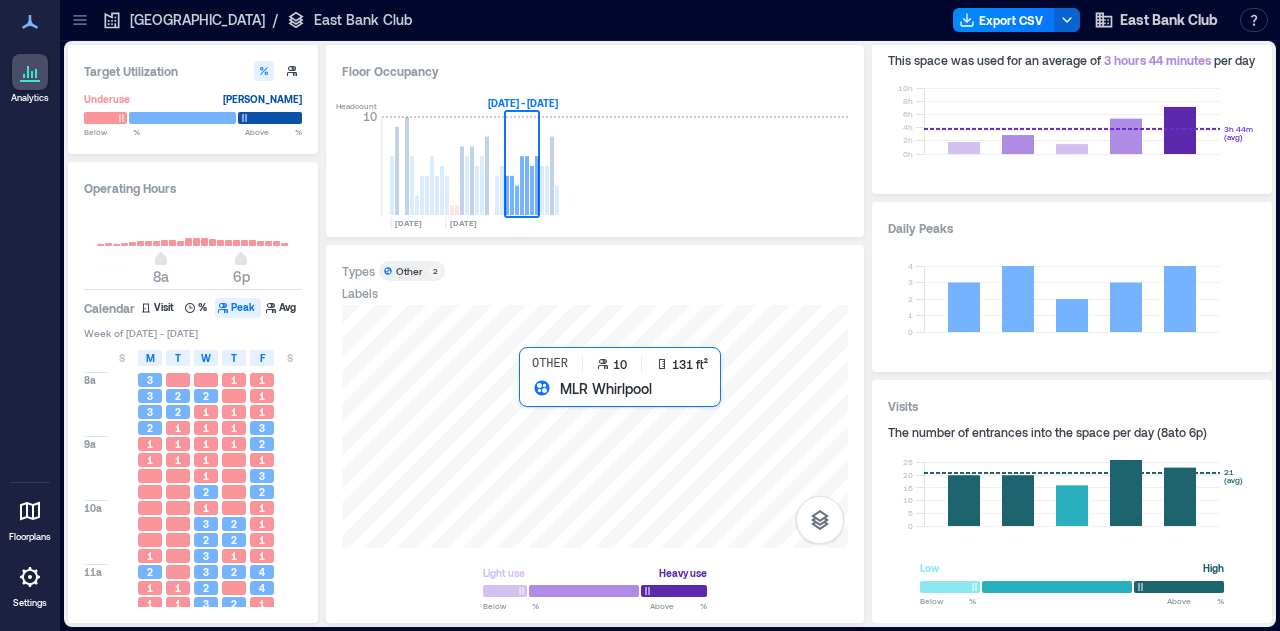 click at bounding box center [595, 426] 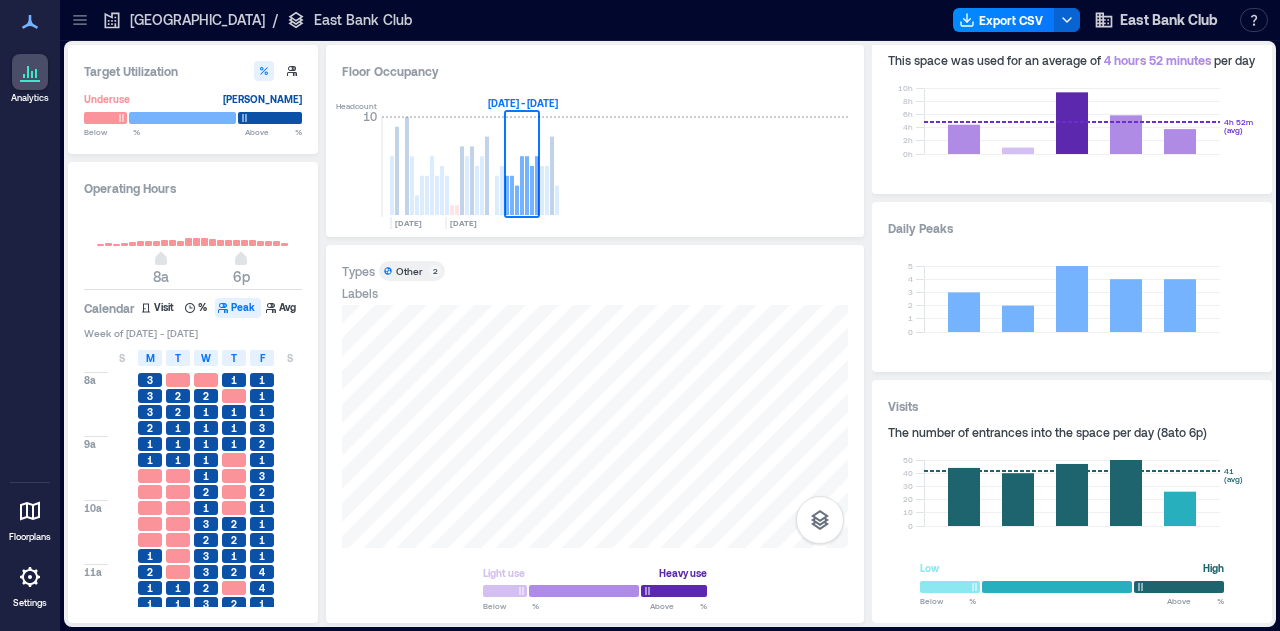 click 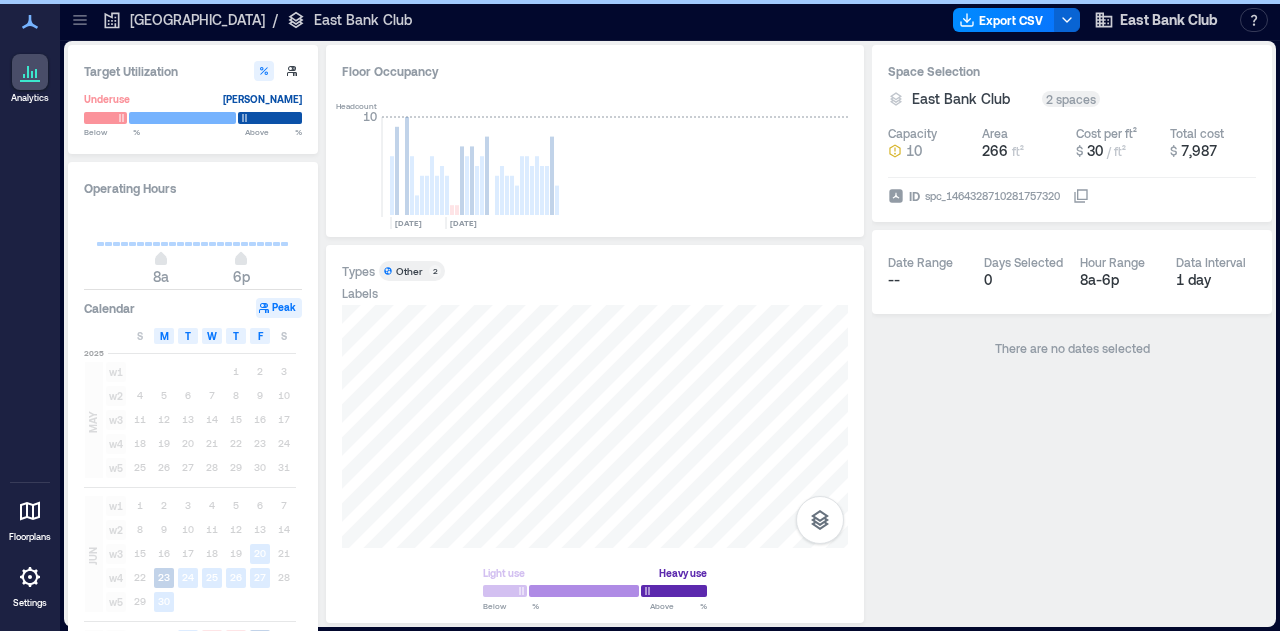 scroll, scrollTop: 0, scrollLeft: 0, axis: both 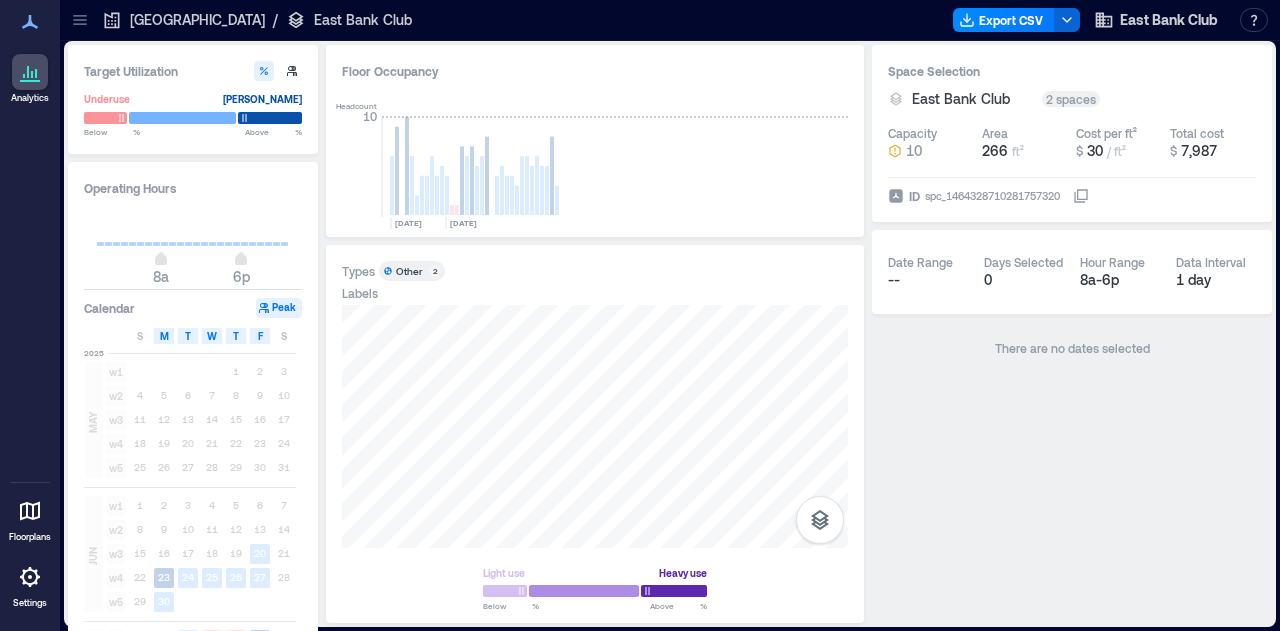 click 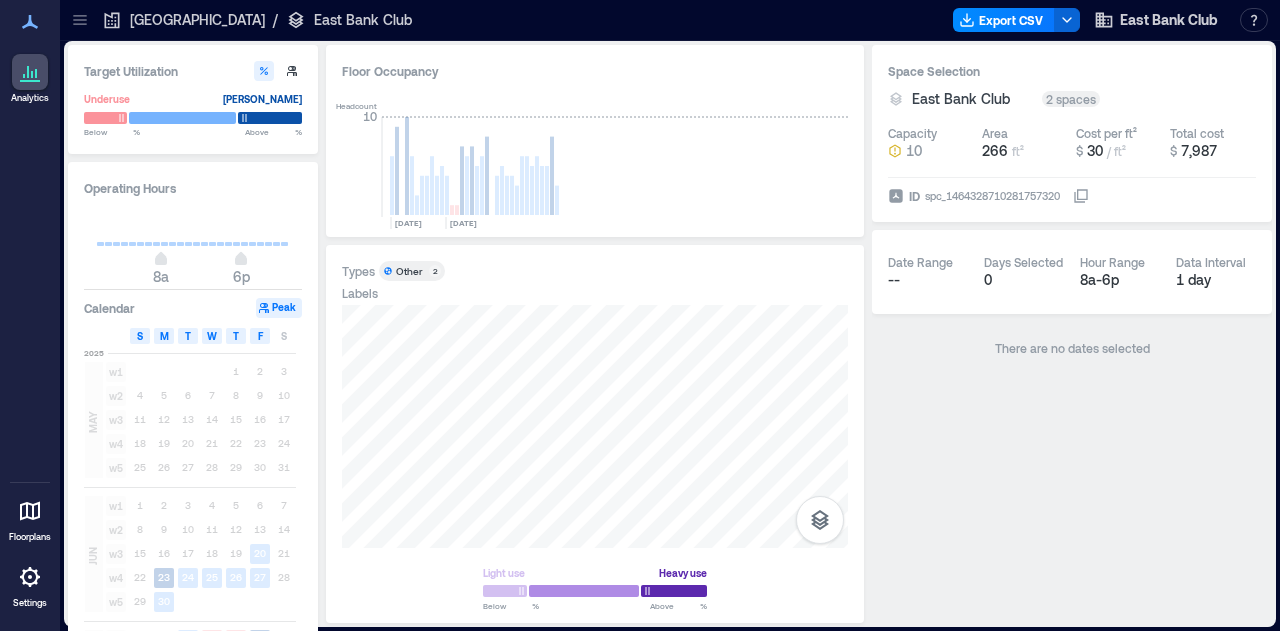 click on "S" at bounding box center (140, 336) 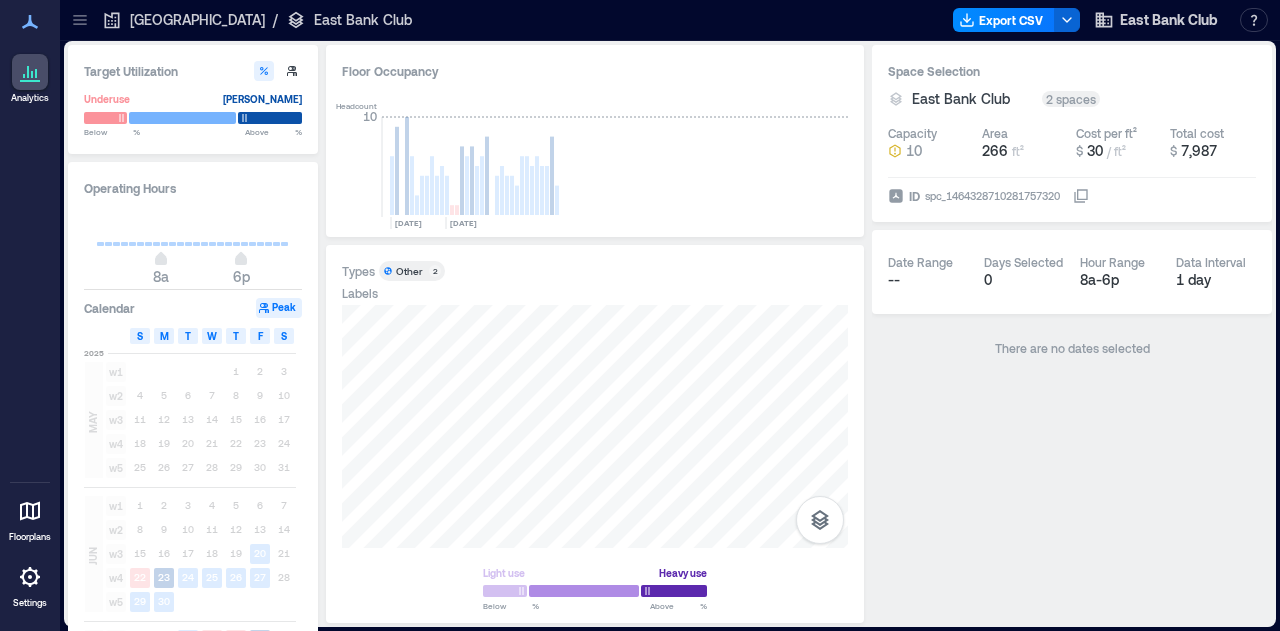 click on "S" at bounding box center (284, 336) 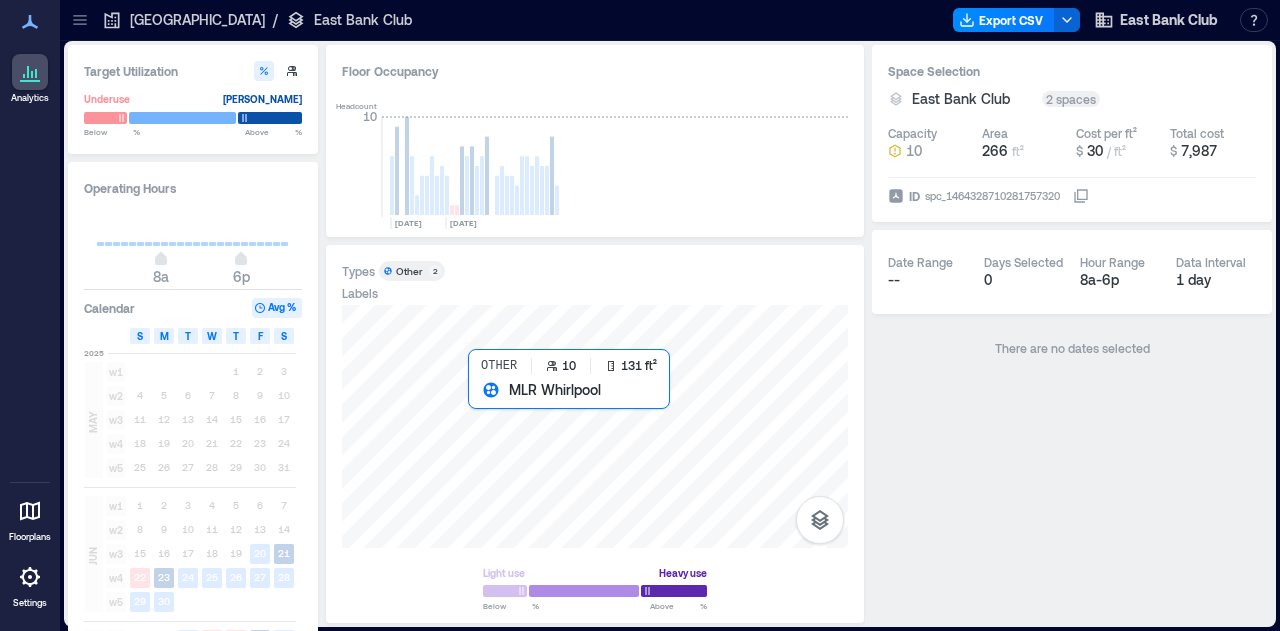 click at bounding box center (595, 426) 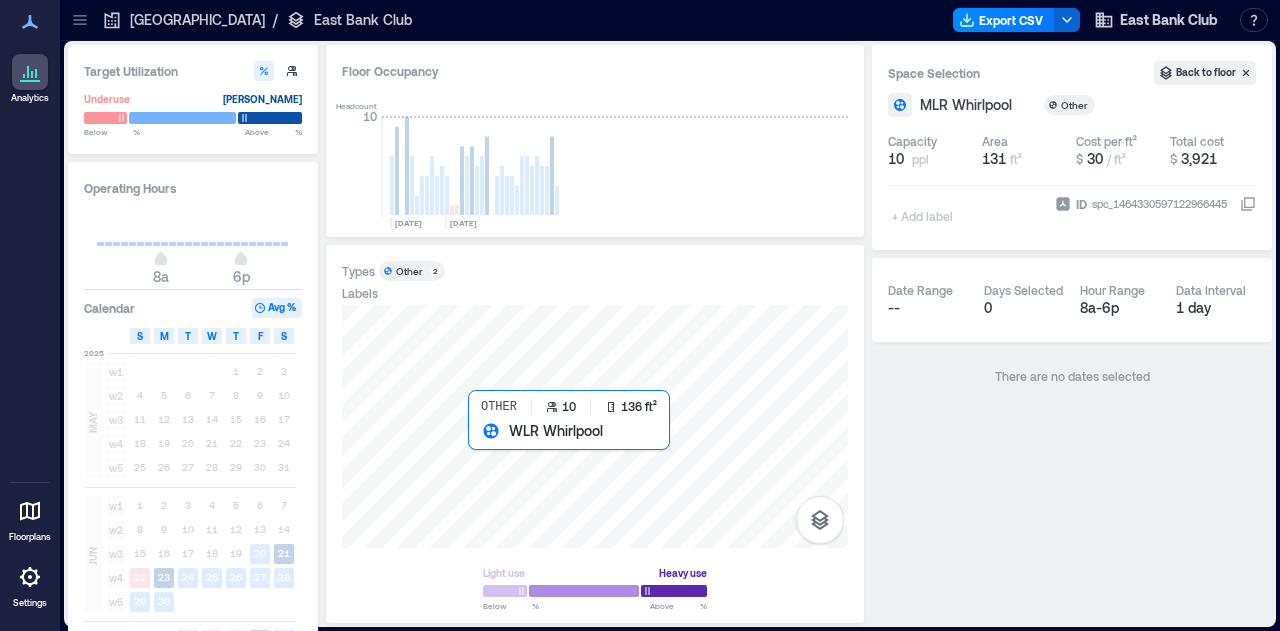 click at bounding box center [595, 426] 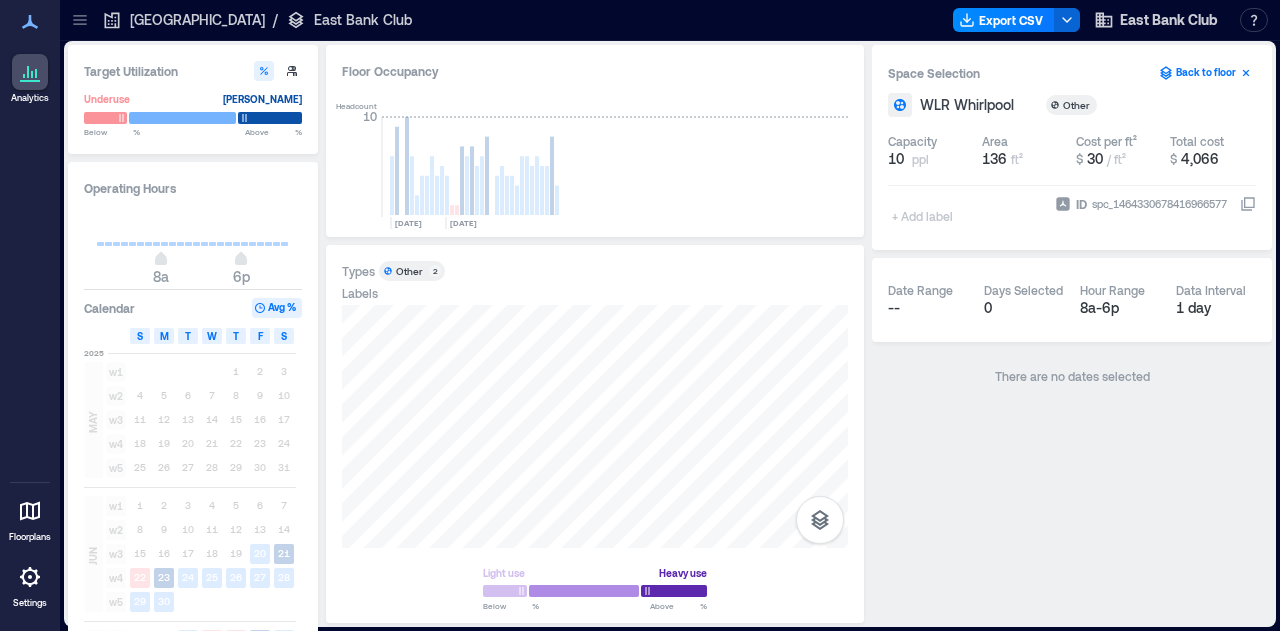 click 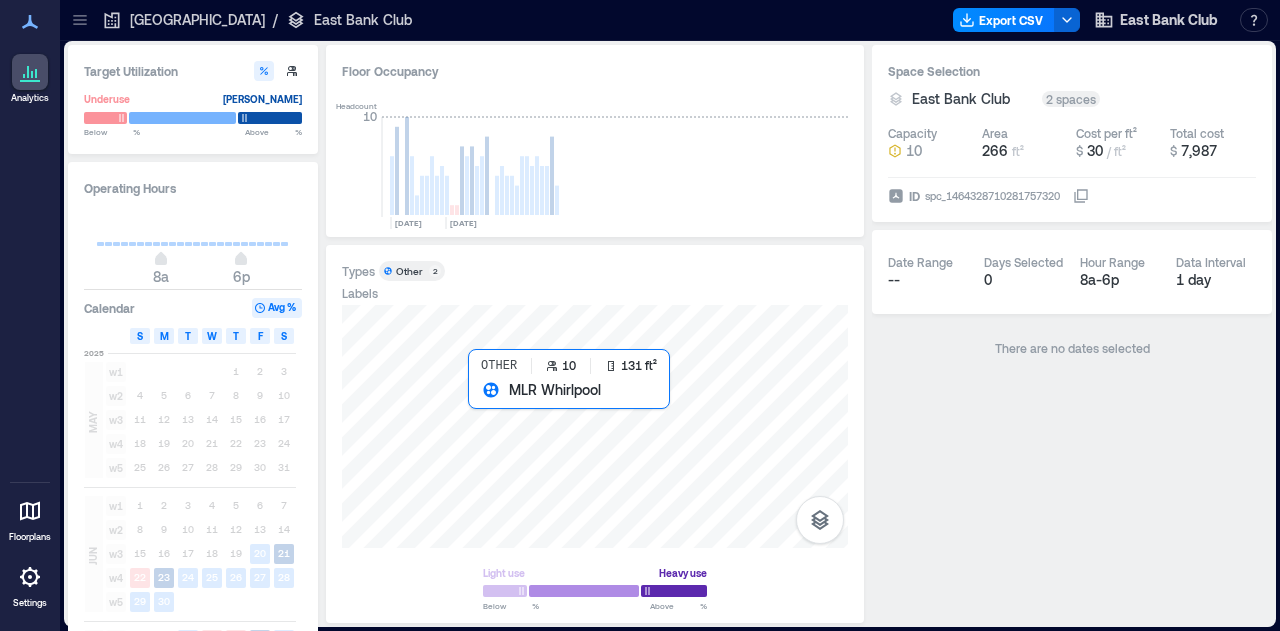 click at bounding box center (595, 426) 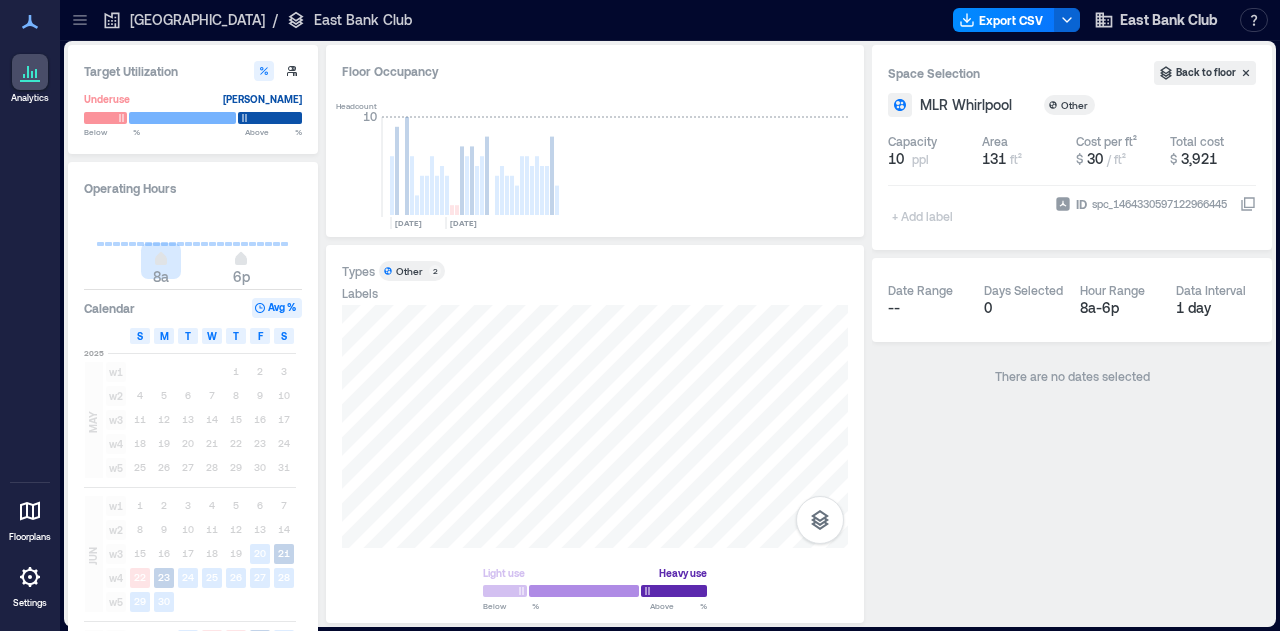 type on "*" 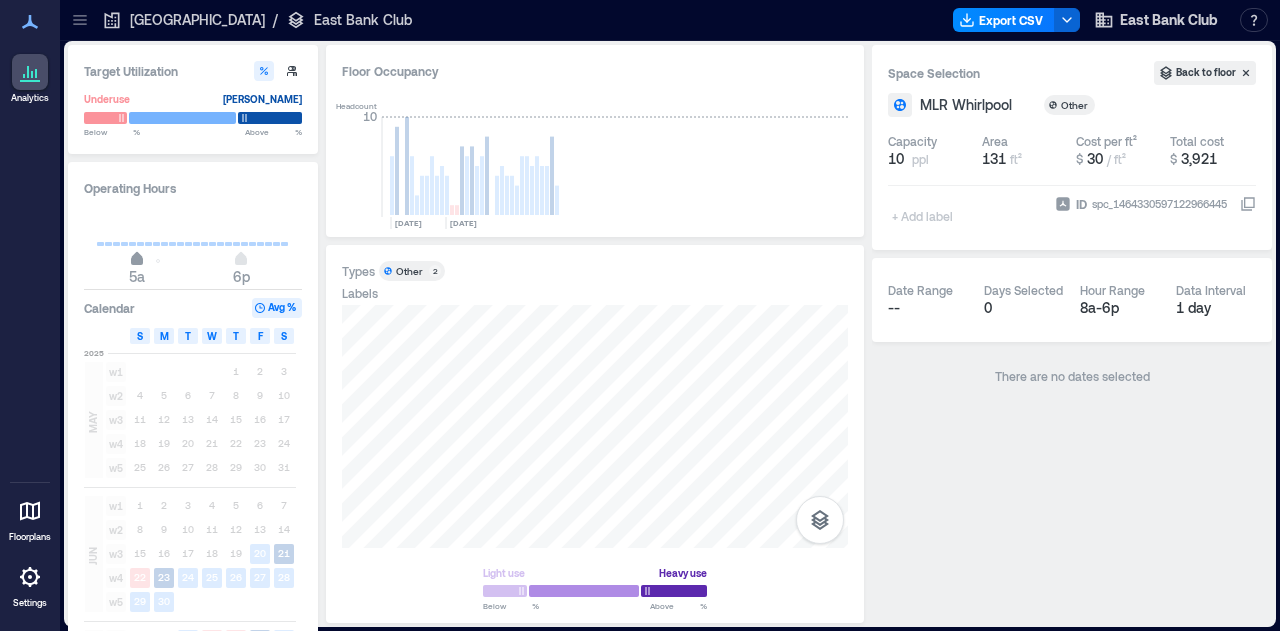 drag, startPoint x: 165, startPoint y: 257, endPoint x: 135, endPoint y: 255, distance: 30.066593 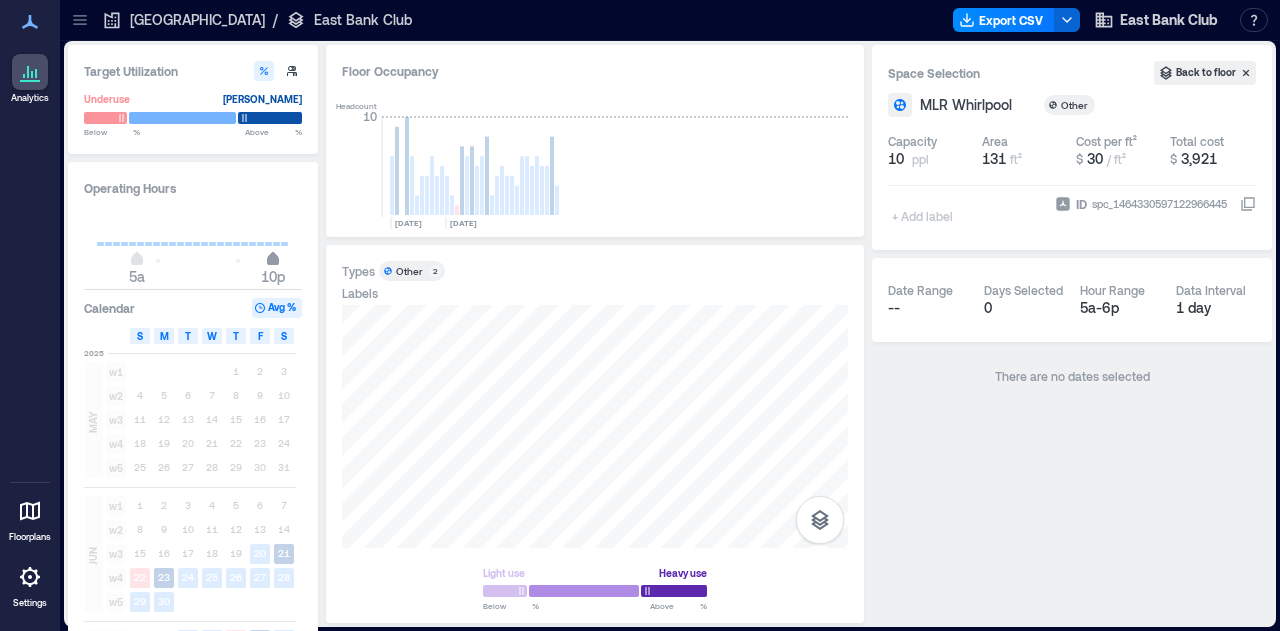 type on "**" 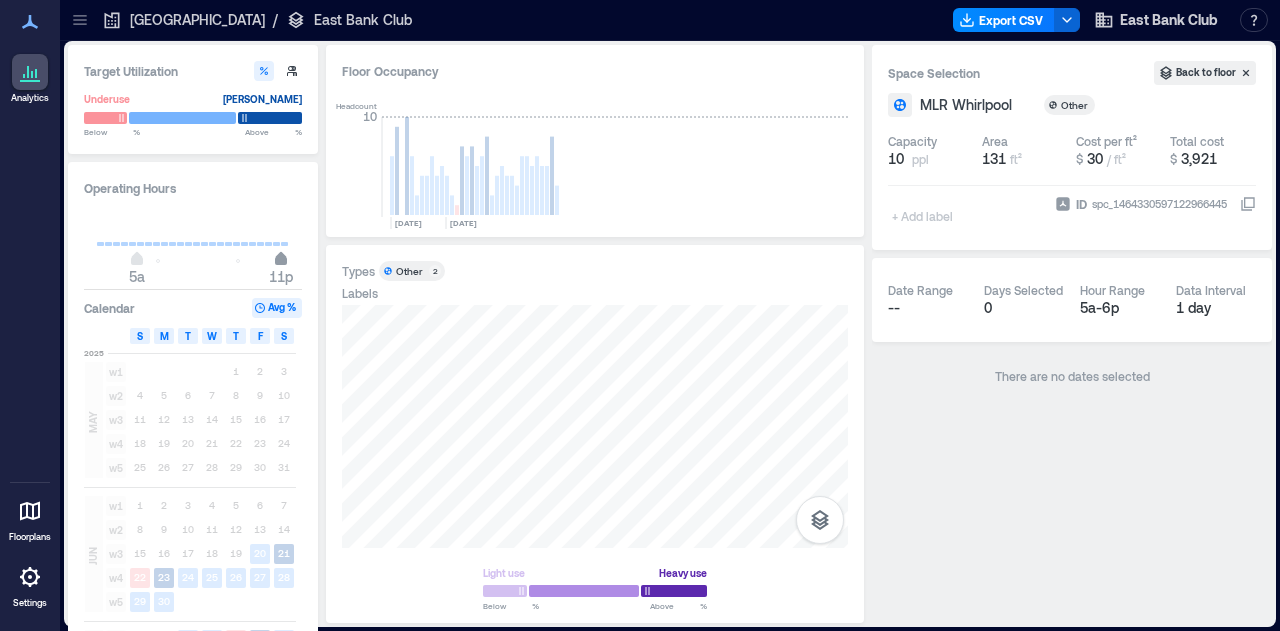 drag, startPoint x: 240, startPoint y: 260, endPoint x: 279, endPoint y: 261, distance: 39.012817 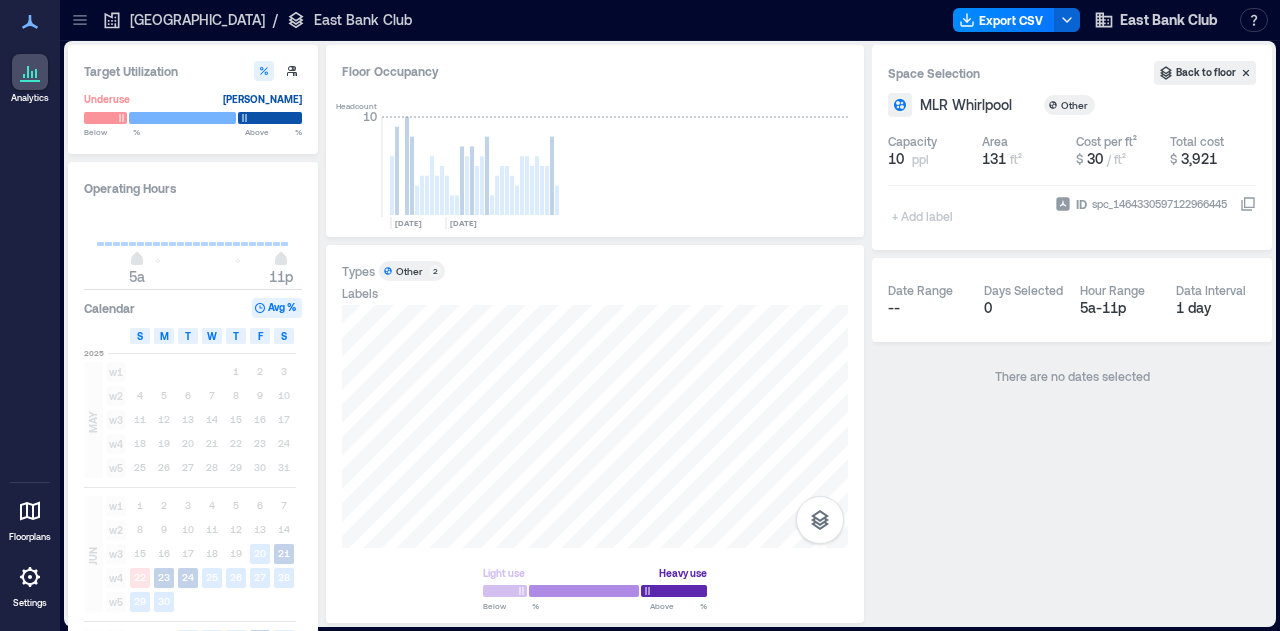 click 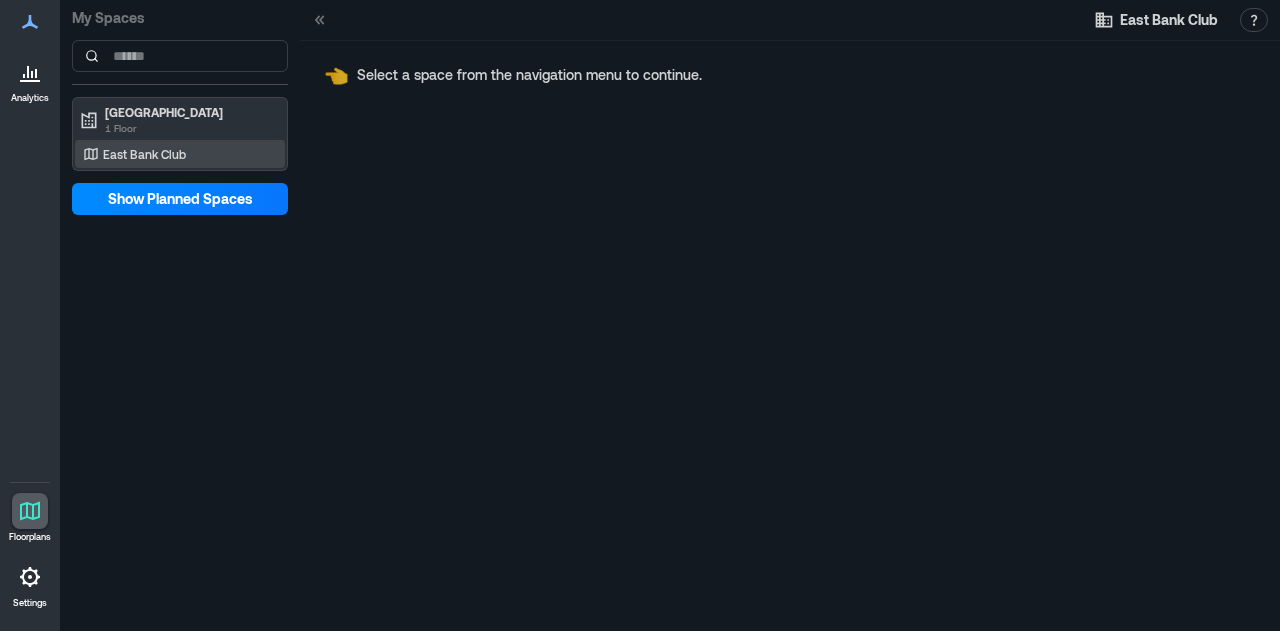 click on "East Bank Club" at bounding box center (144, 154) 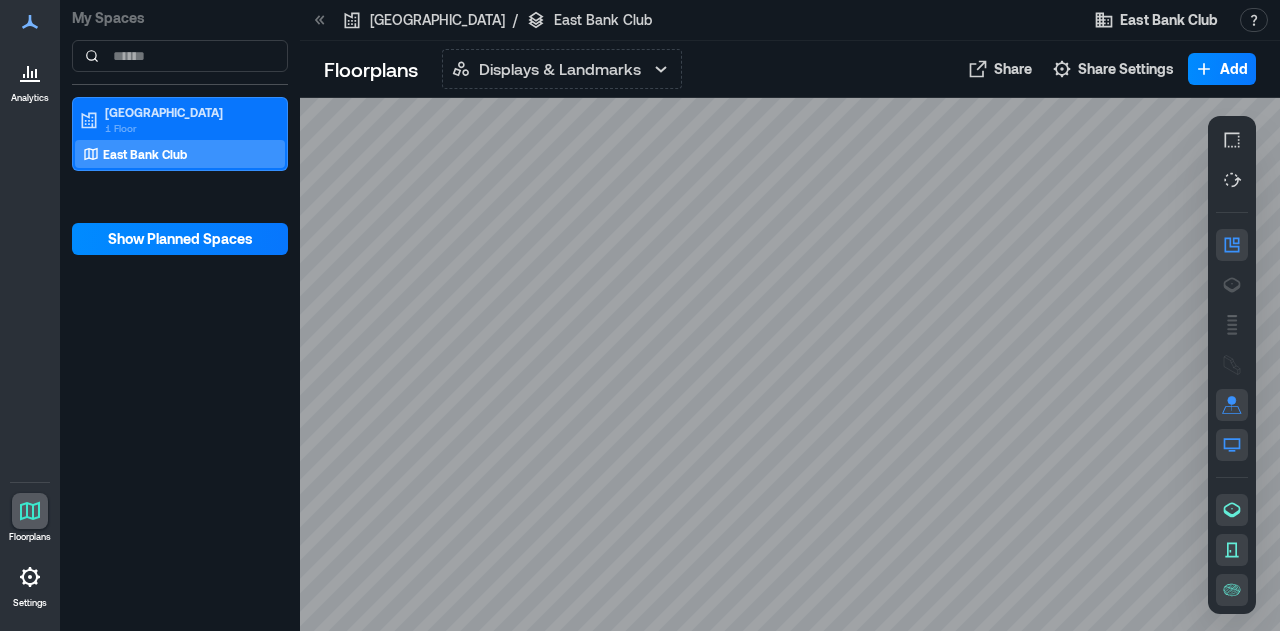 click 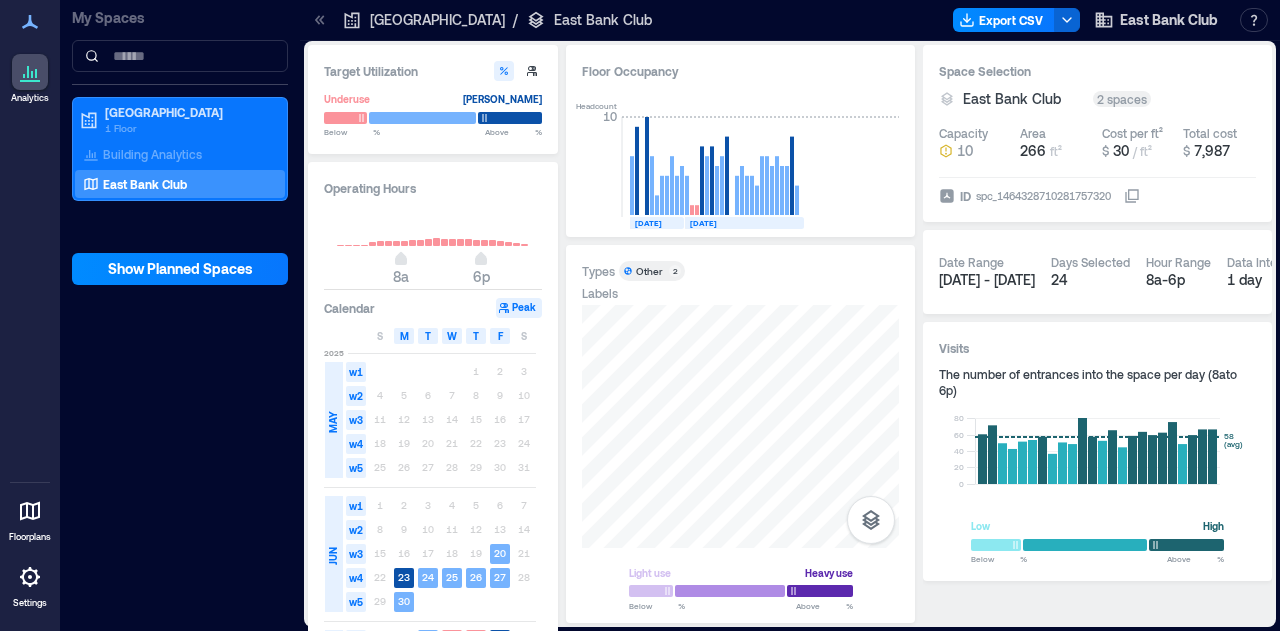 click 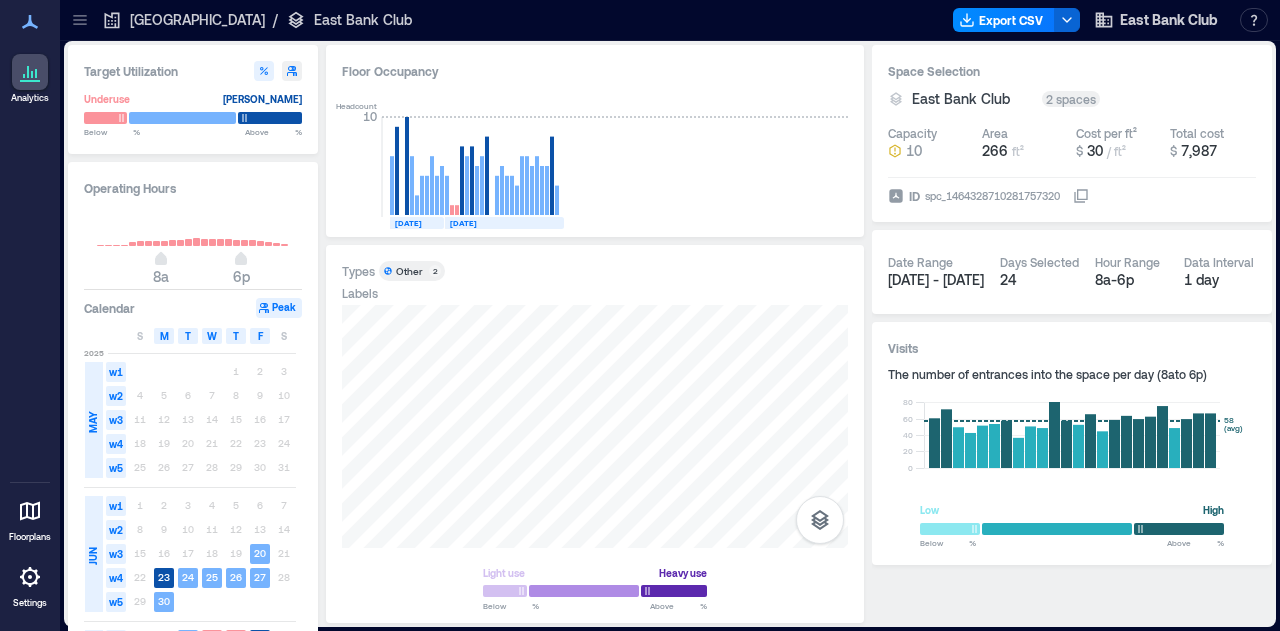 click 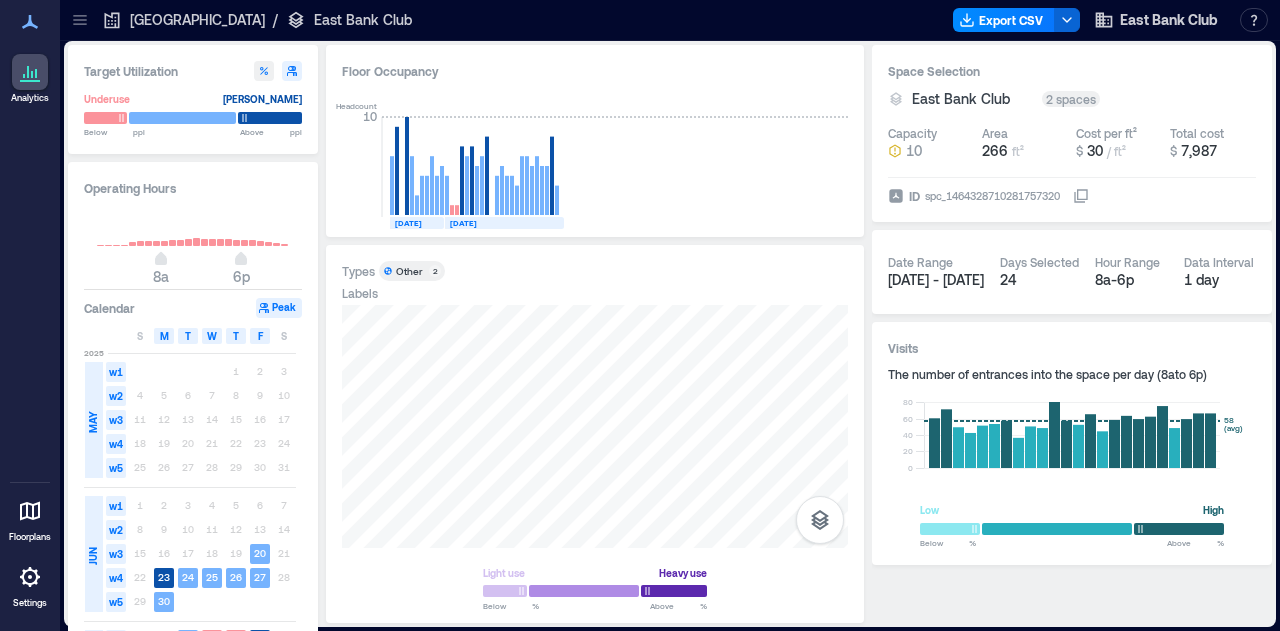 click 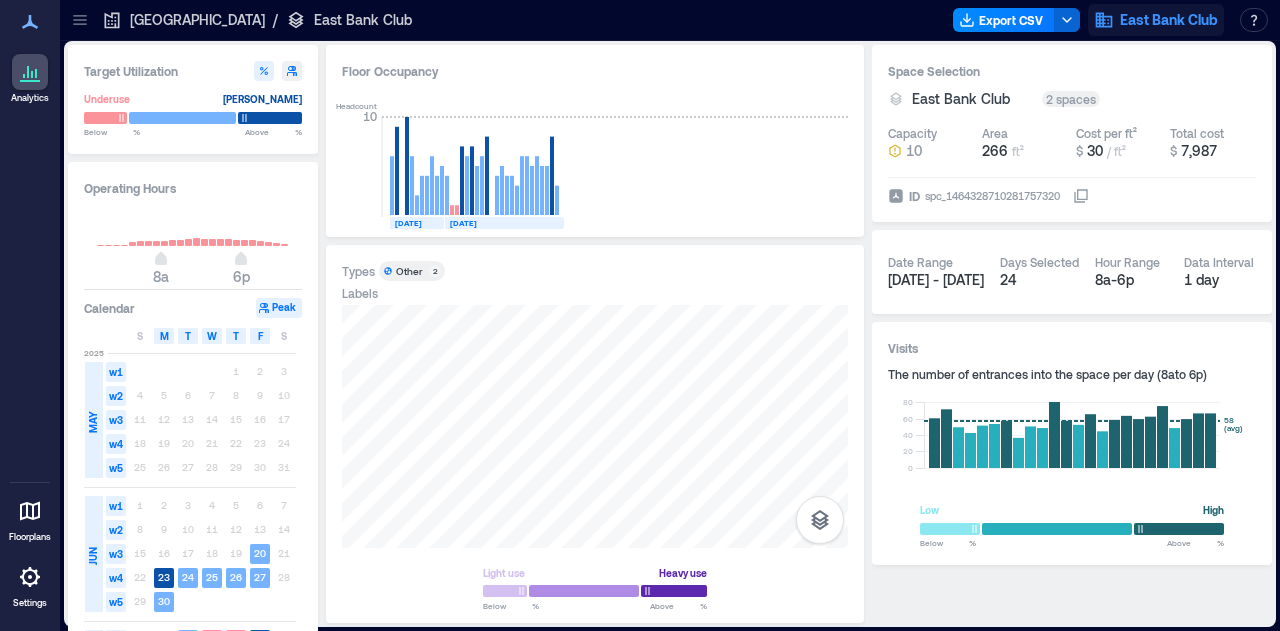click on "East Bank Club" at bounding box center [1169, 20] 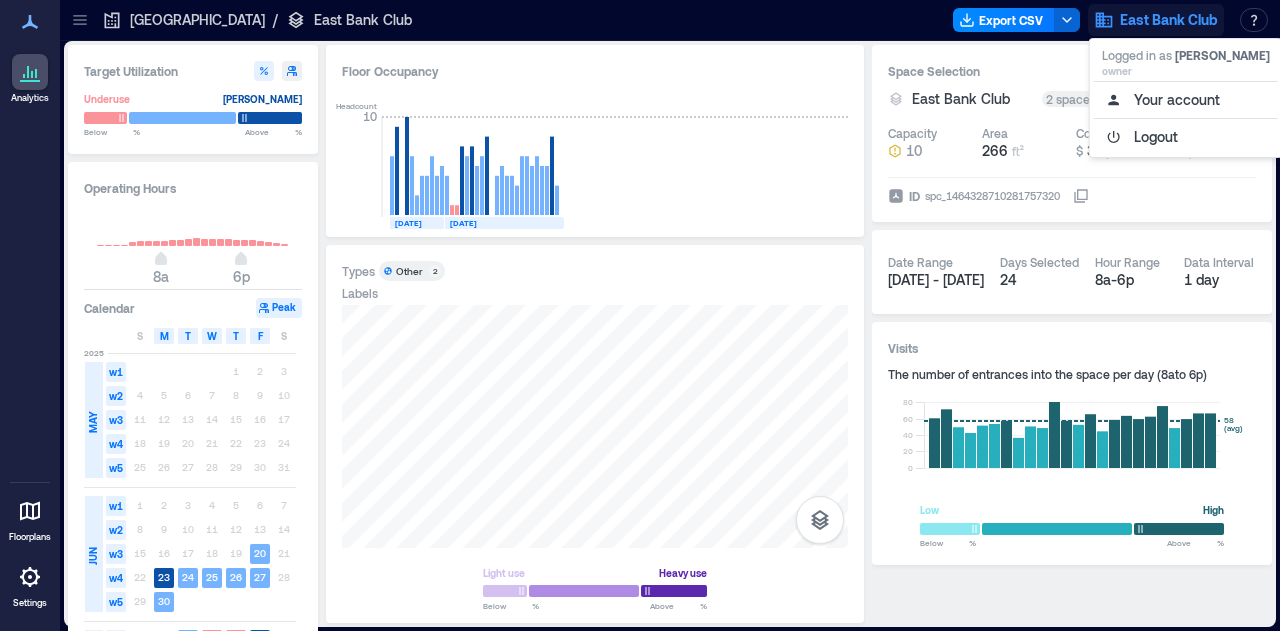click on "Headcount [DATE] [DATE]" at bounding box center (595, 155) 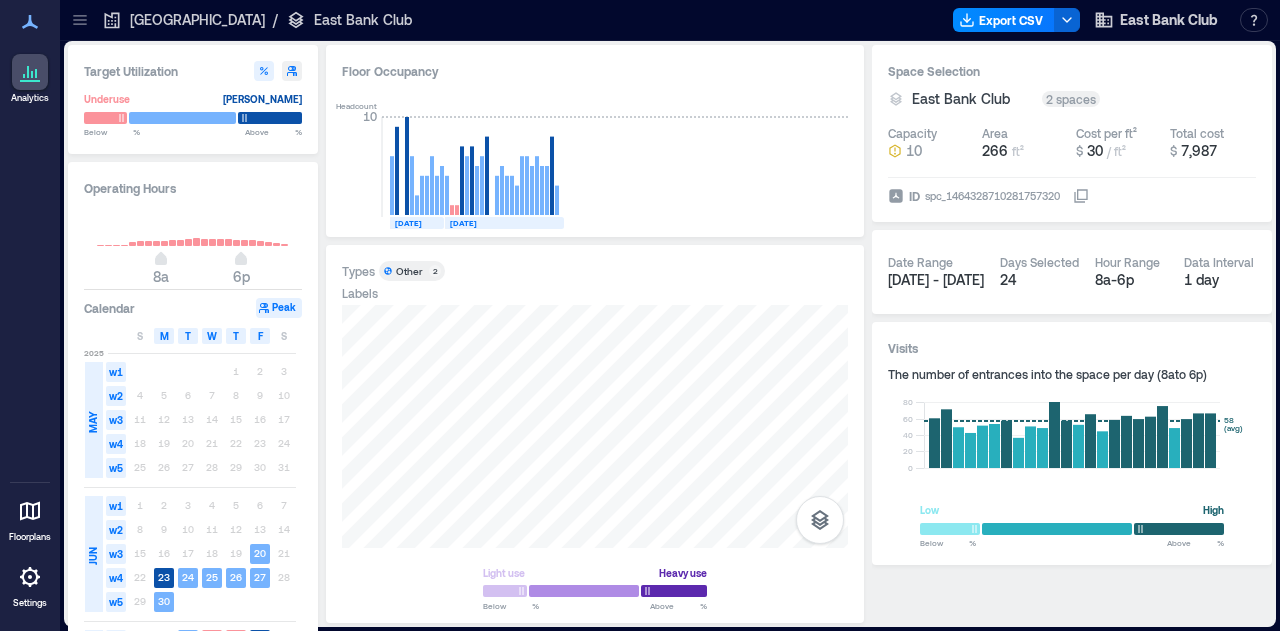 click 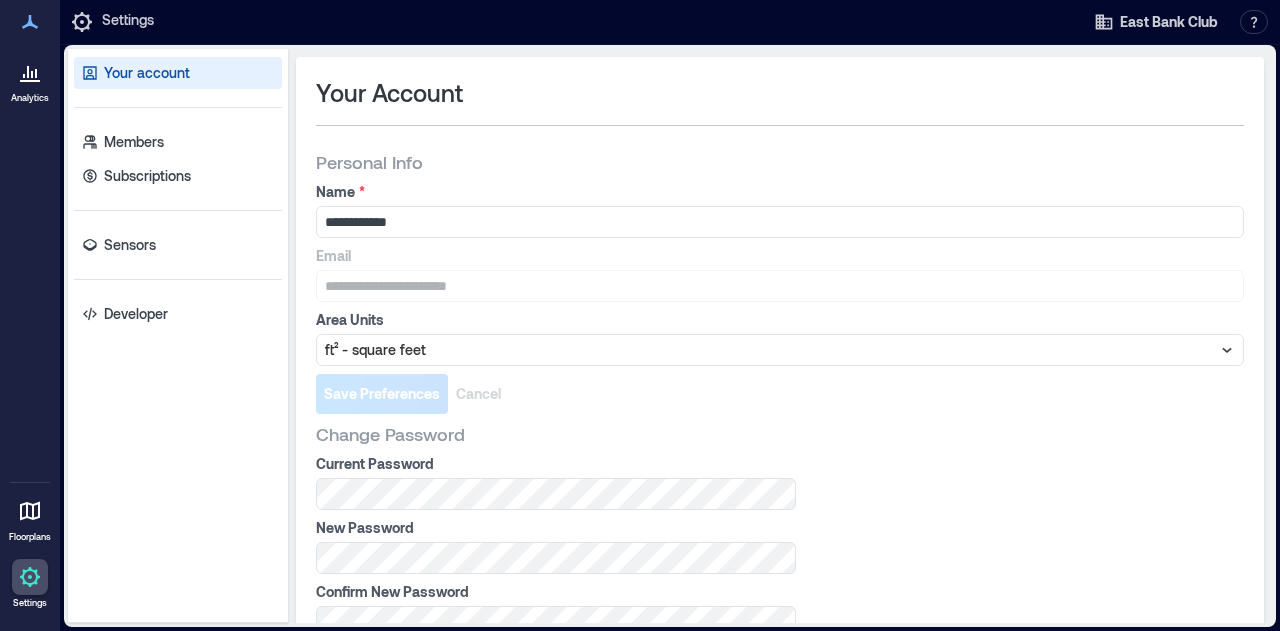 click 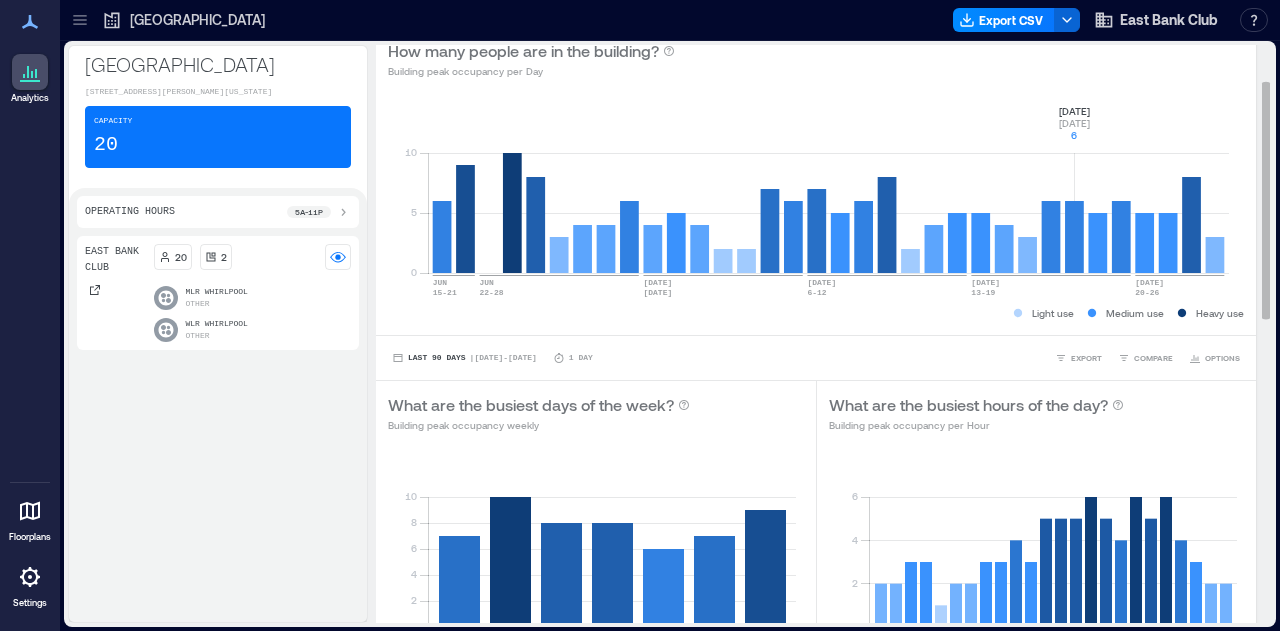 scroll, scrollTop: 33, scrollLeft: 0, axis: vertical 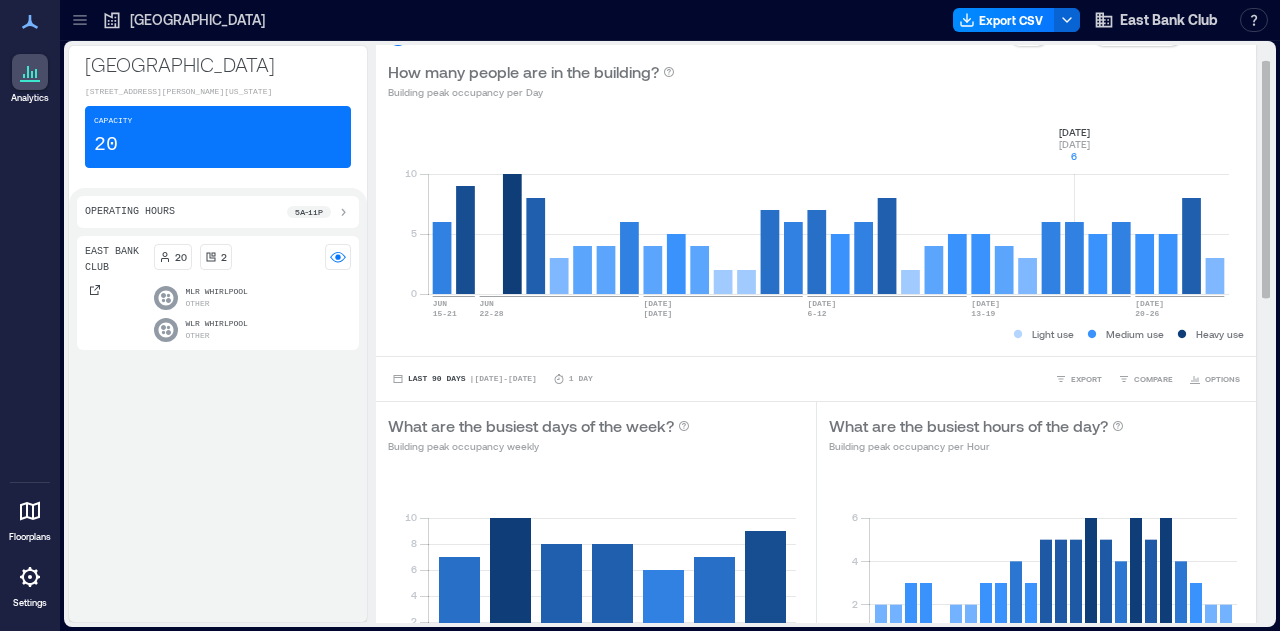 click 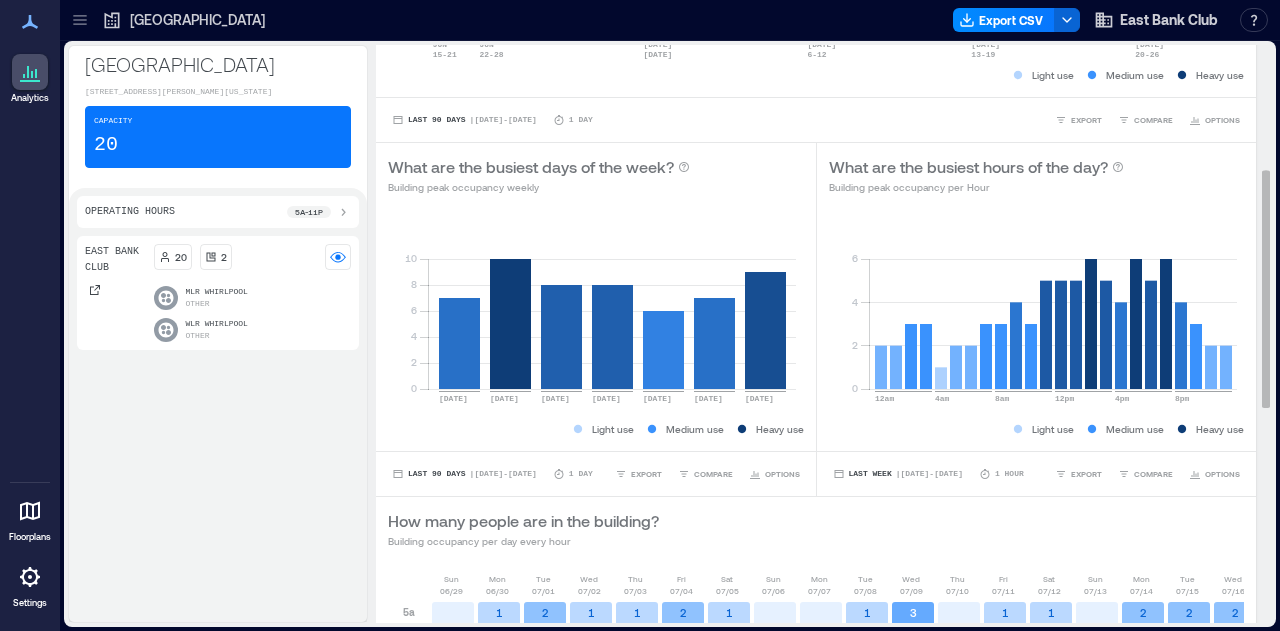 scroll, scrollTop: 300, scrollLeft: 0, axis: vertical 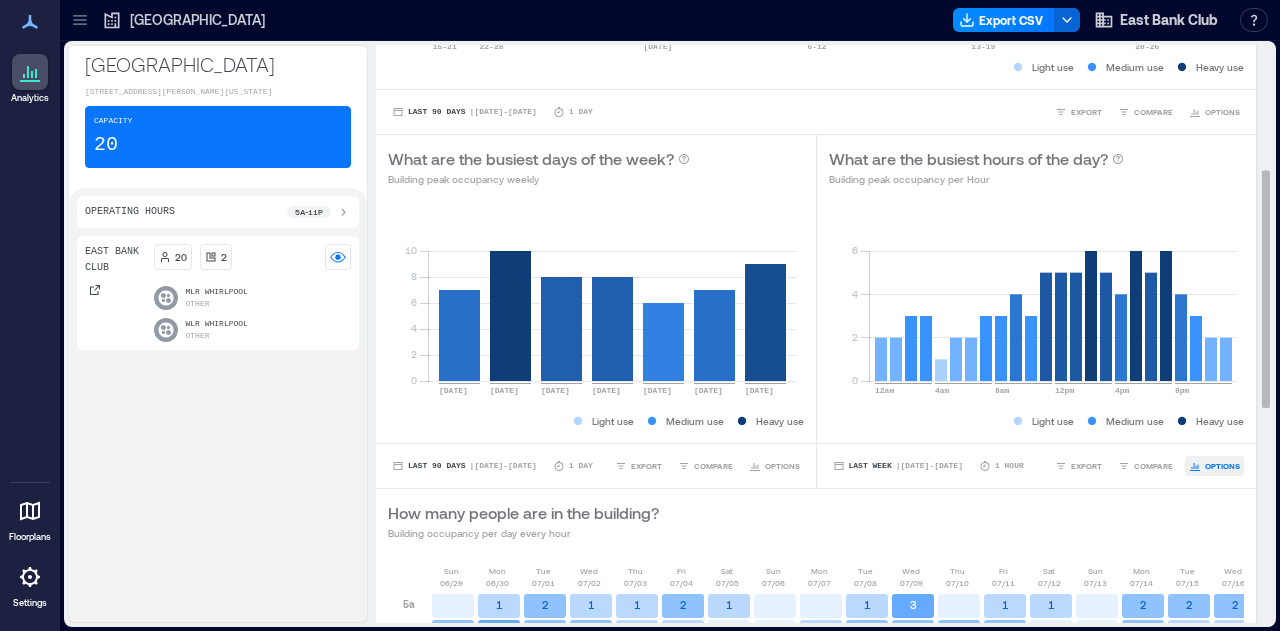 click on "OPTIONS" at bounding box center (1222, 466) 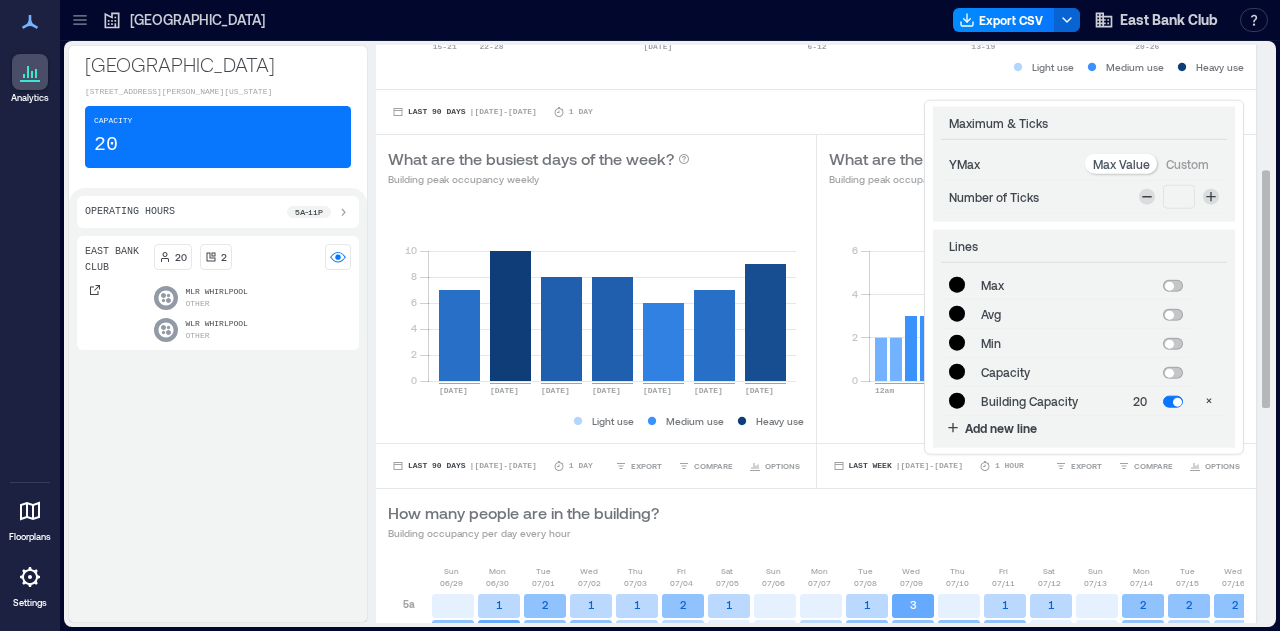 click at bounding box center (1173, 286) 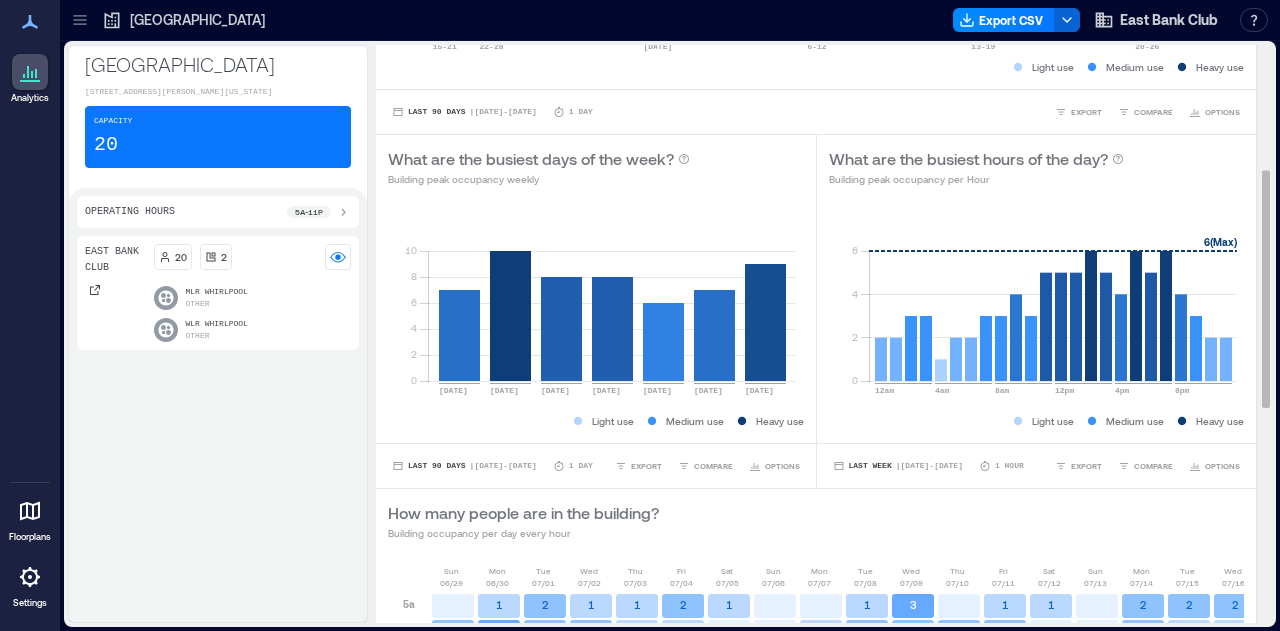 click on "How many people are in the building? Building occupancy per day every hour" at bounding box center (816, 521) 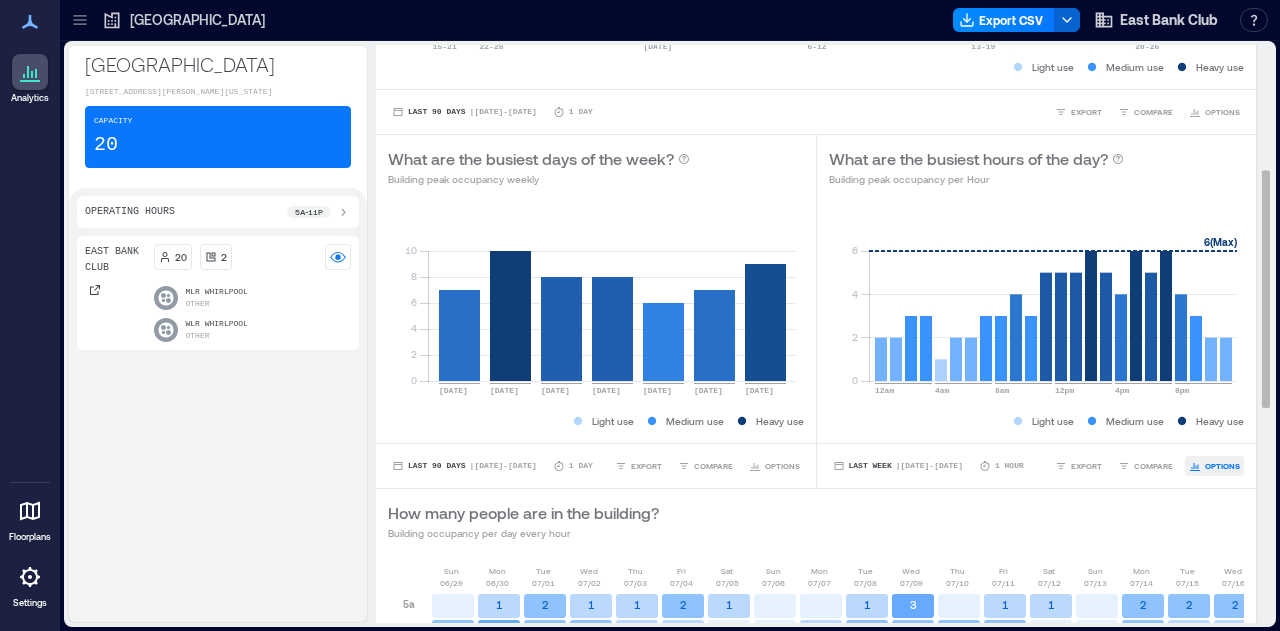 click on "OPTIONS" at bounding box center (1222, 466) 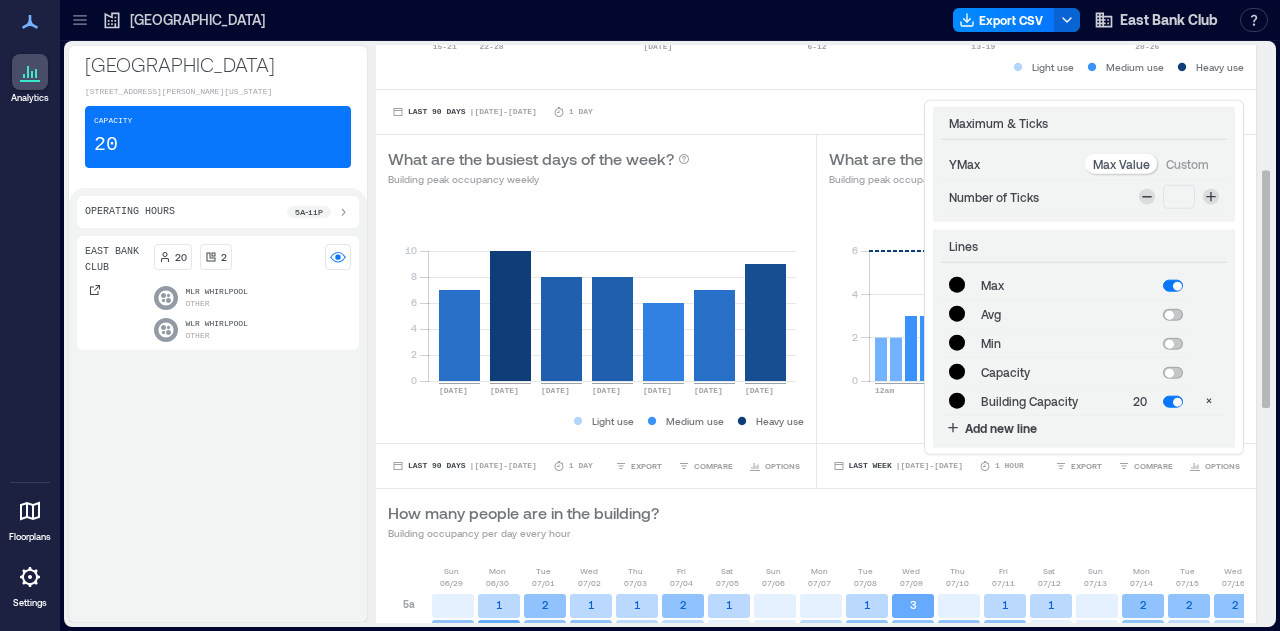 click at bounding box center [1173, 286] 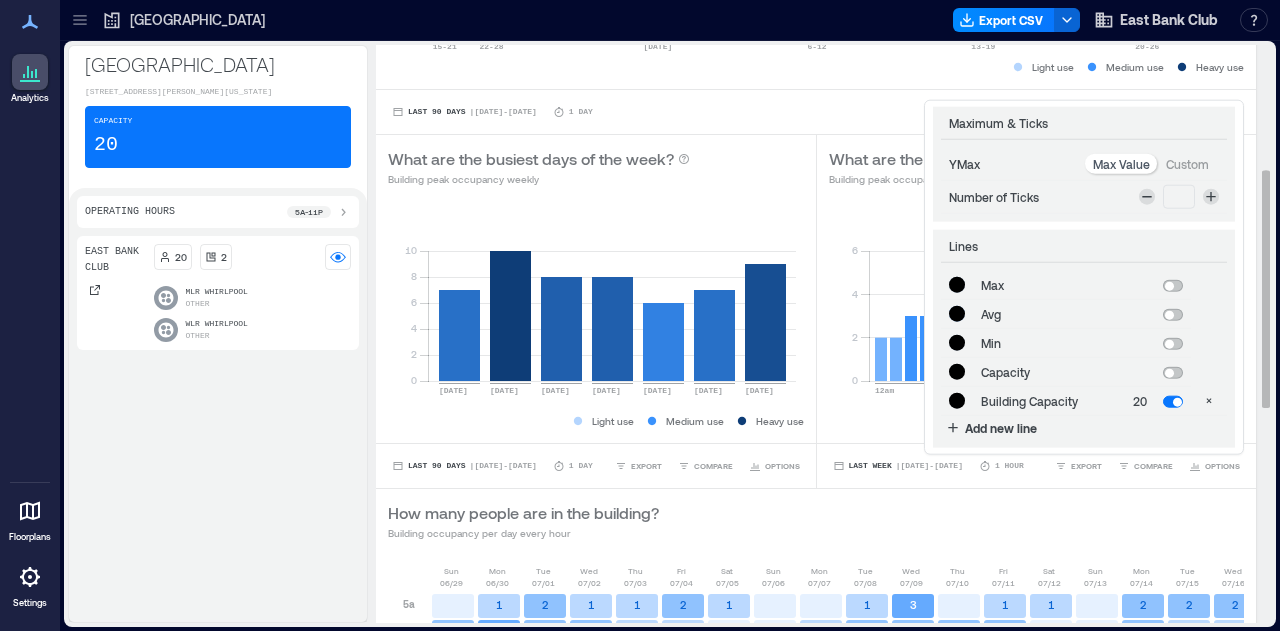 click on "How many people are in the building? Building occupancy per day every hour" at bounding box center (816, 521) 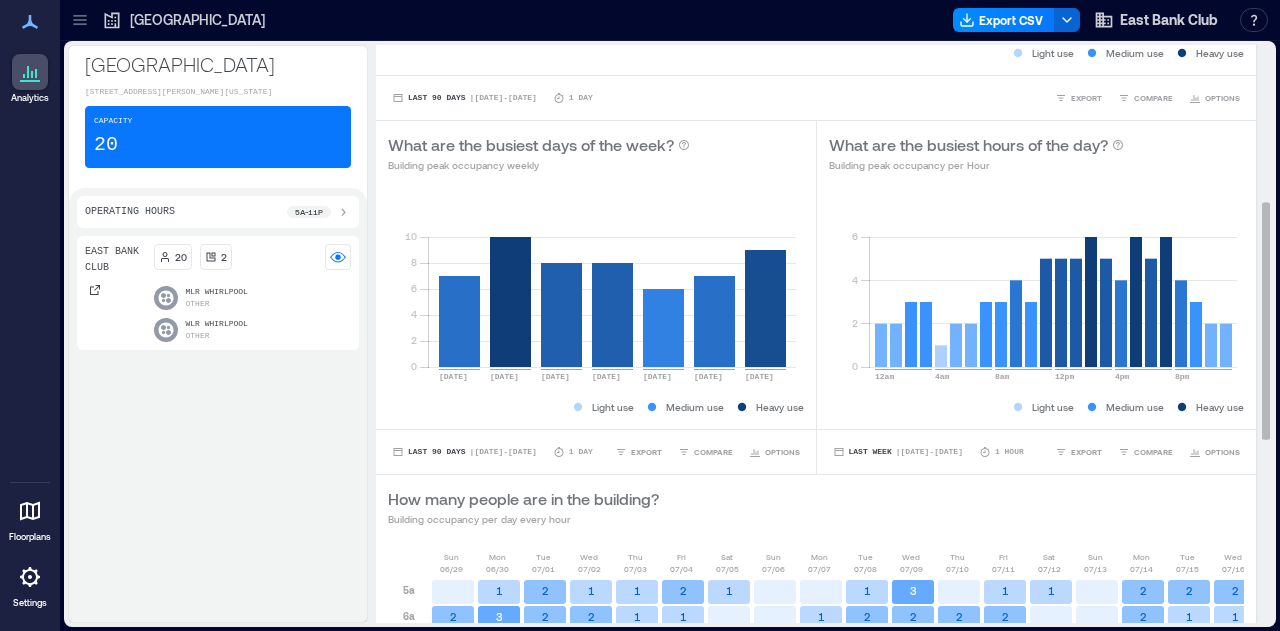 scroll, scrollTop: 266, scrollLeft: 0, axis: vertical 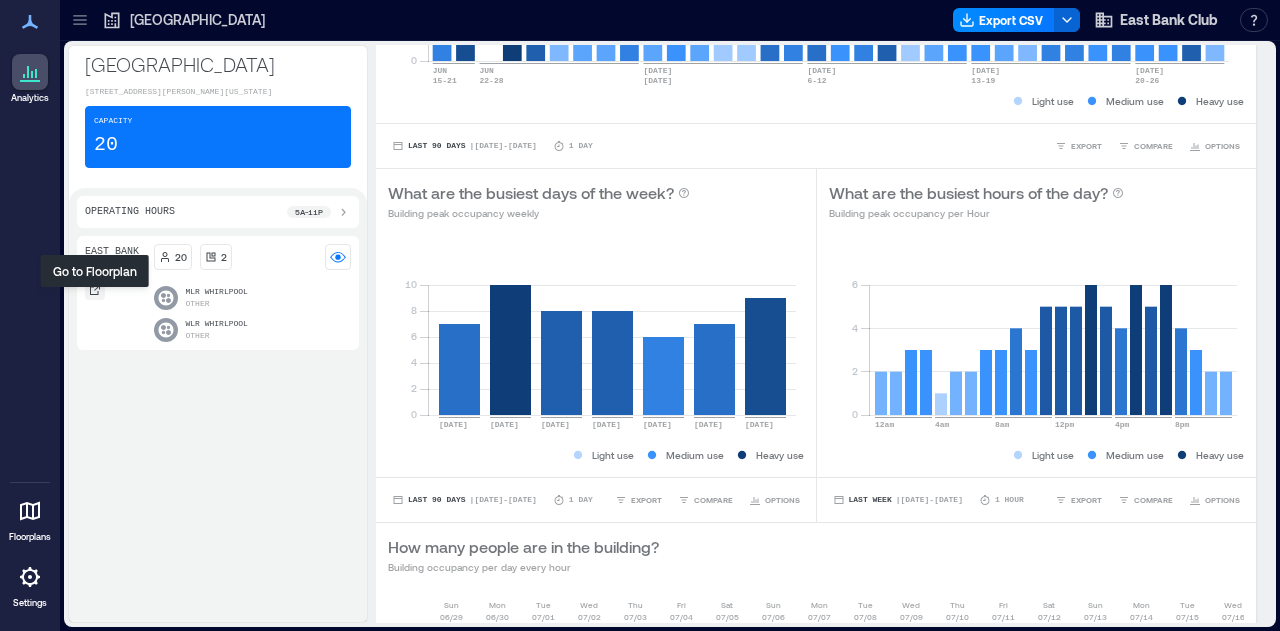 click at bounding box center [95, 290] 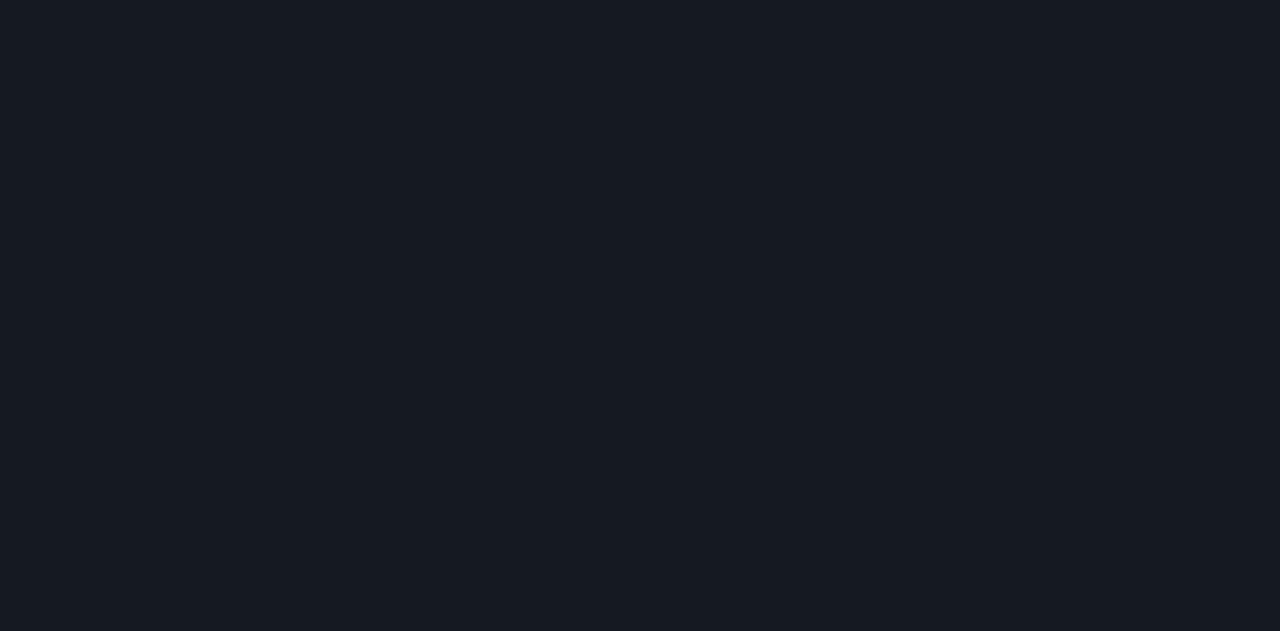 scroll, scrollTop: 0, scrollLeft: 0, axis: both 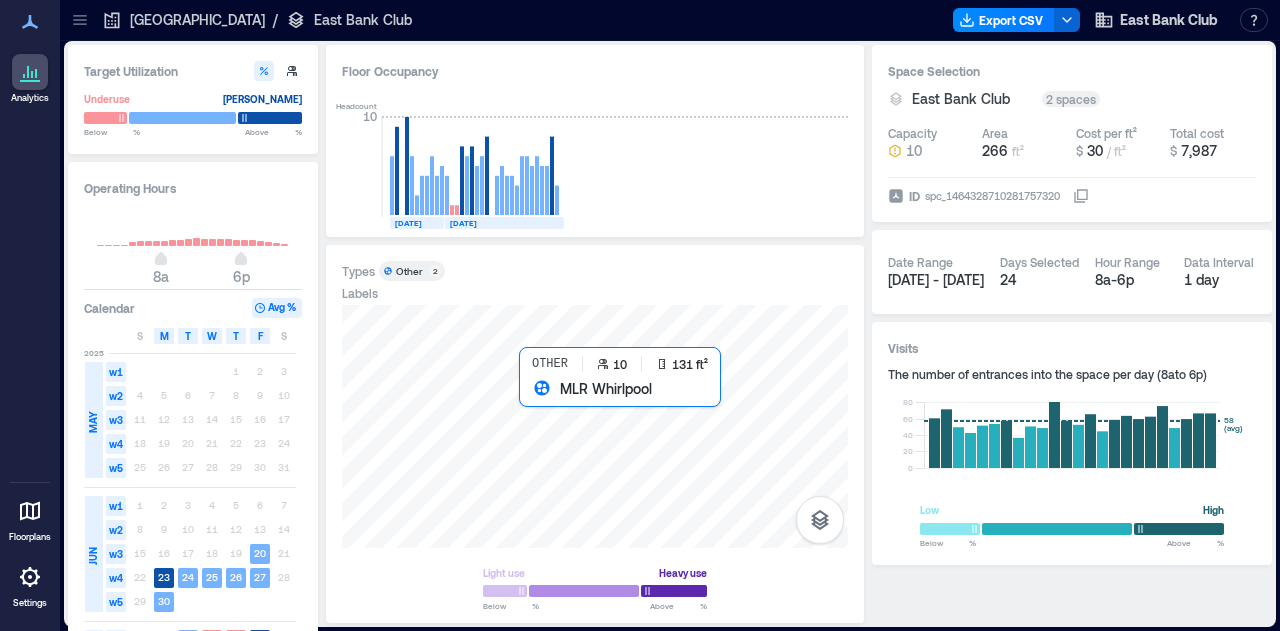 click at bounding box center [595, 426] 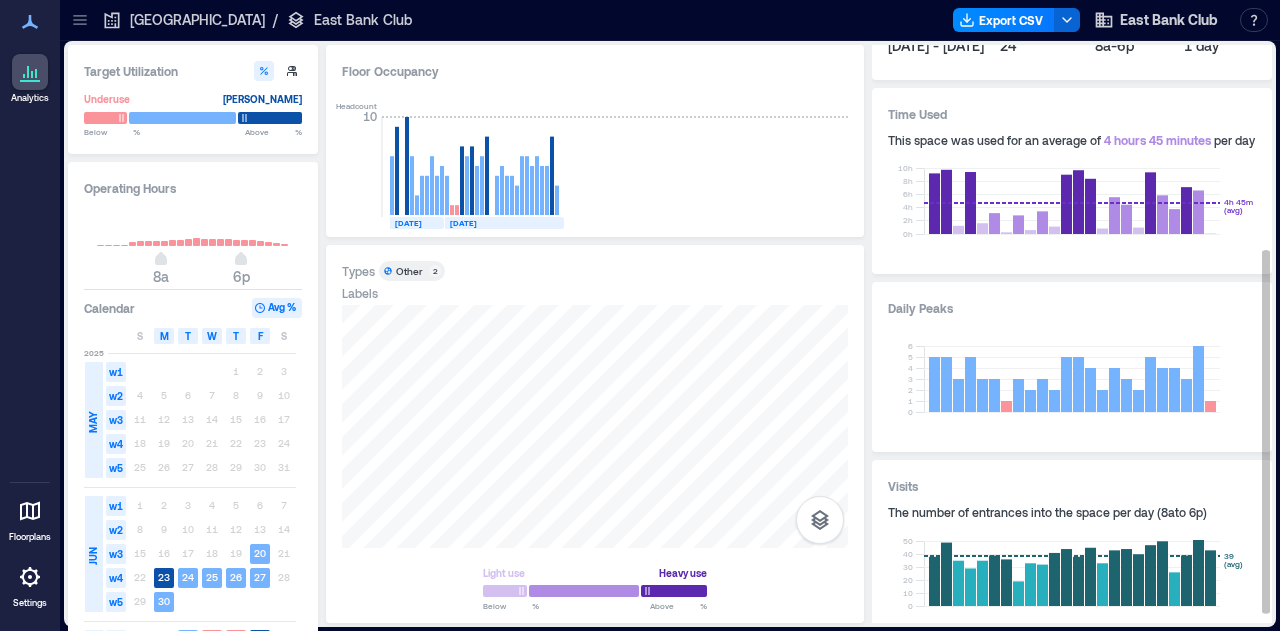 scroll, scrollTop: 333, scrollLeft: 0, axis: vertical 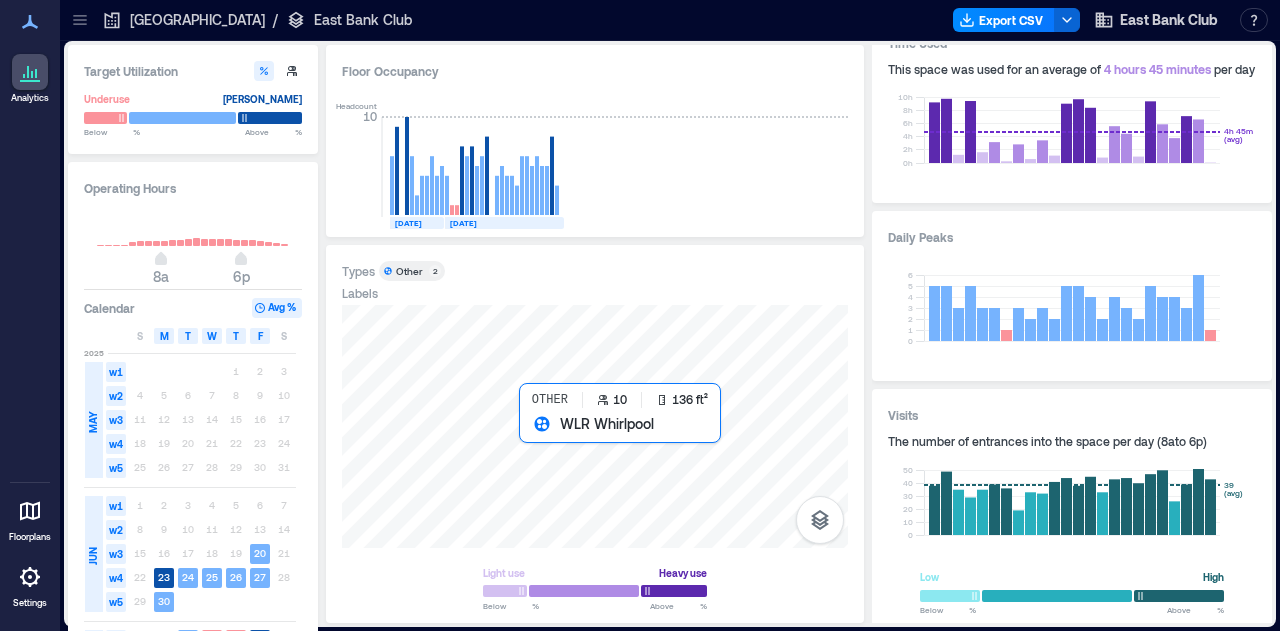 click at bounding box center [595, 426] 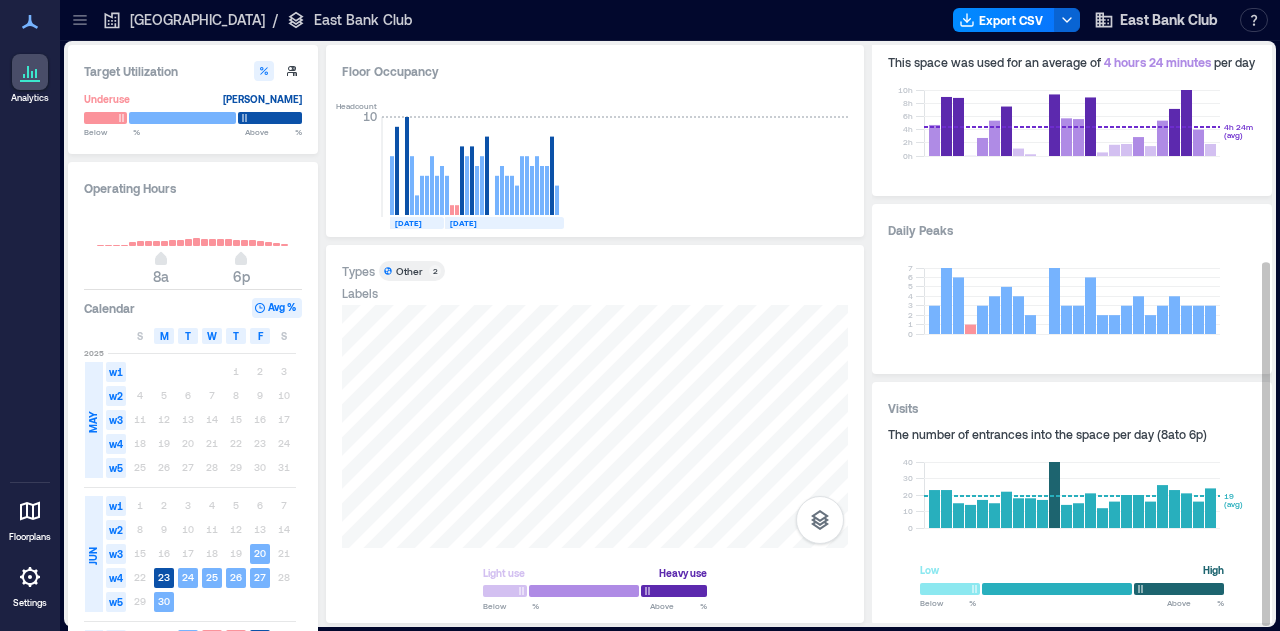 scroll, scrollTop: 342, scrollLeft: 0, axis: vertical 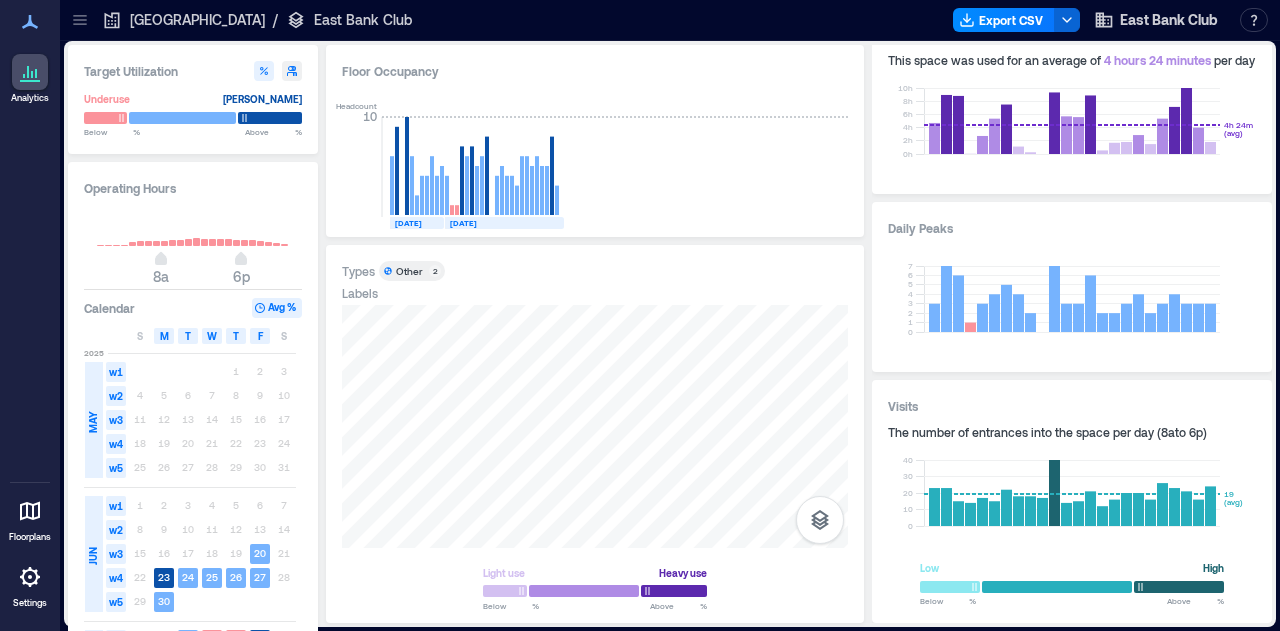 click 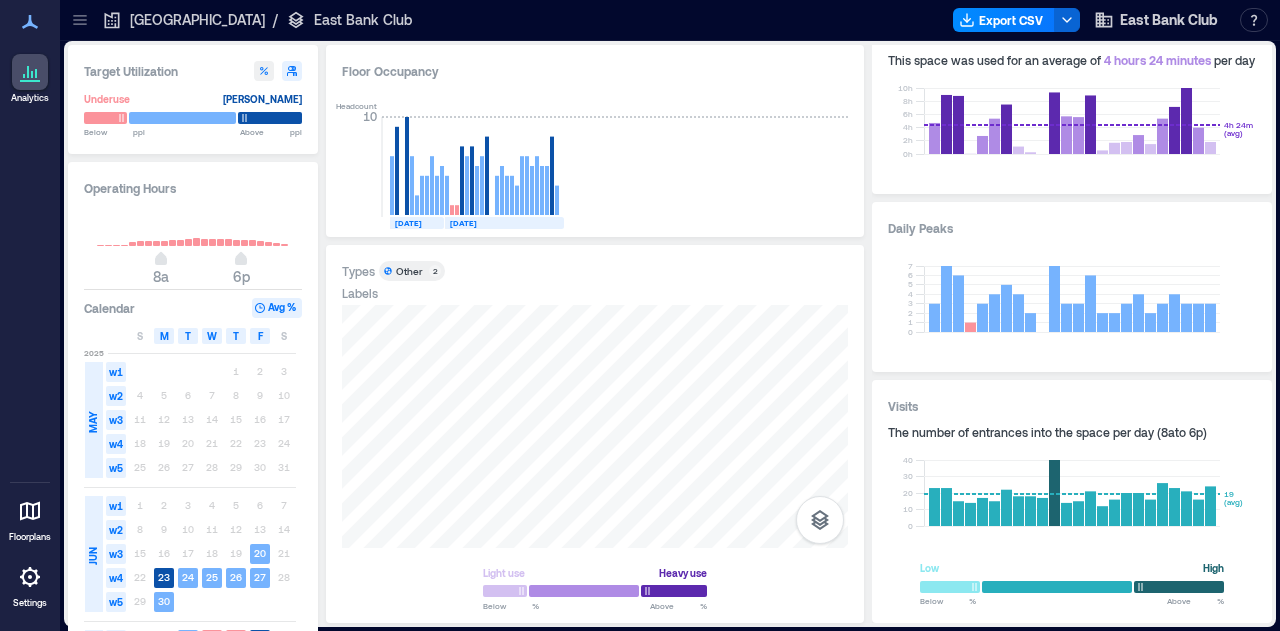 click at bounding box center (264, 71) 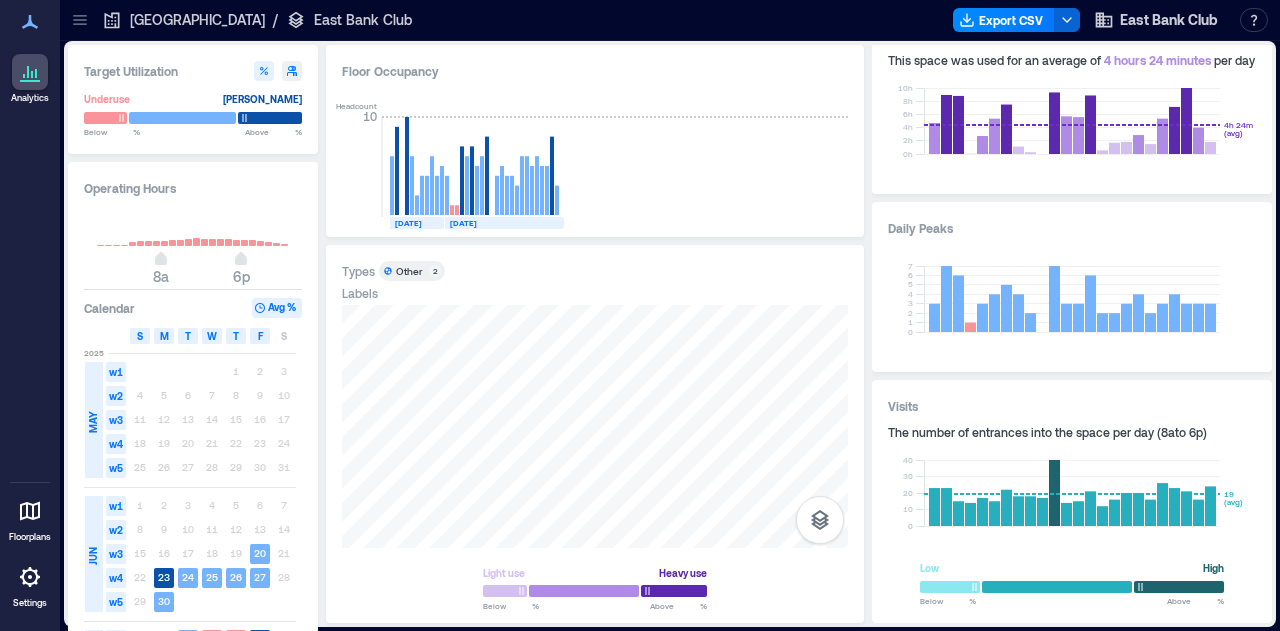 click on "S" at bounding box center [140, 336] 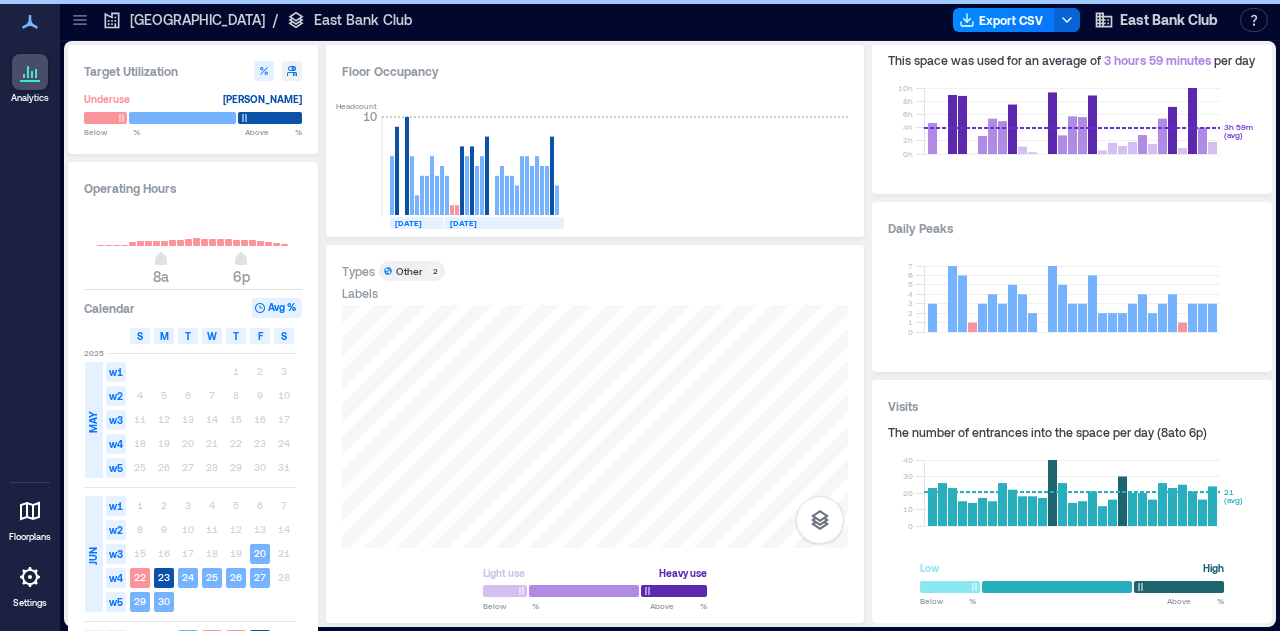 click on "S" at bounding box center [284, 336] 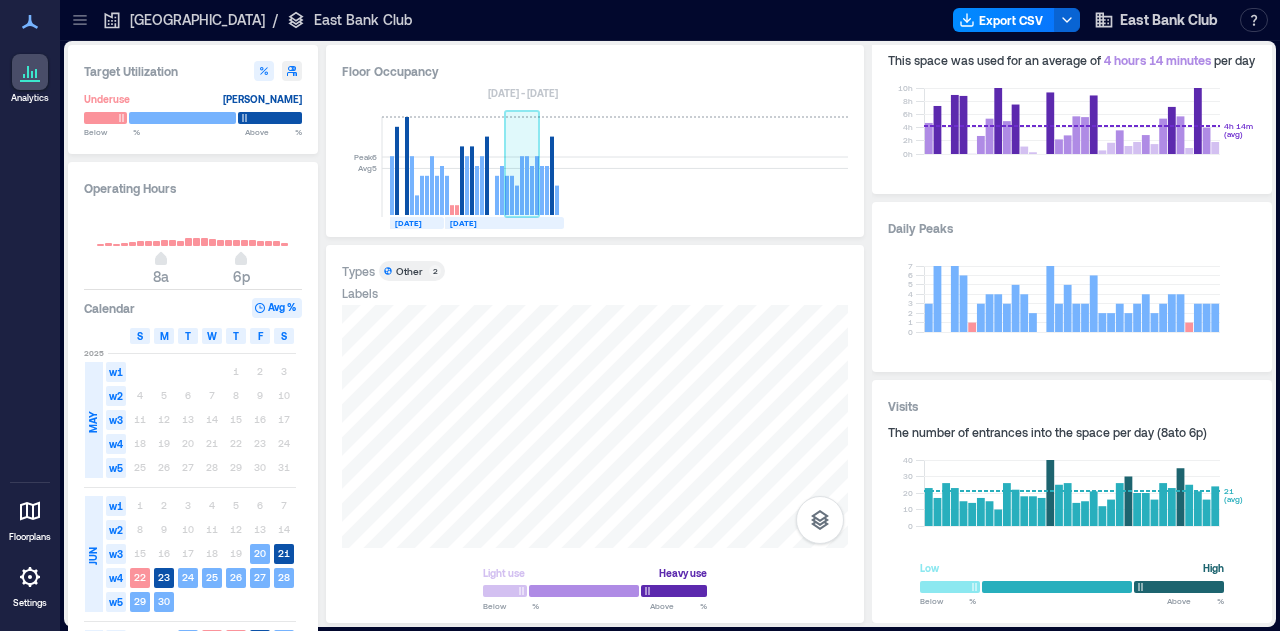 click 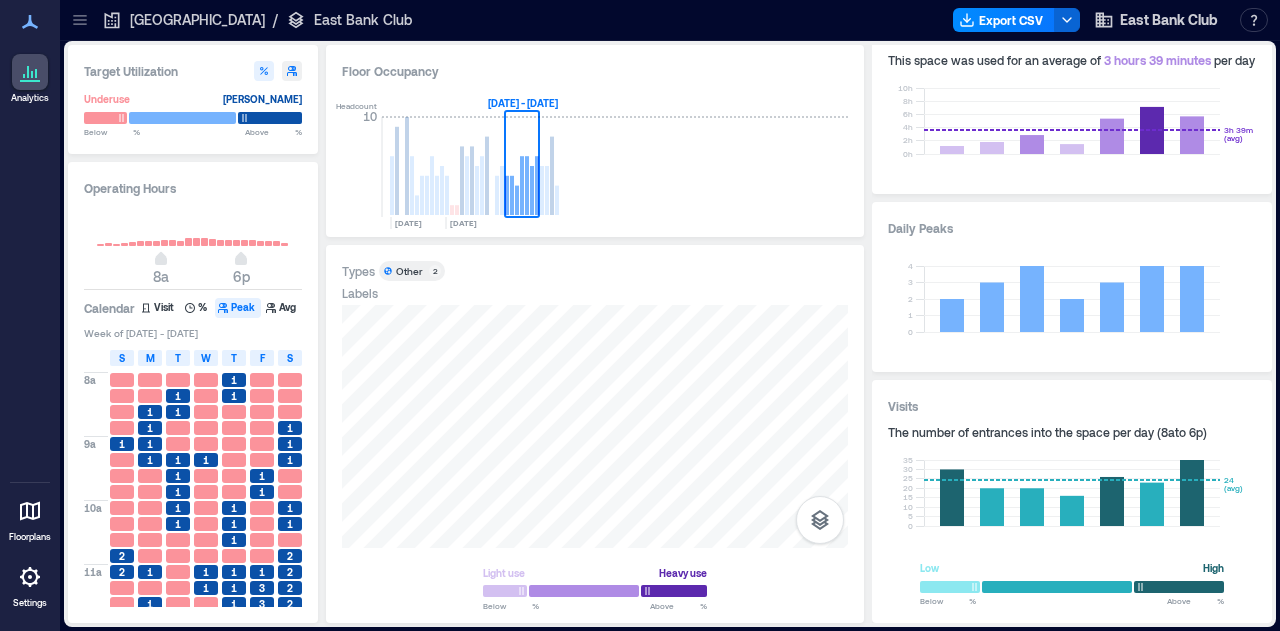 click on "Other" at bounding box center [411, 271] 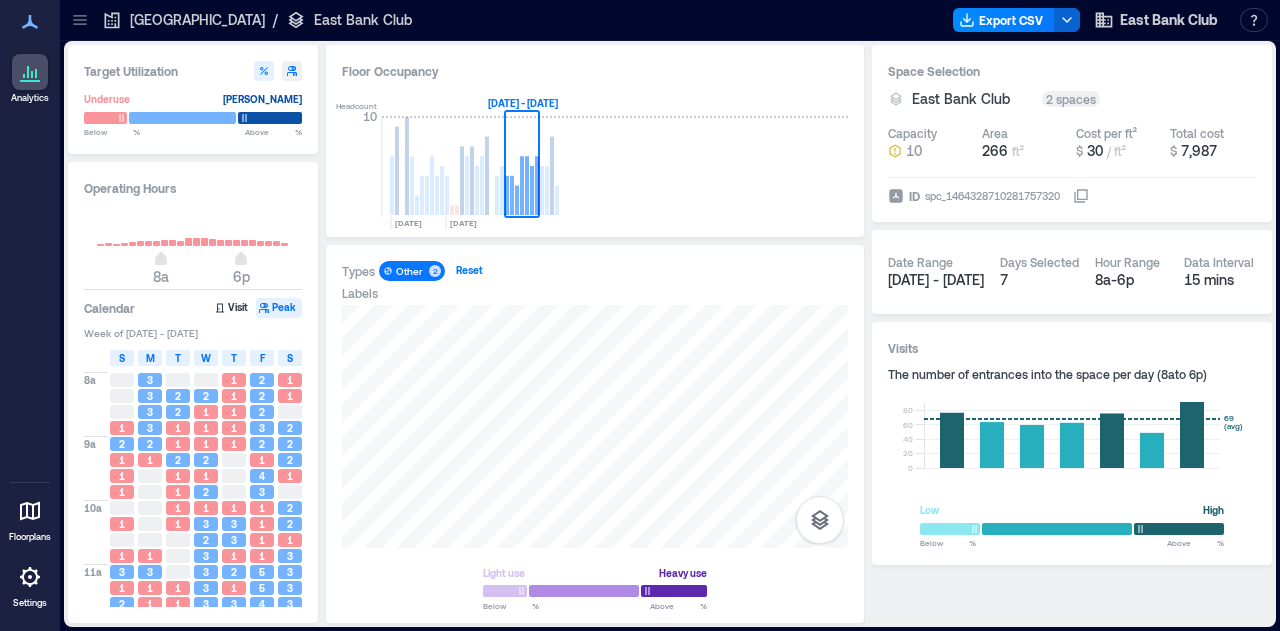click on "Reset" at bounding box center (469, 271) 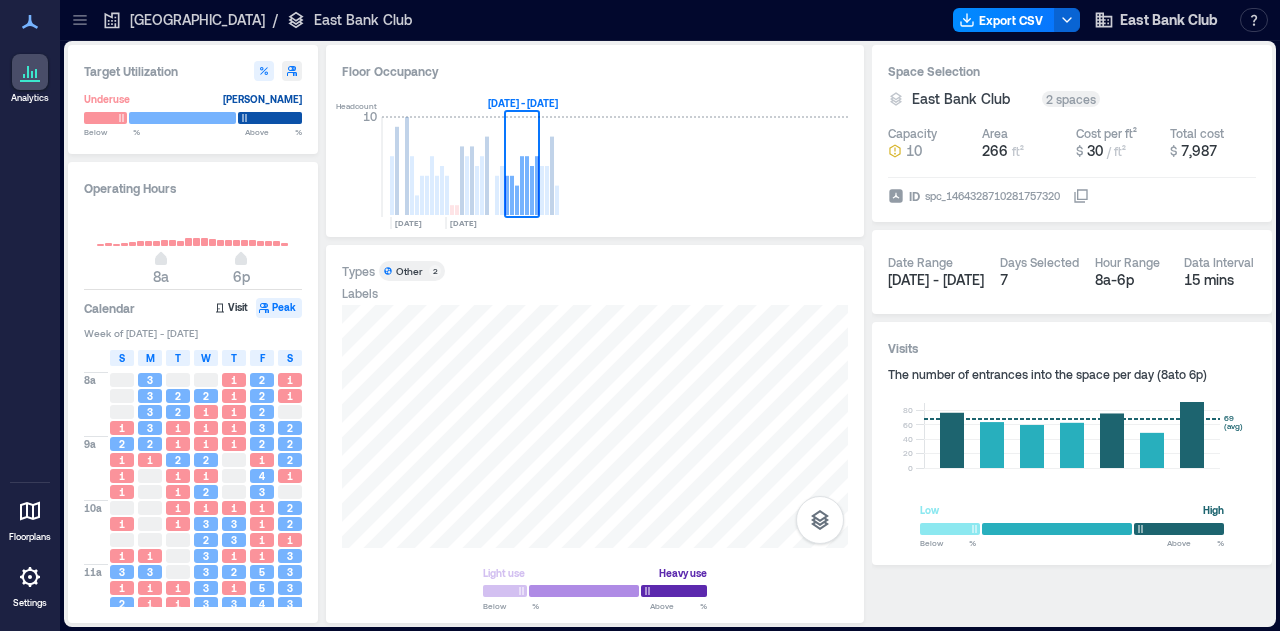 click on "Other" at bounding box center [409, 271] 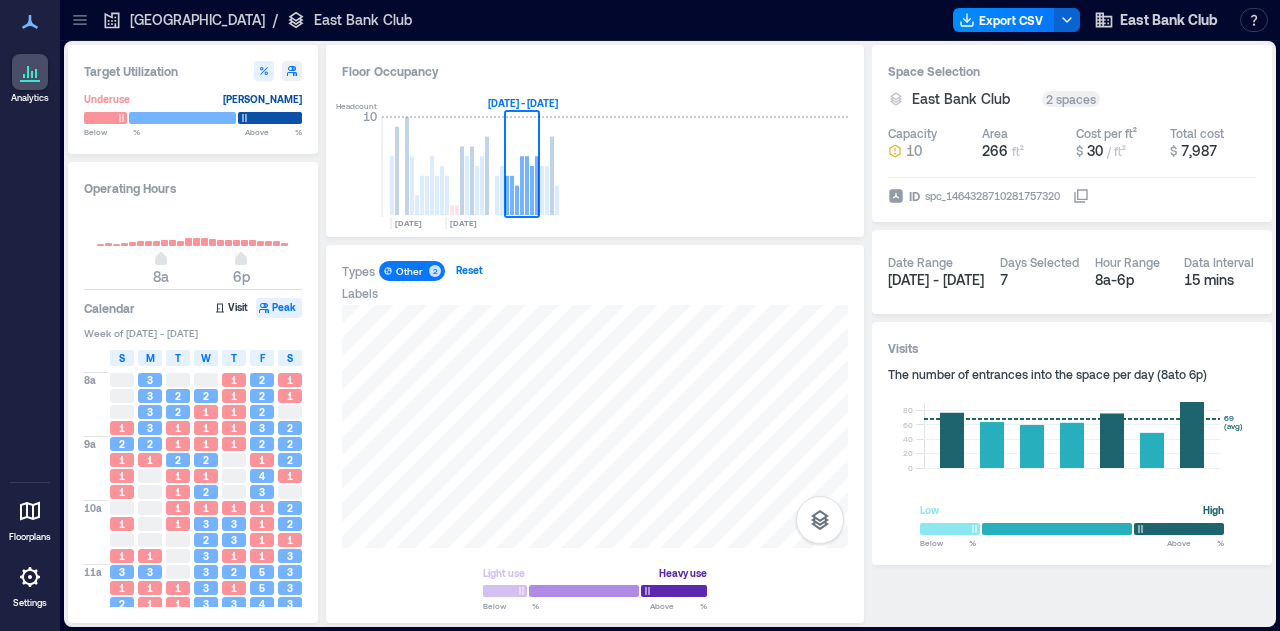 click on "Reset" at bounding box center [469, 271] 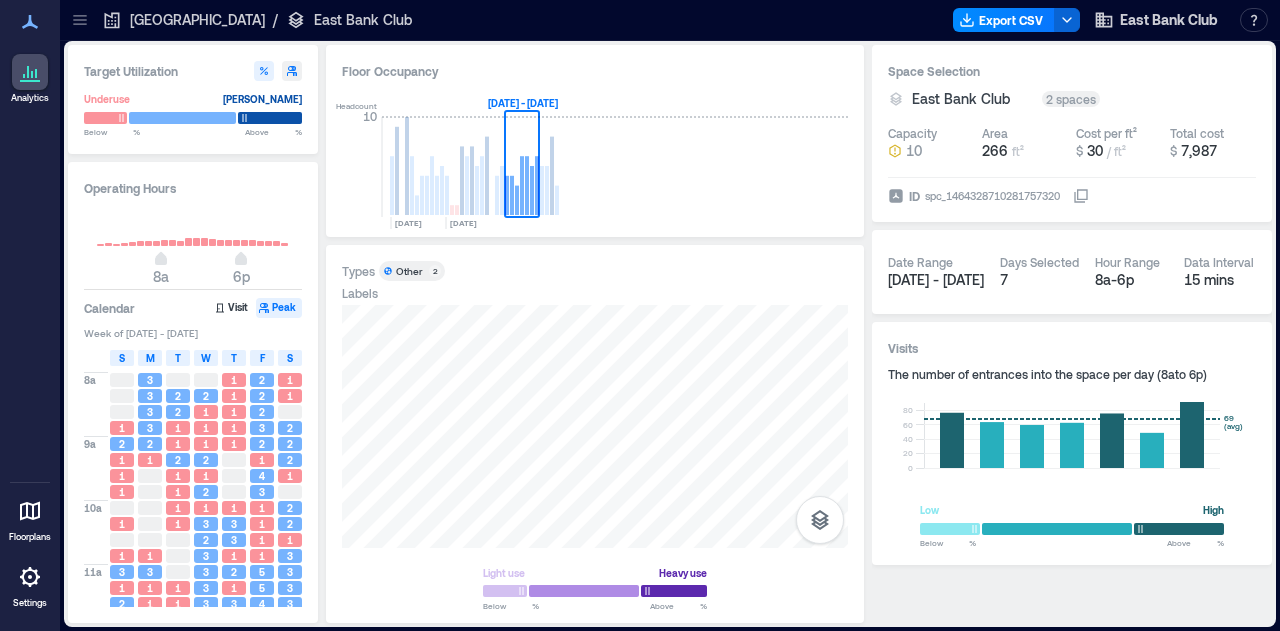 click 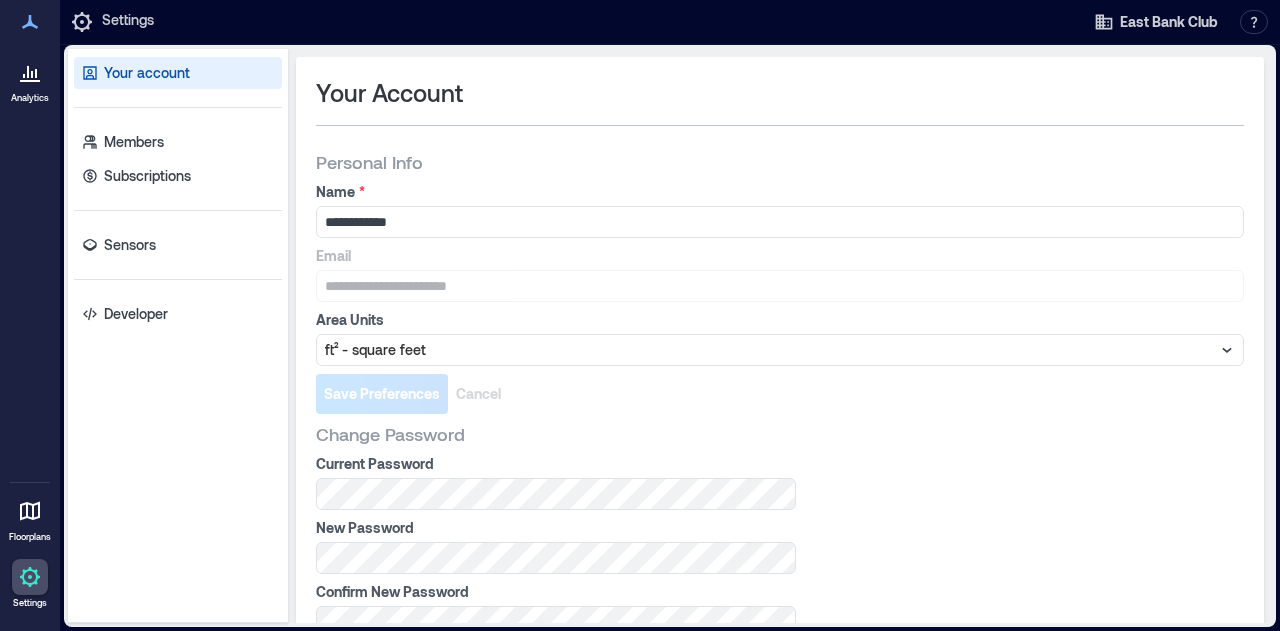 click 